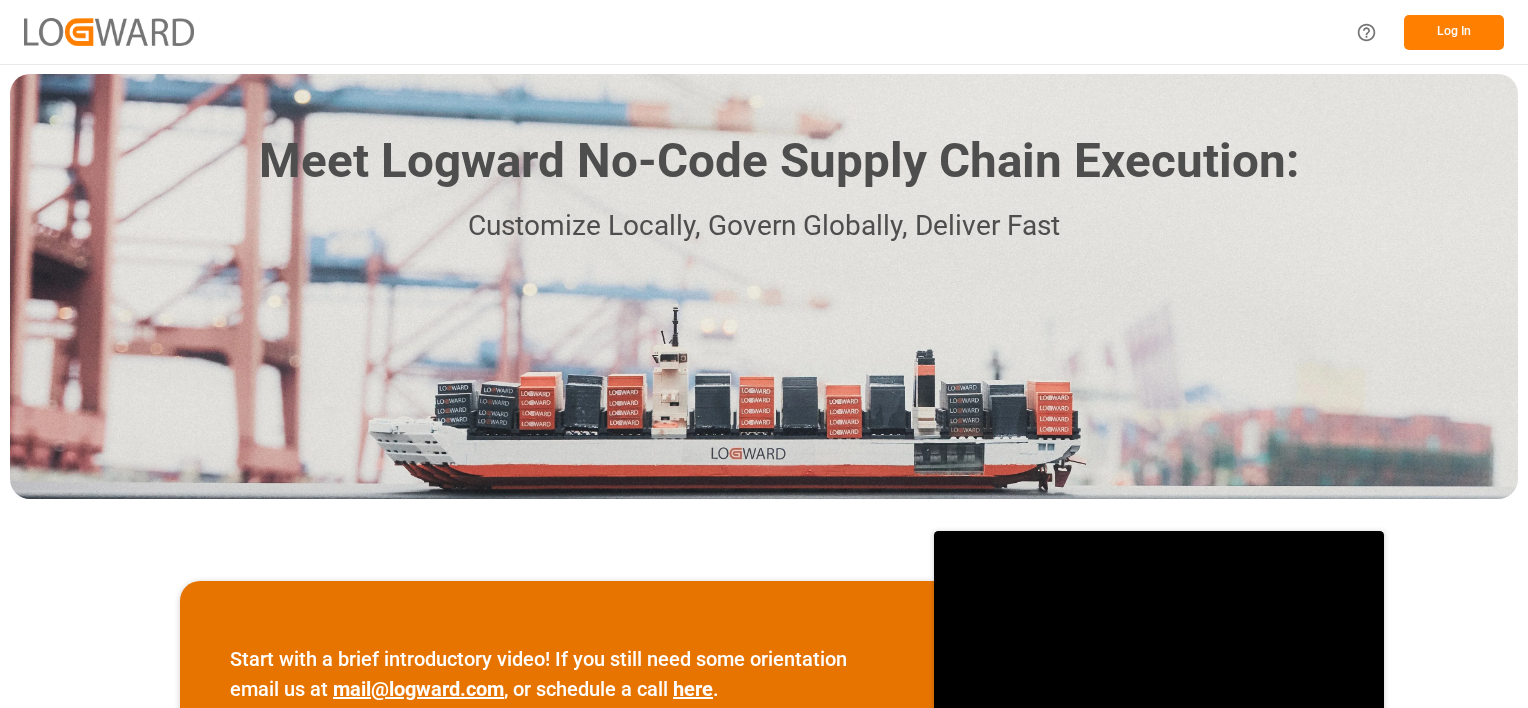 scroll, scrollTop: 0, scrollLeft: 0, axis: both 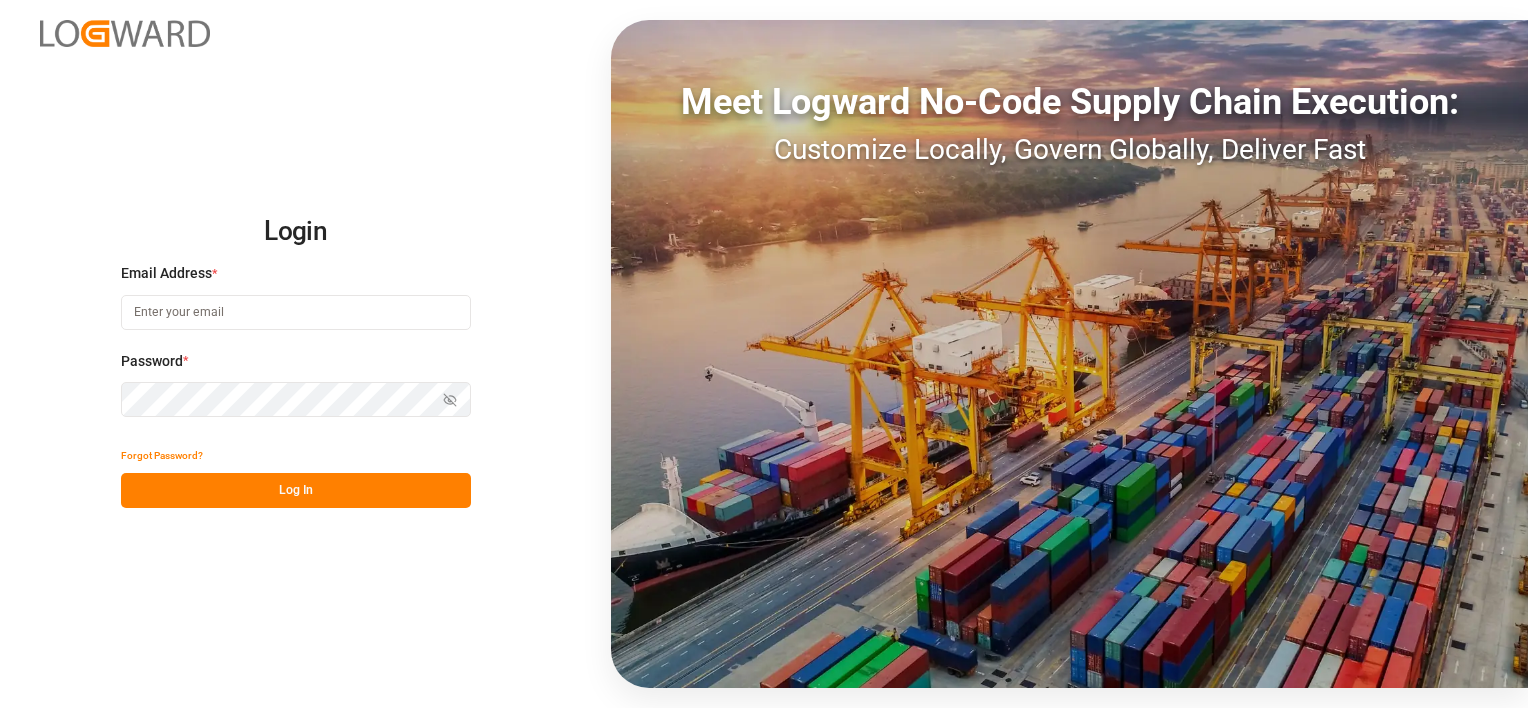 type on "denice.pretorius@leschaco.com" 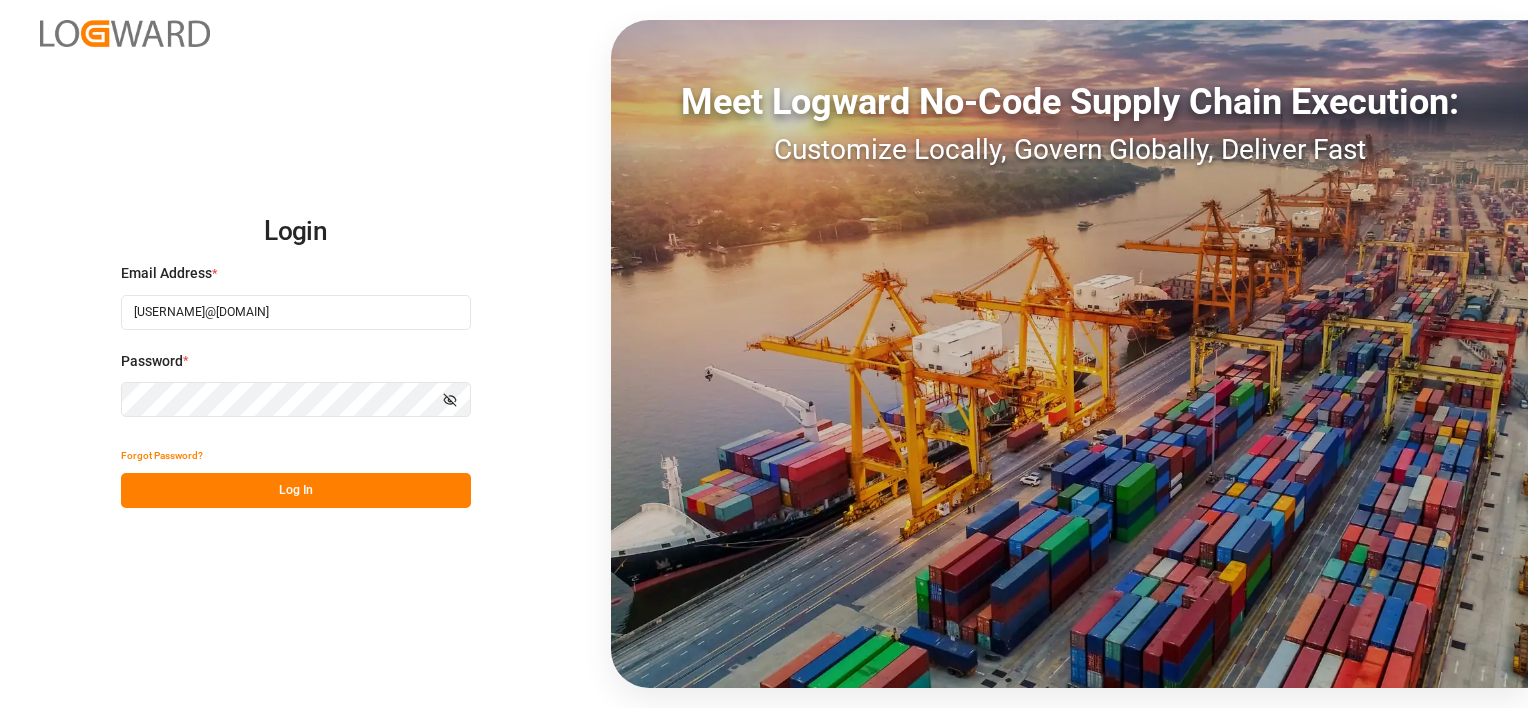 click on "Log In" at bounding box center (296, 490) 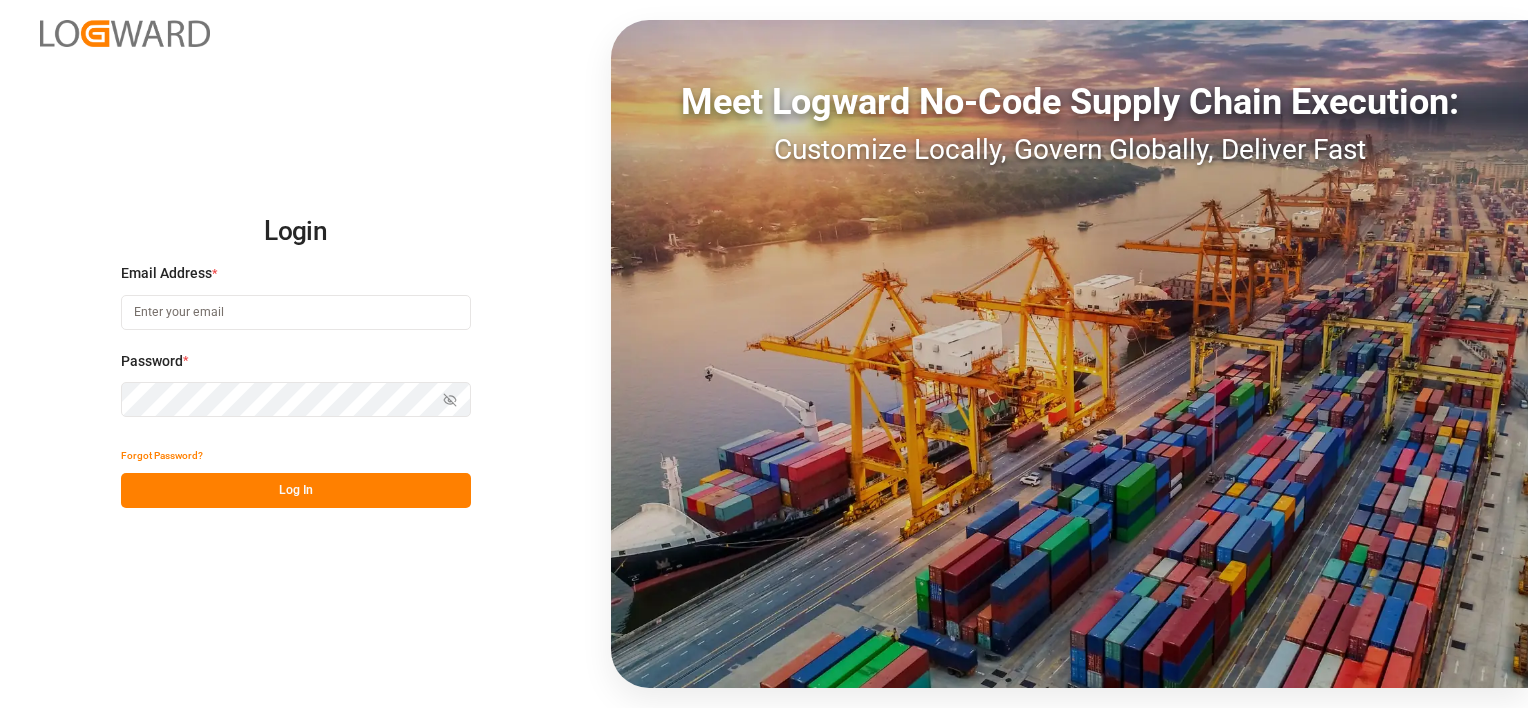 scroll, scrollTop: 0, scrollLeft: 0, axis: both 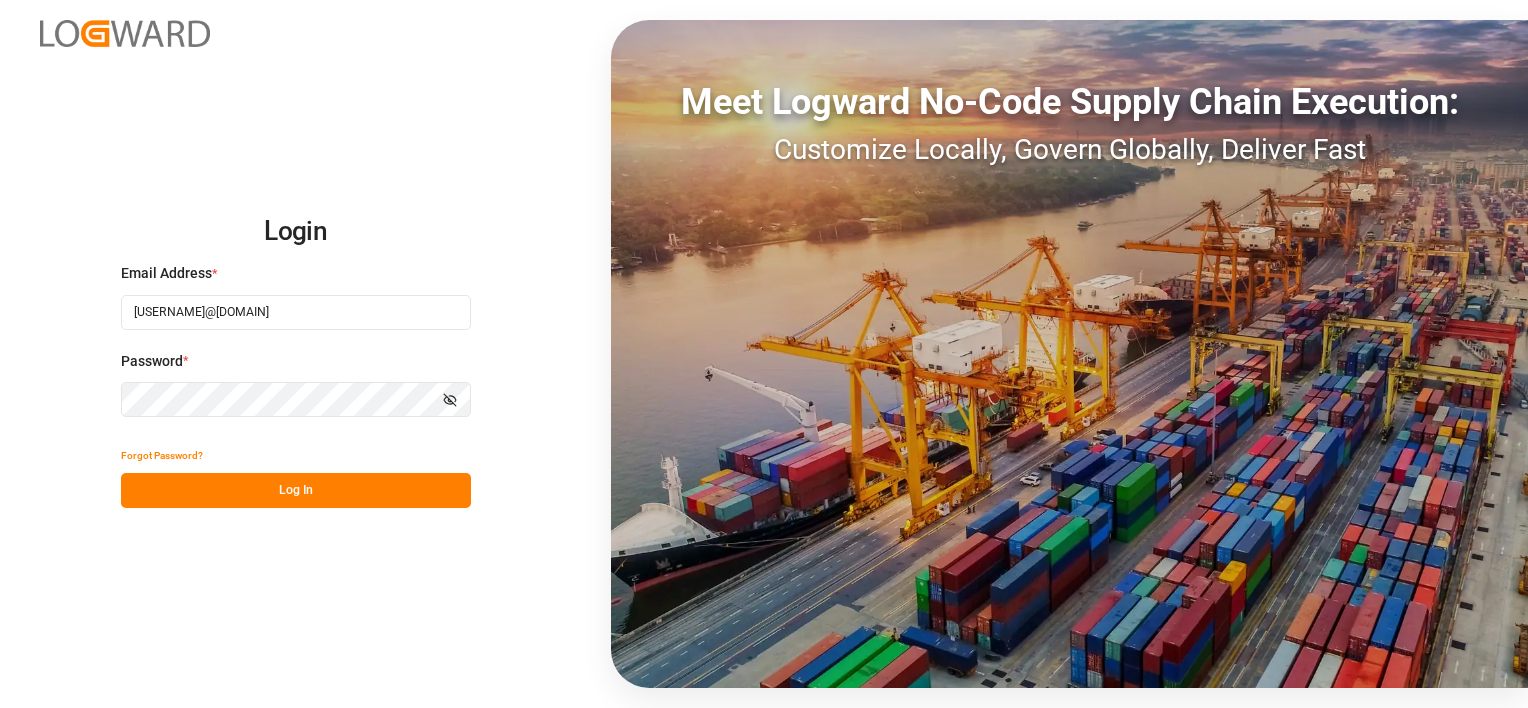 click on "Log In" at bounding box center [296, 490] 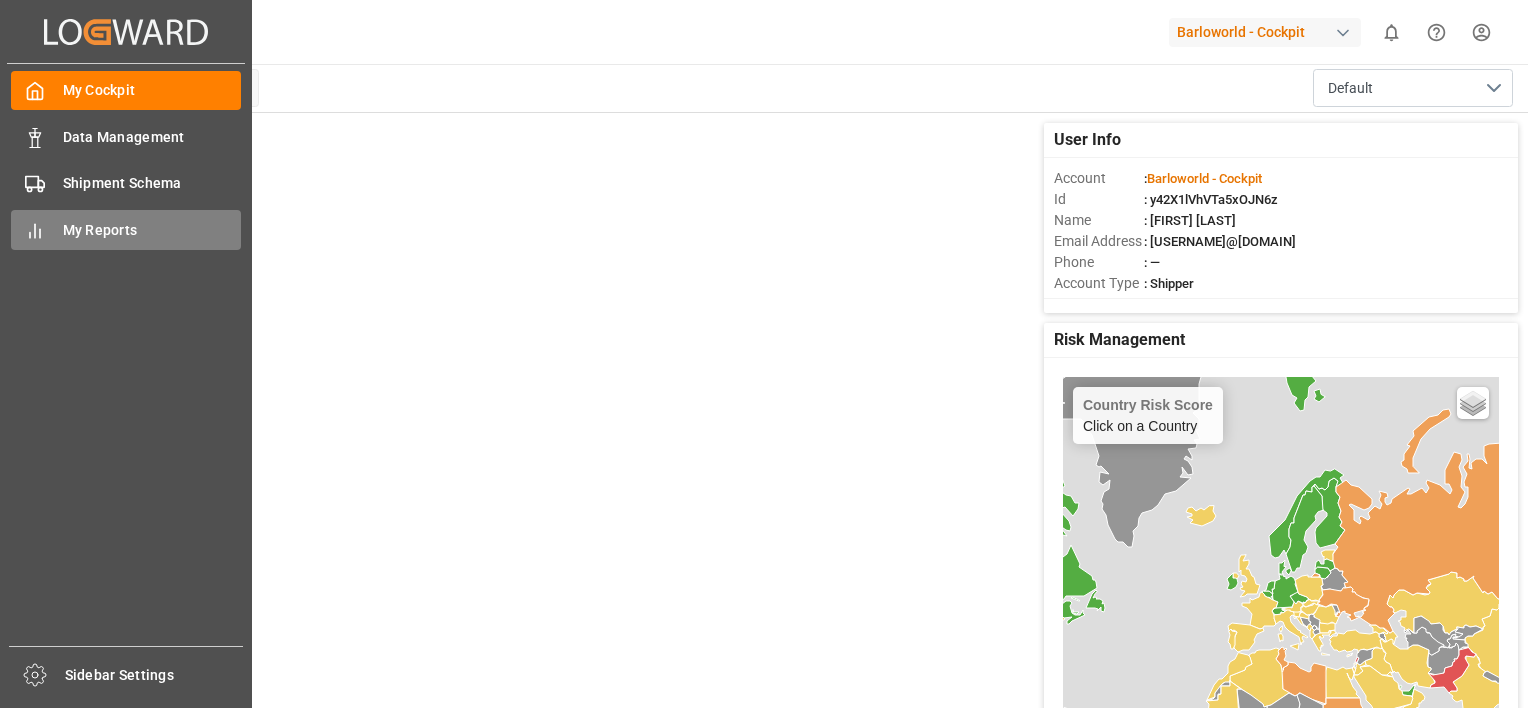 click on "My Reports" at bounding box center (152, 230) 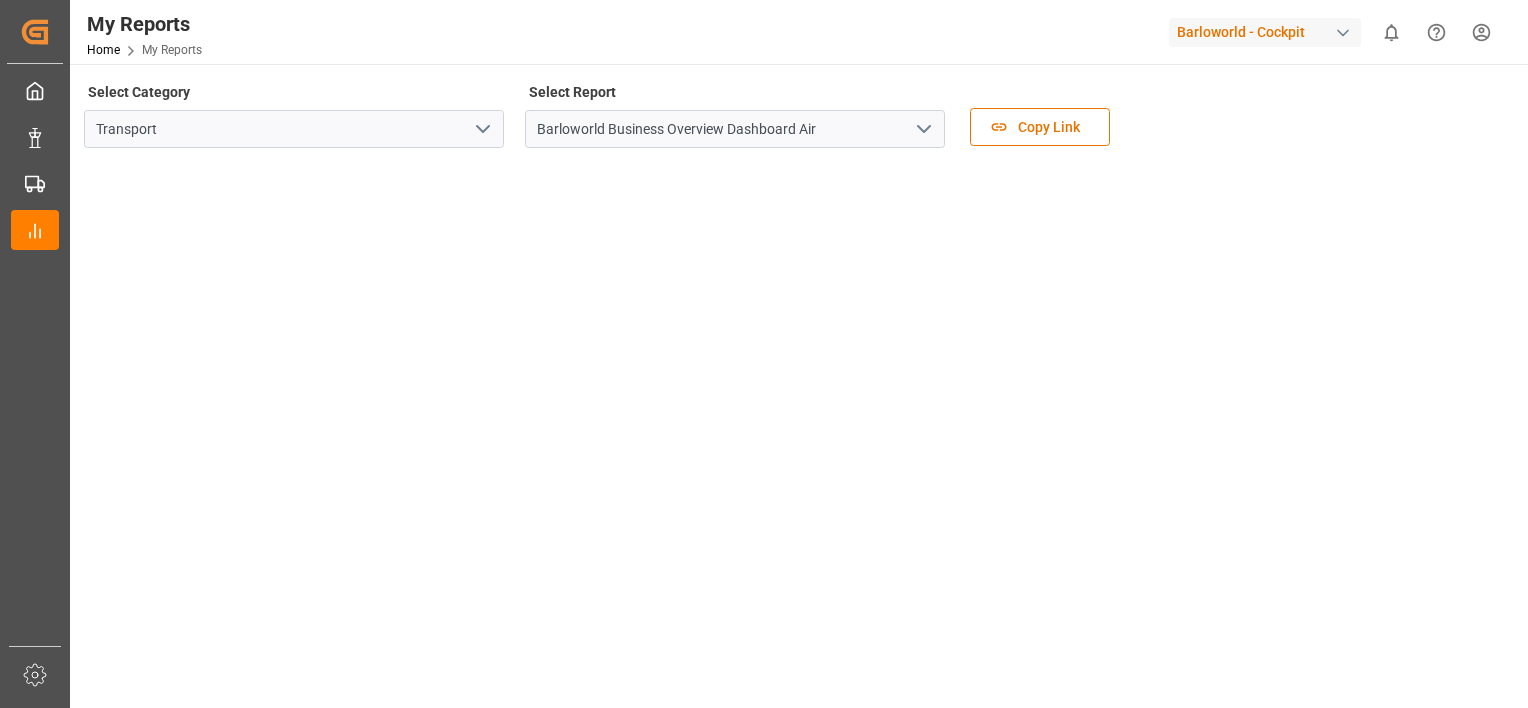 click 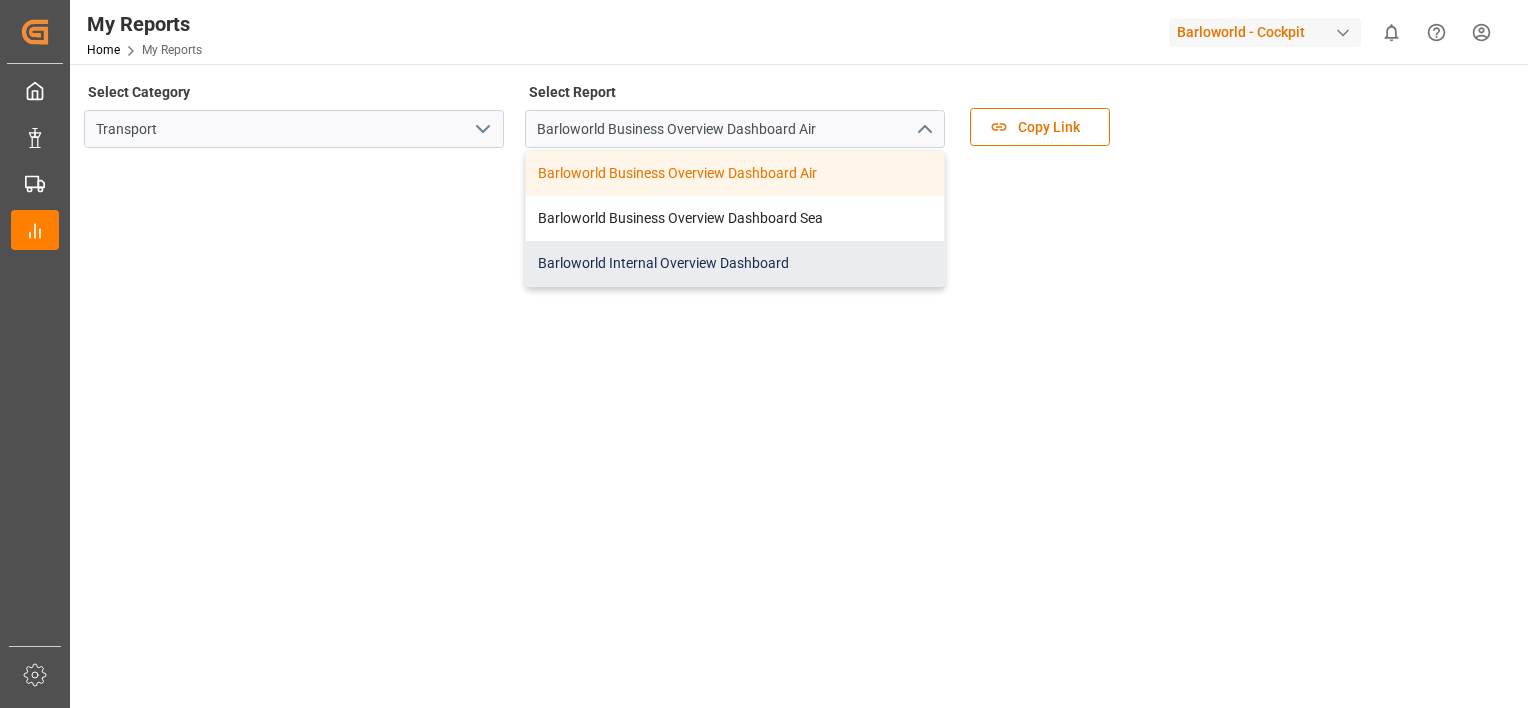 click on "Barloworld Internal Overview Dashboard" at bounding box center [735, 263] 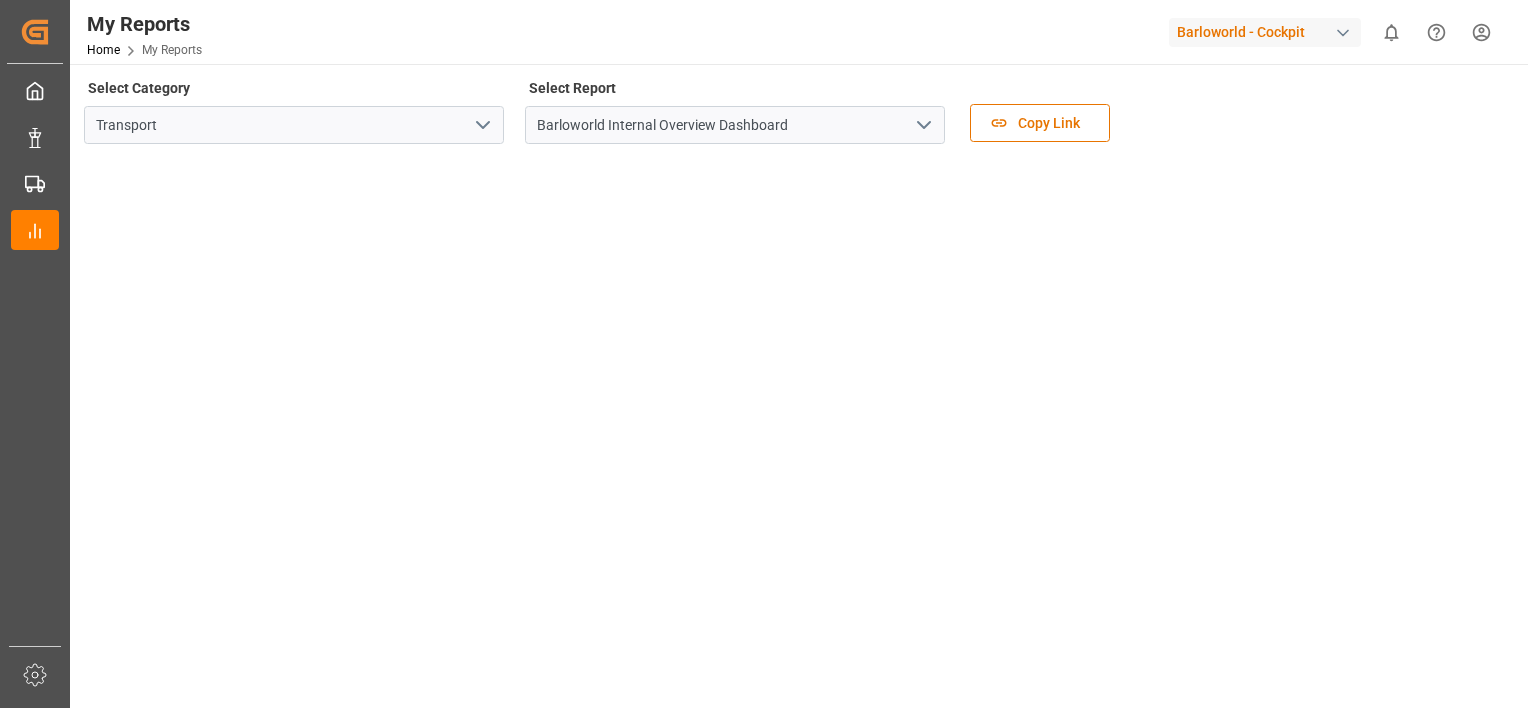 scroll, scrollTop: 0, scrollLeft: 0, axis: both 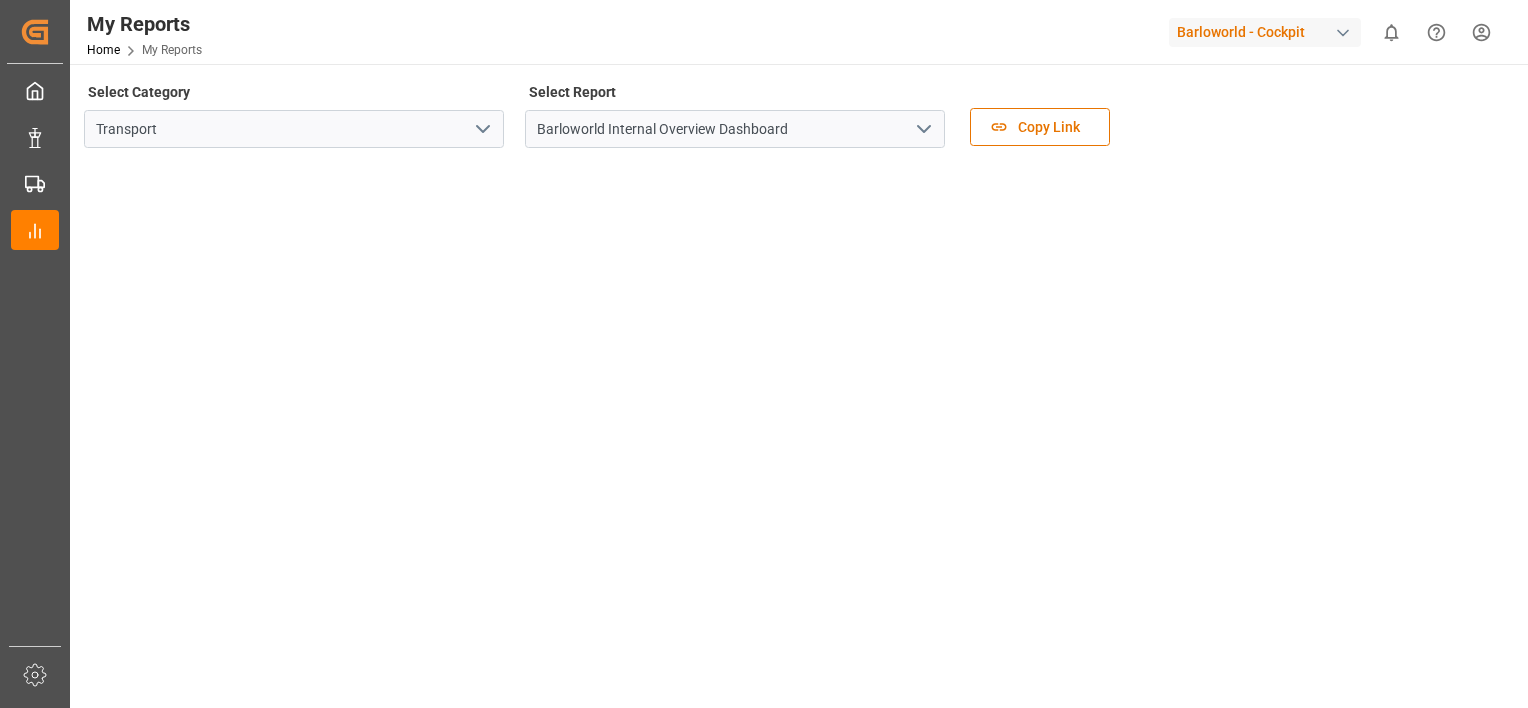 click 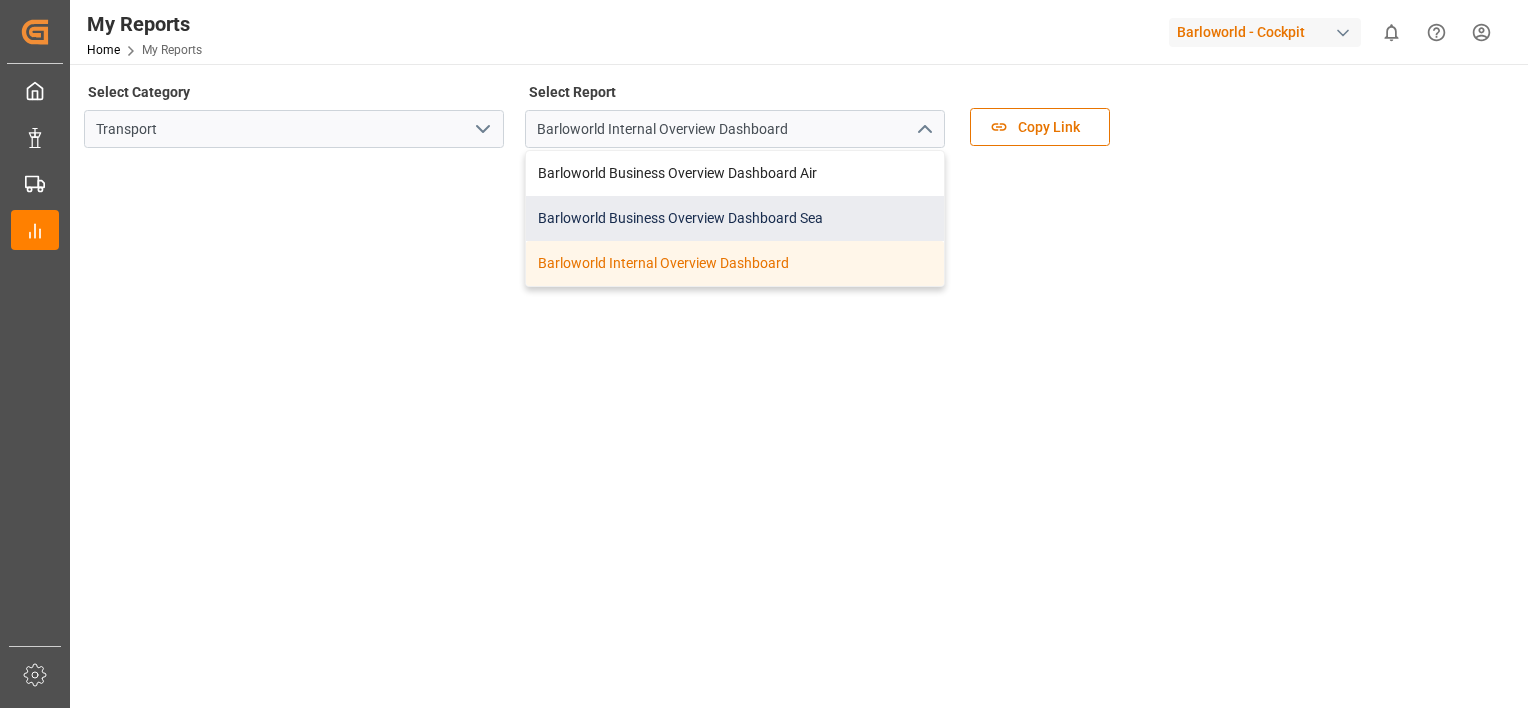 click on "Barloworld Business Overview Dashboard Sea" at bounding box center (735, 218) 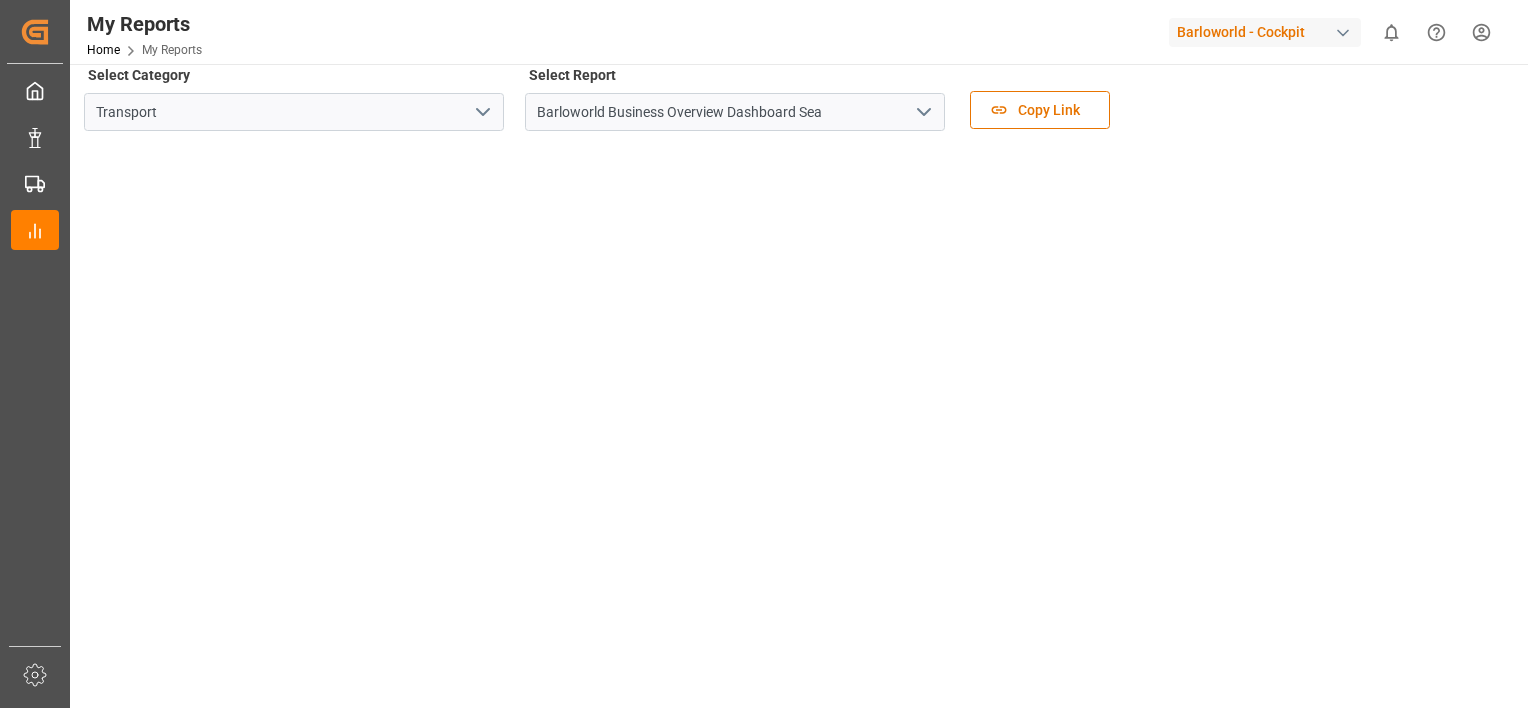 scroll, scrollTop: 0, scrollLeft: 0, axis: both 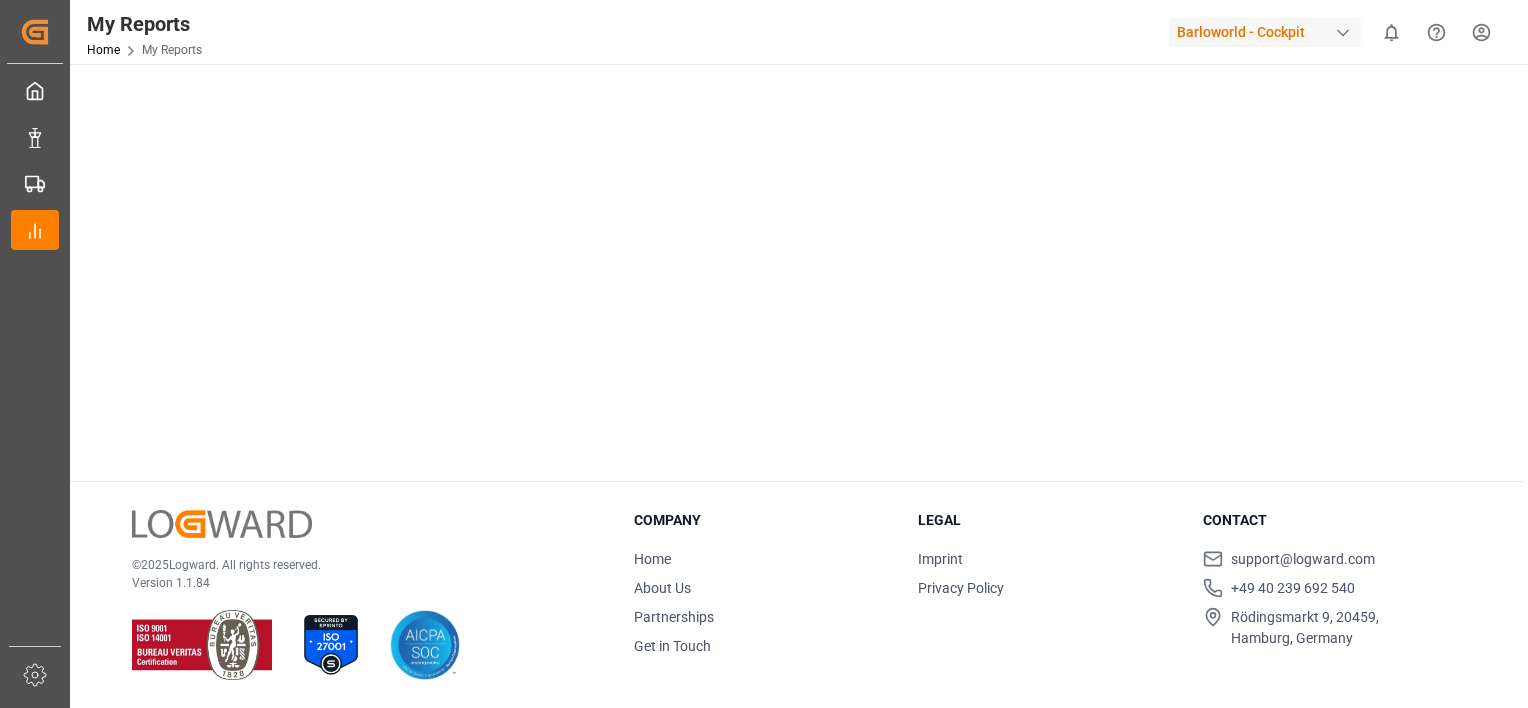 drag, startPoint x: 1505, startPoint y: 476, endPoint x: 1503, endPoint y: 614, distance: 138.0145 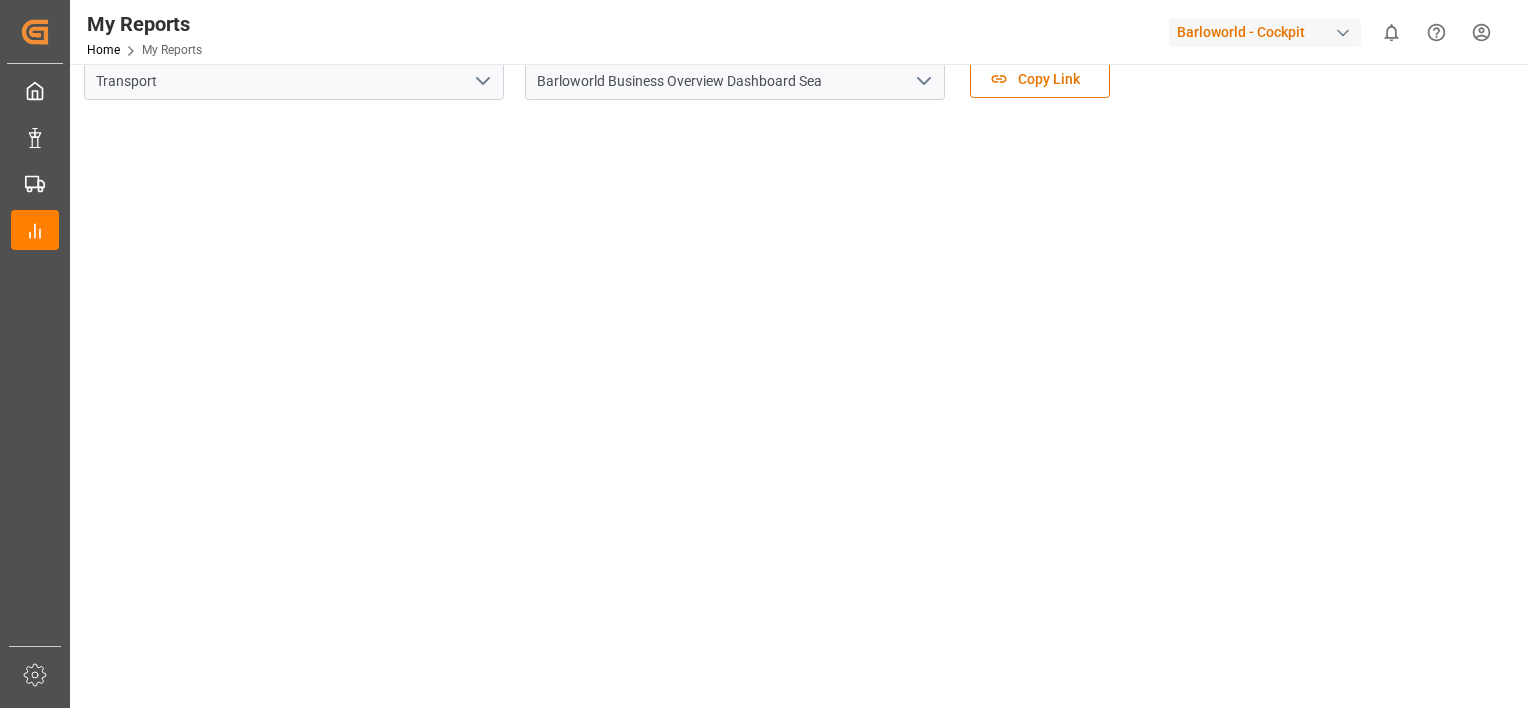 scroll, scrollTop: 0, scrollLeft: 0, axis: both 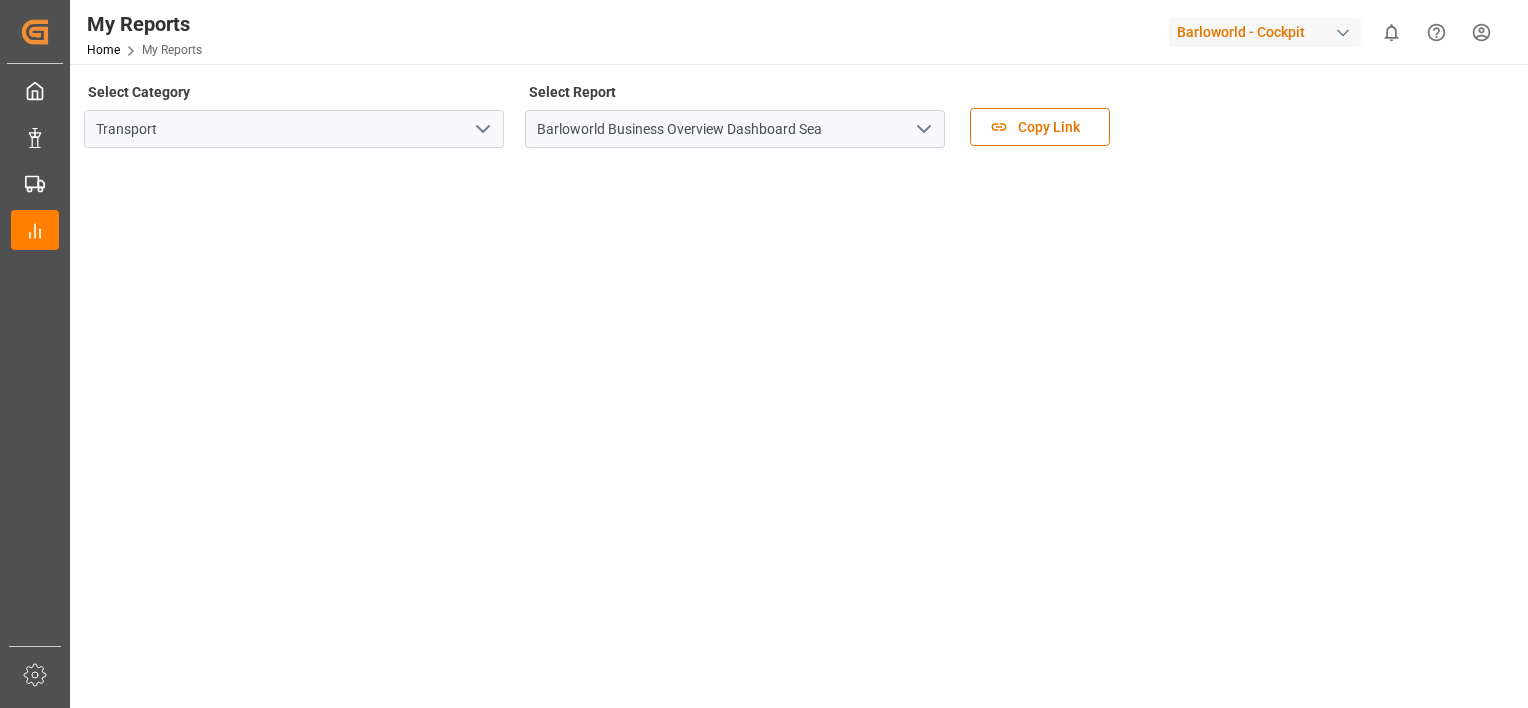 drag, startPoint x: 1486, startPoint y: 239, endPoint x: 1499, endPoint y: 76, distance: 163.51758 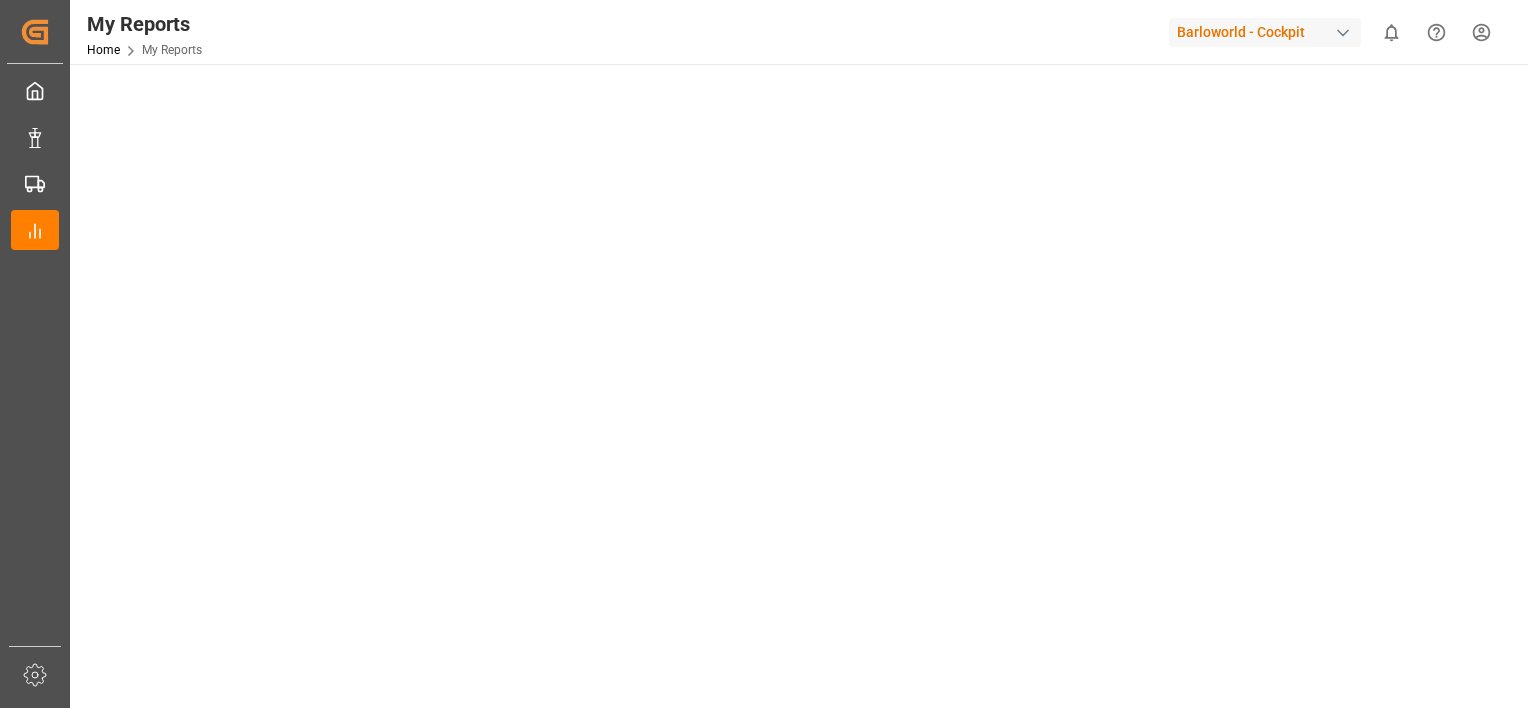 scroll, scrollTop: 0, scrollLeft: 0, axis: both 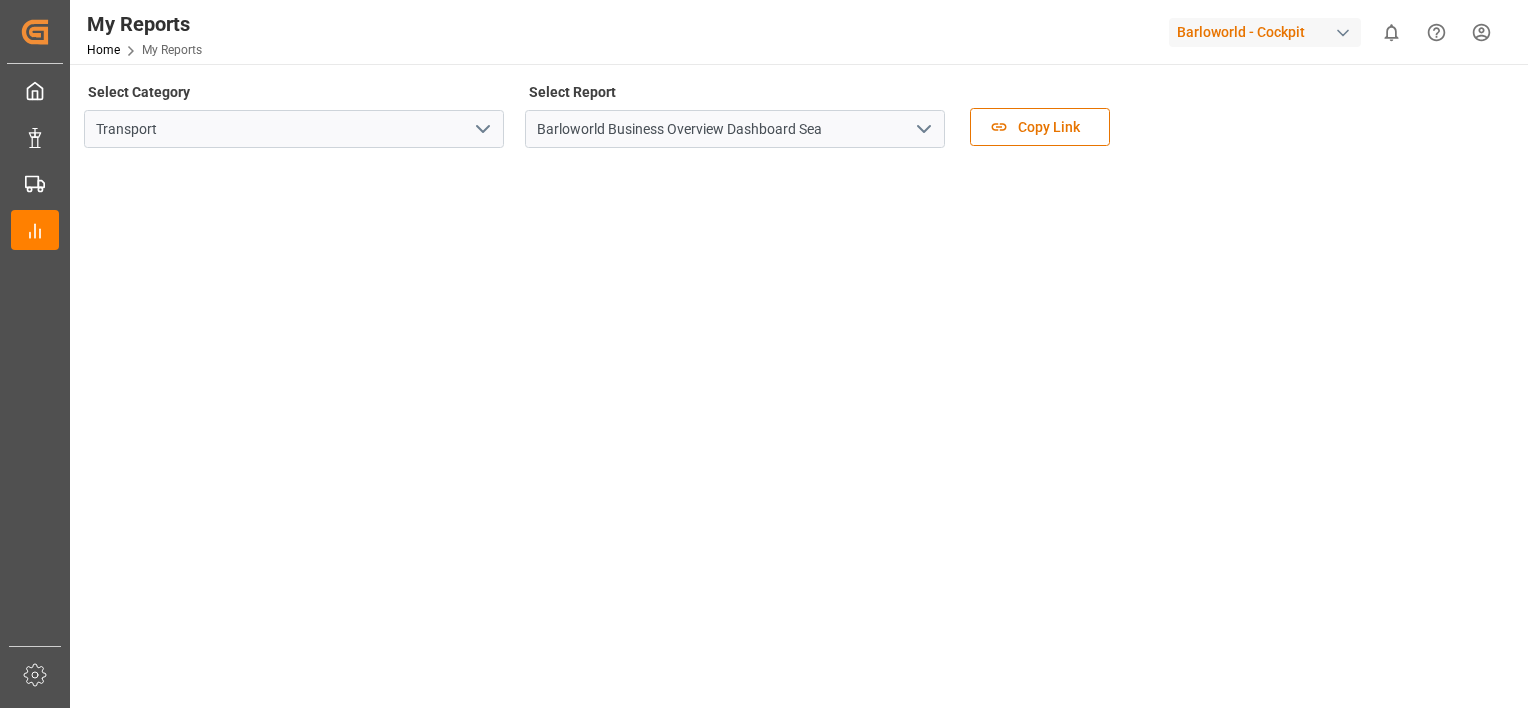 drag, startPoint x: 1511, startPoint y: 283, endPoint x: 1495, endPoint y: 6, distance: 277.4617 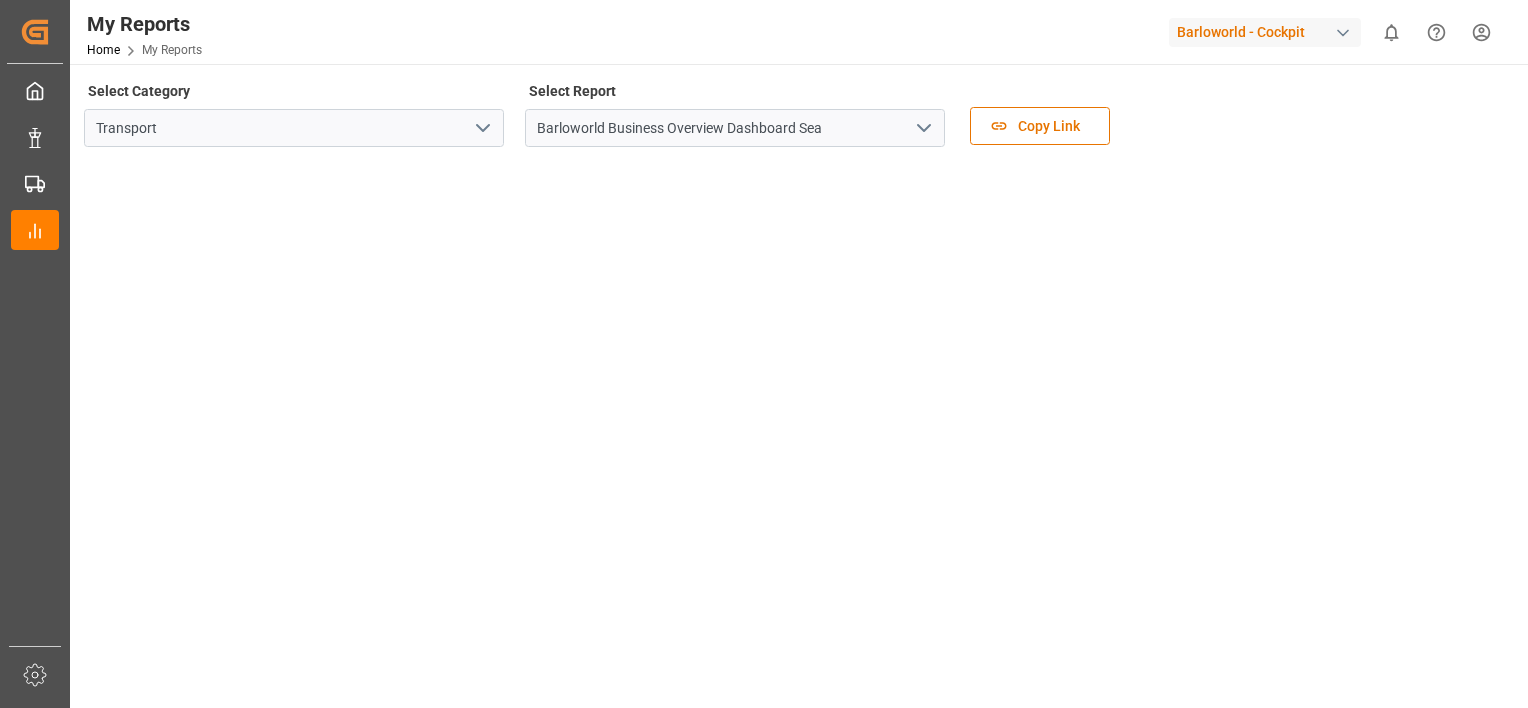 scroll, scrollTop: 0, scrollLeft: 0, axis: both 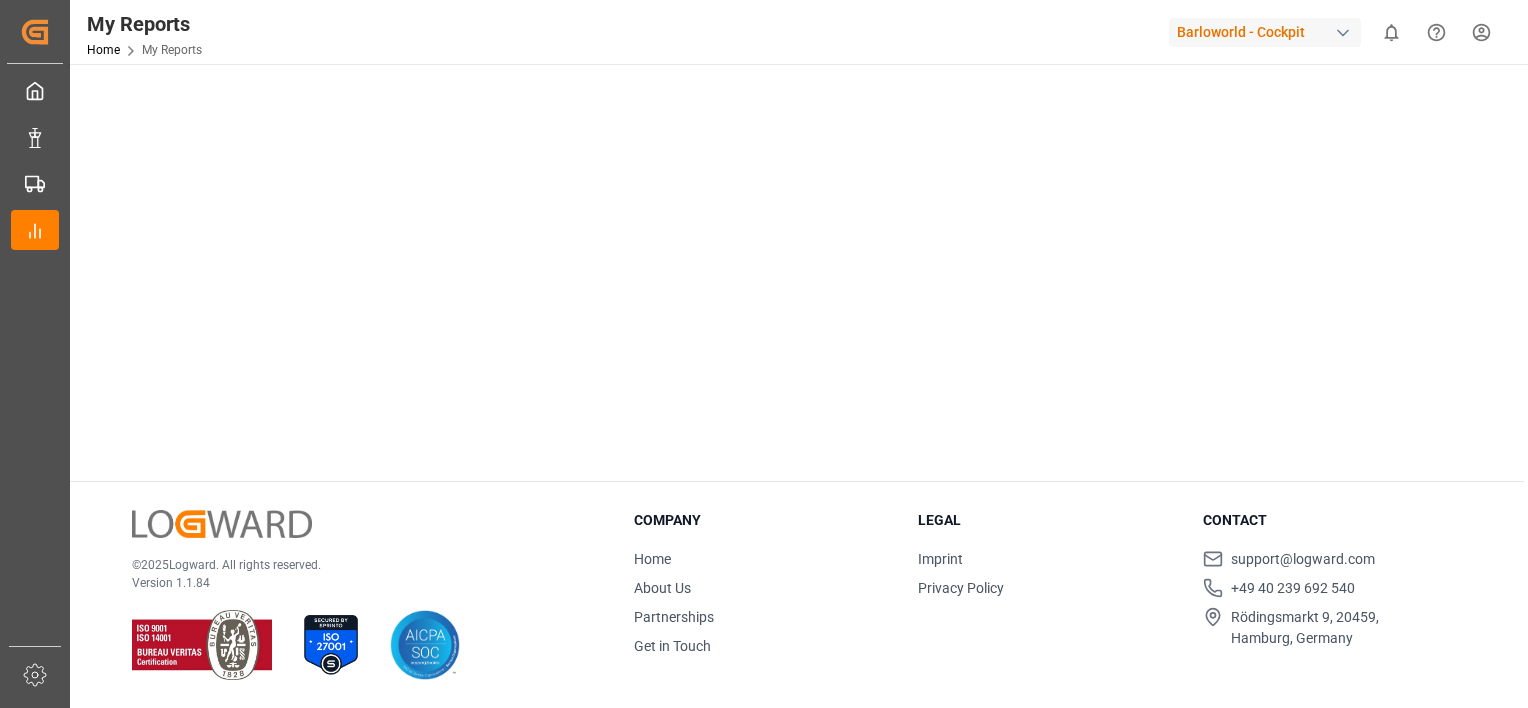 drag, startPoint x: 1490, startPoint y: 409, endPoint x: 1531, endPoint y: 726, distance: 319.6404 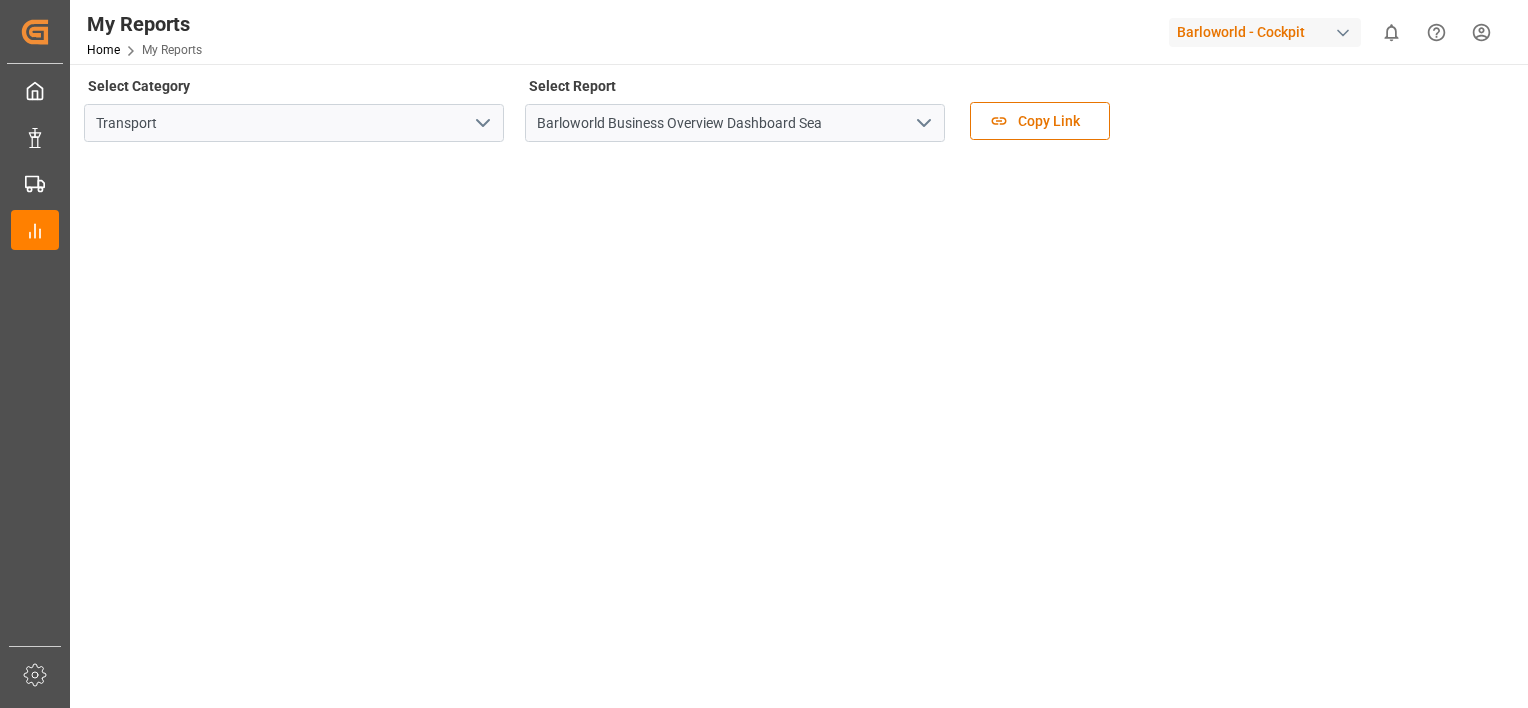 scroll, scrollTop: 0, scrollLeft: 0, axis: both 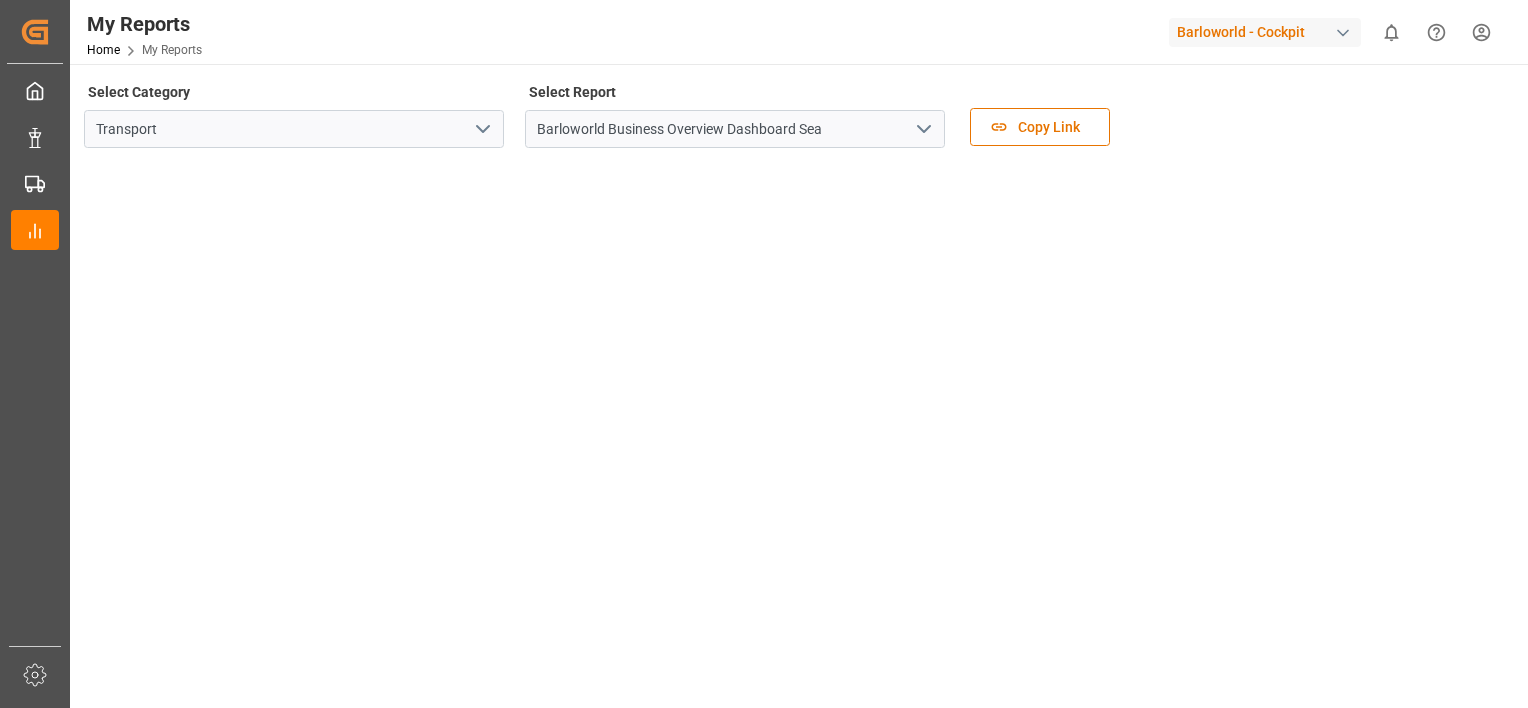 click 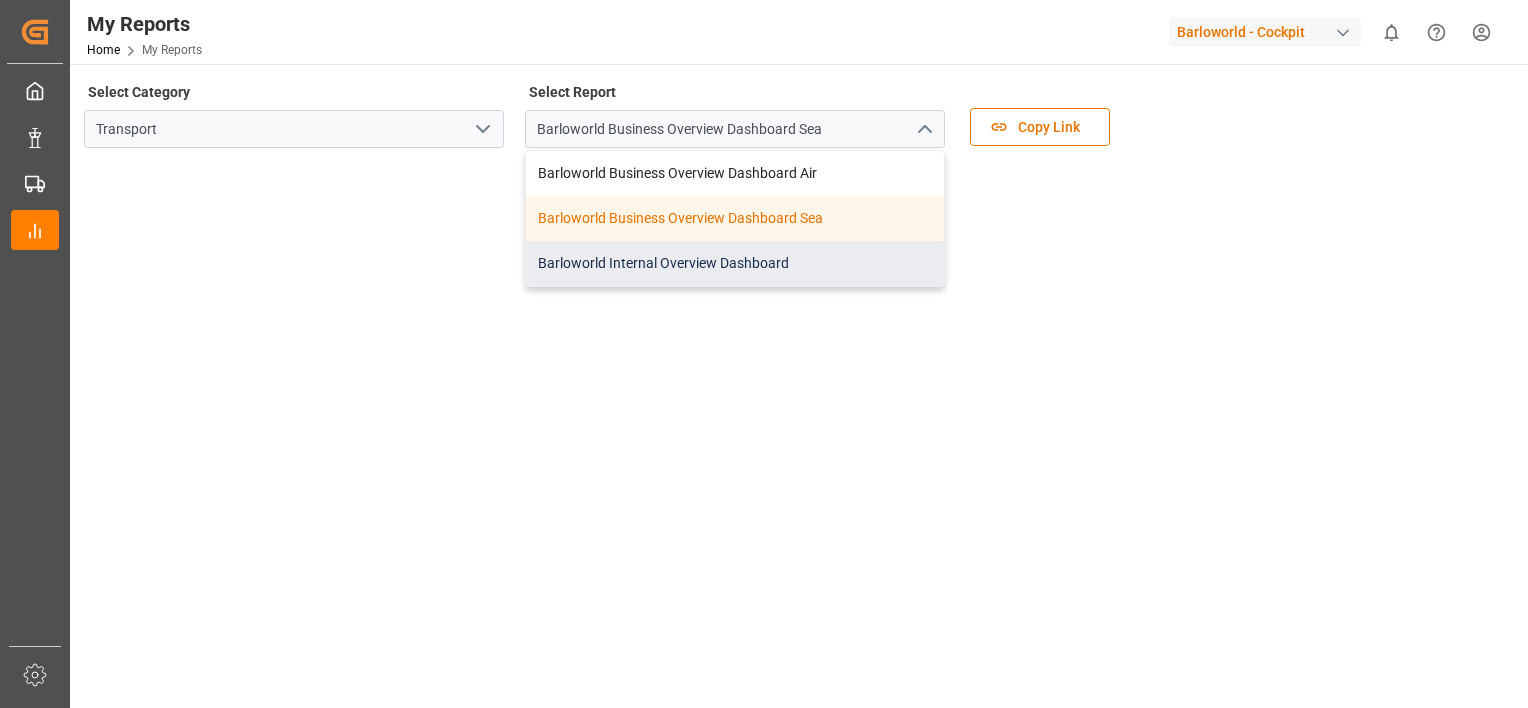 click on "Barloworld Internal Overview Dashboard" at bounding box center (735, 263) 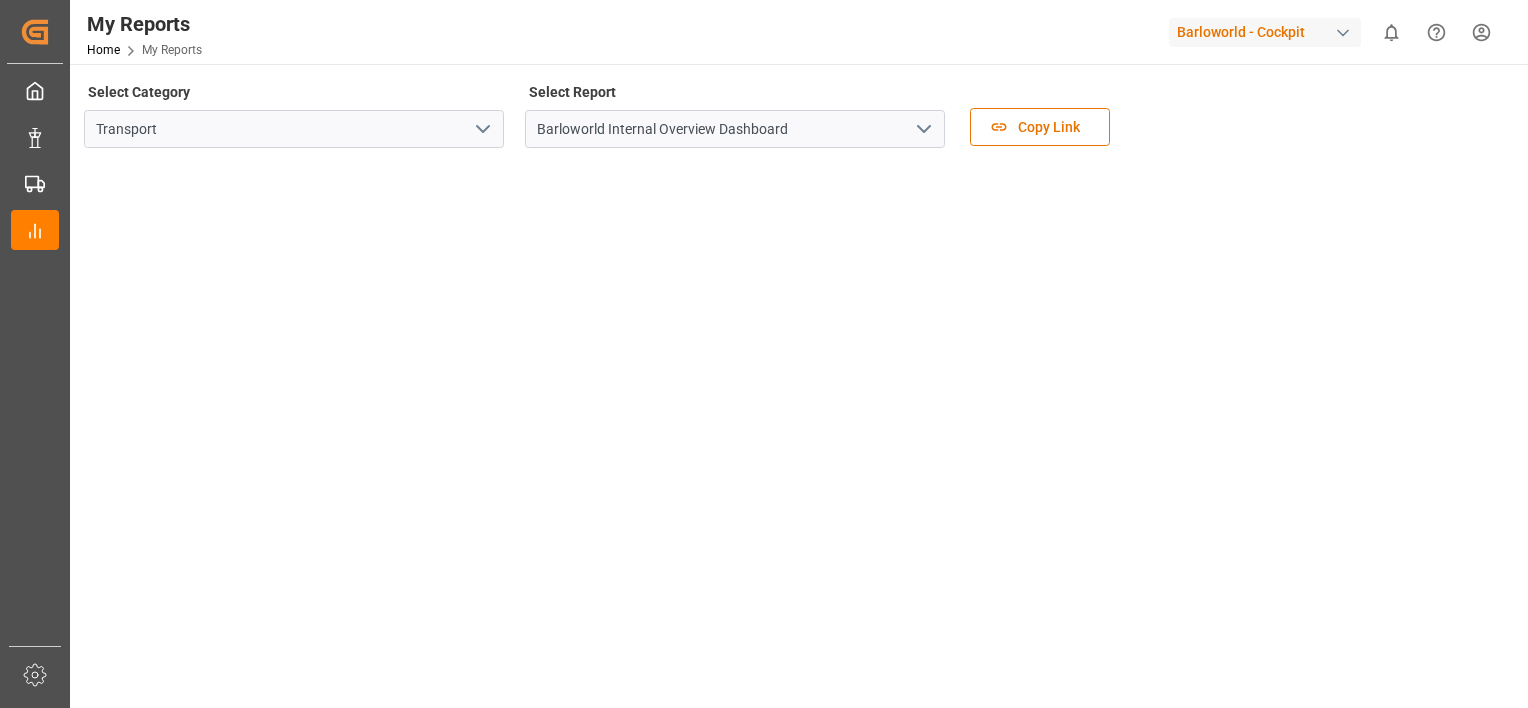 scroll, scrollTop: 340, scrollLeft: 0, axis: vertical 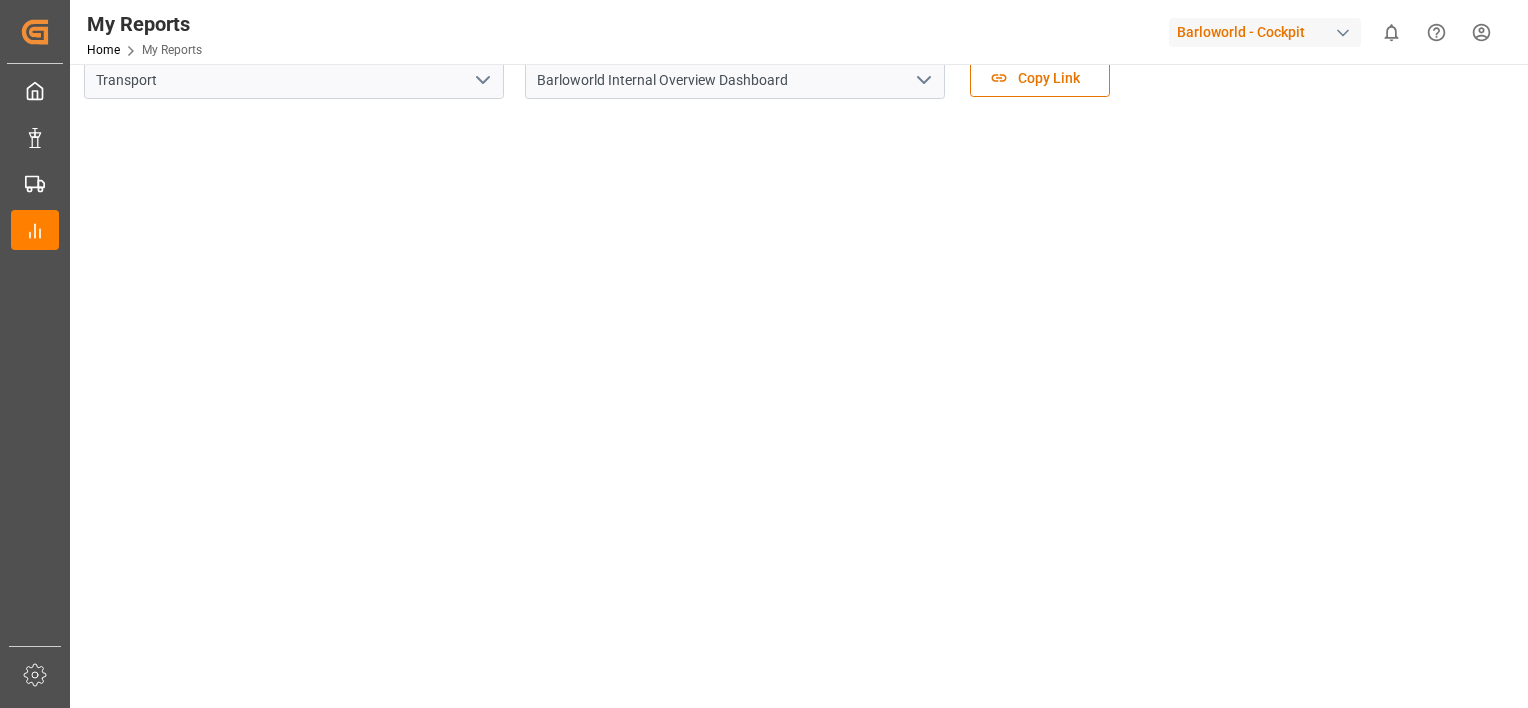 drag, startPoint x: 1492, startPoint y: 211, endPoint x: 1489, endPoint y: 76, distance: 135.03333 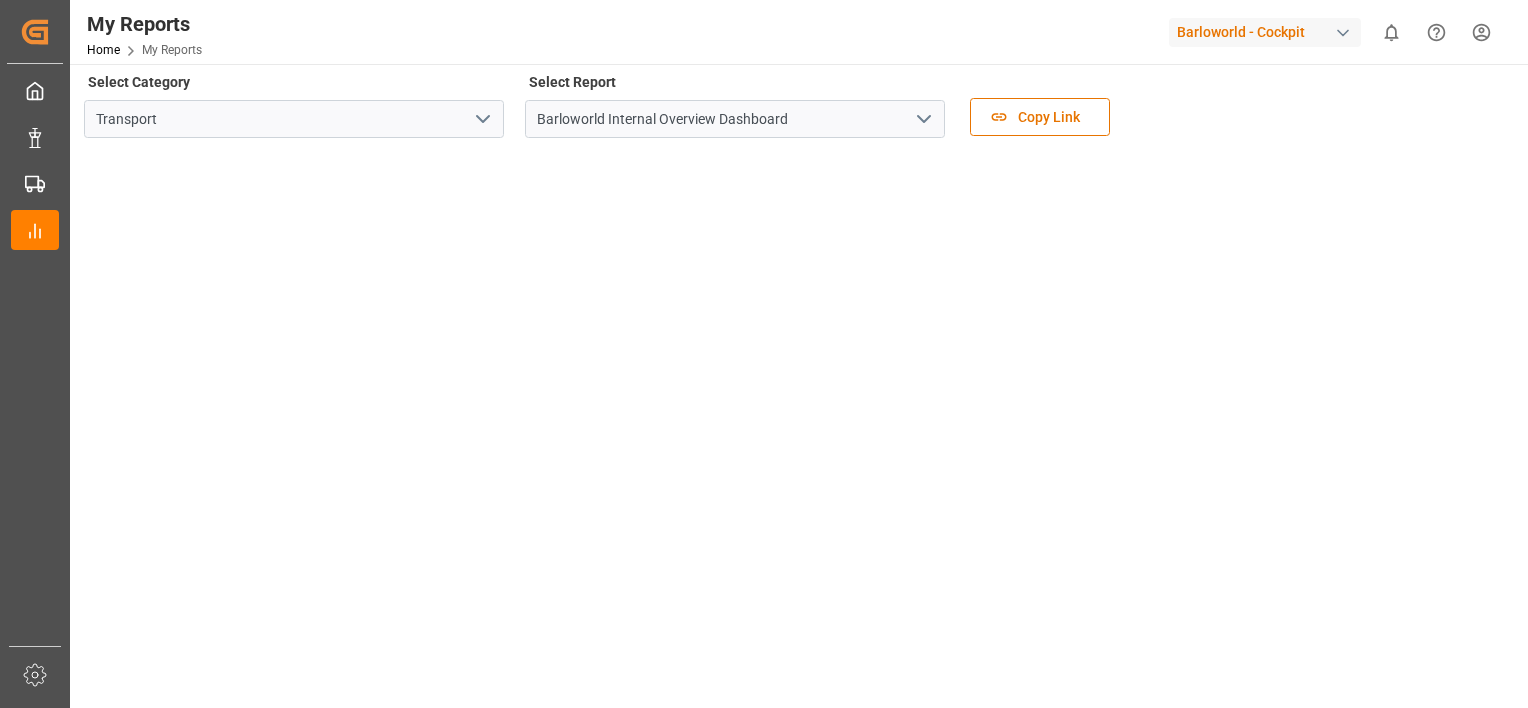 scroll, scrollTop: 0, scrollLeft: 0, axis: both 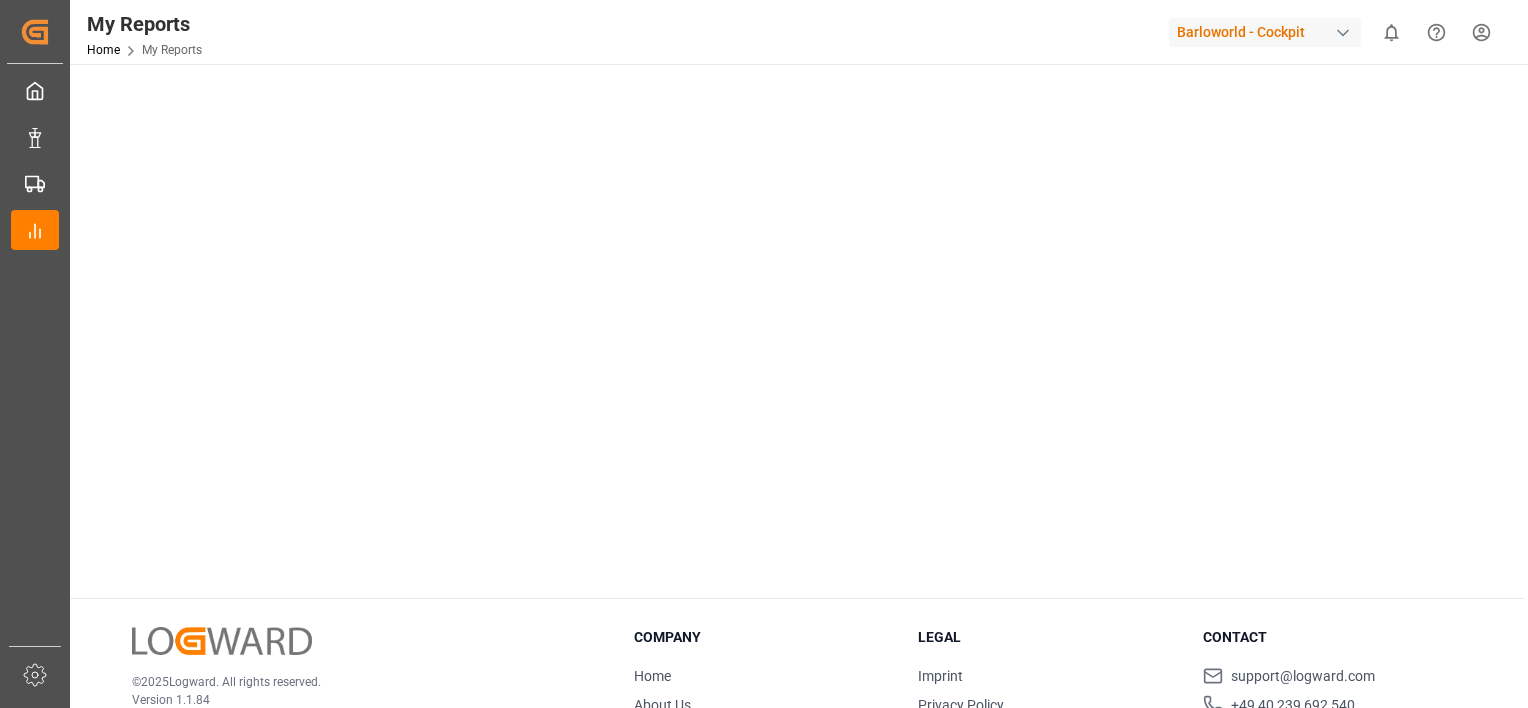 drag, startPoint x: 1487, startPoint y: 458, endPoint x: 1518, endPoint y: 587, distance: 132.67253 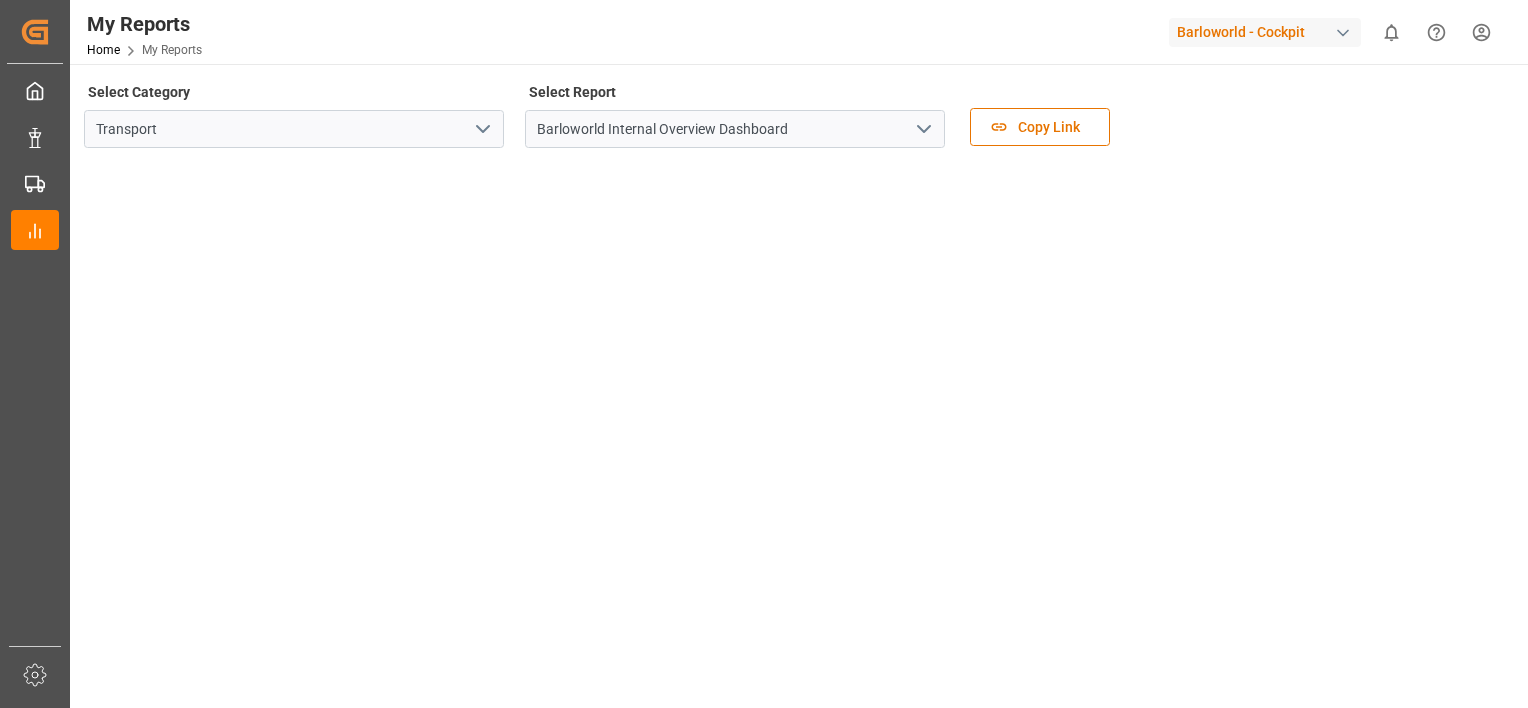 drag, startPoint x: 1492, startPoint y: 280, endPoint x: 1520, endPoint y: 69, distance: 212.84972 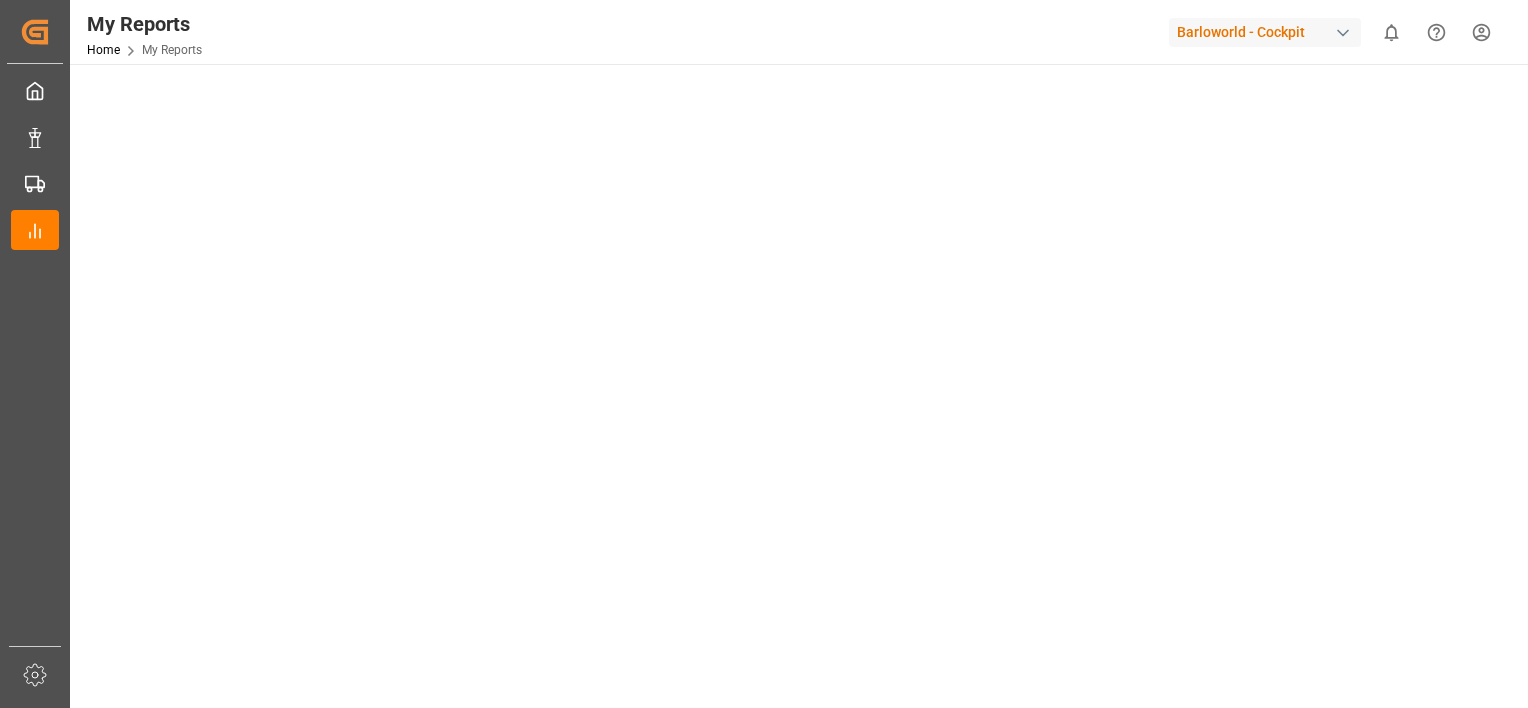 scroll, scrollTop: 0, scrollLeft: 0, axis: both 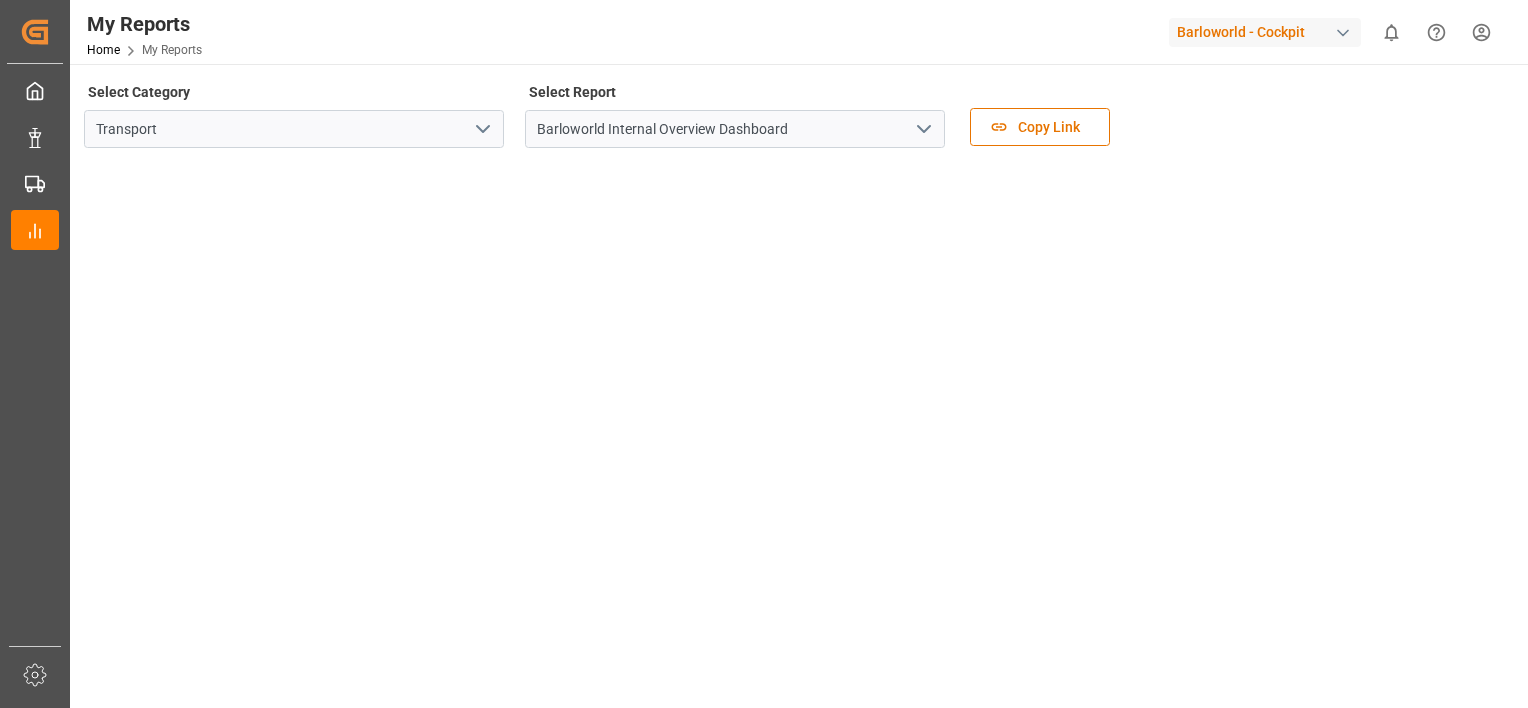 drag, startPoint x: 1496, startPoint y: 276, endPoint x: 1488, endPoint y: 92, distance: 184.17383 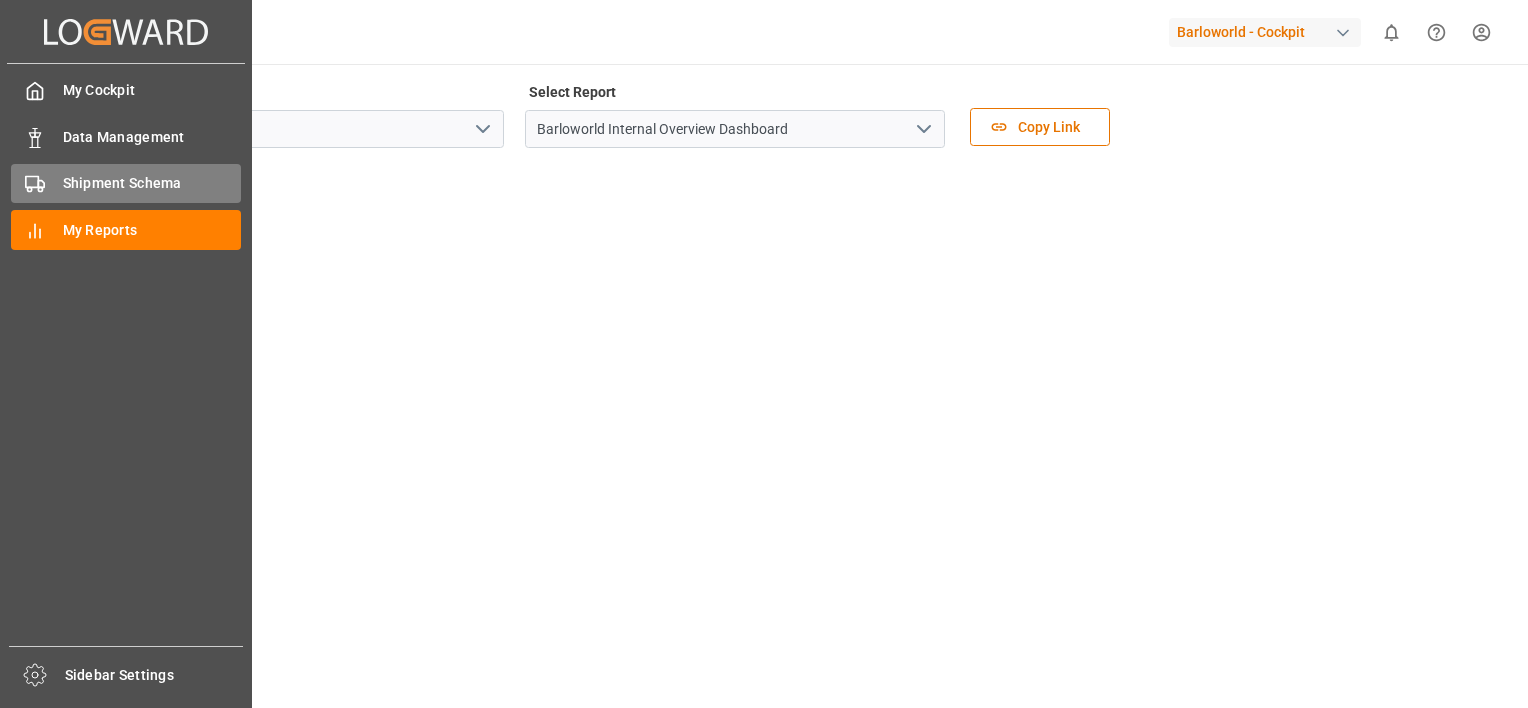 click on "Shipment Schema" at bounding box center (152, 183) 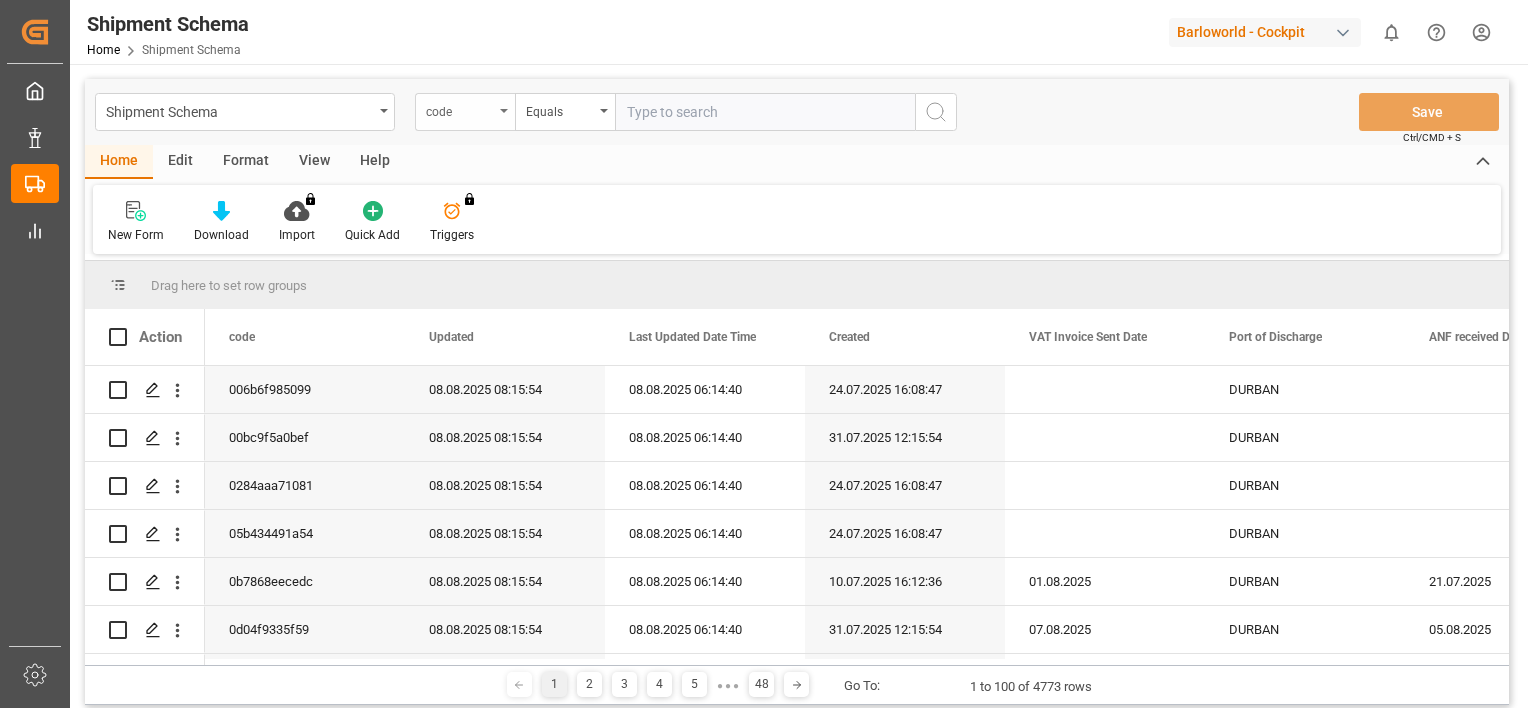 click at bounding box center (504, 111) 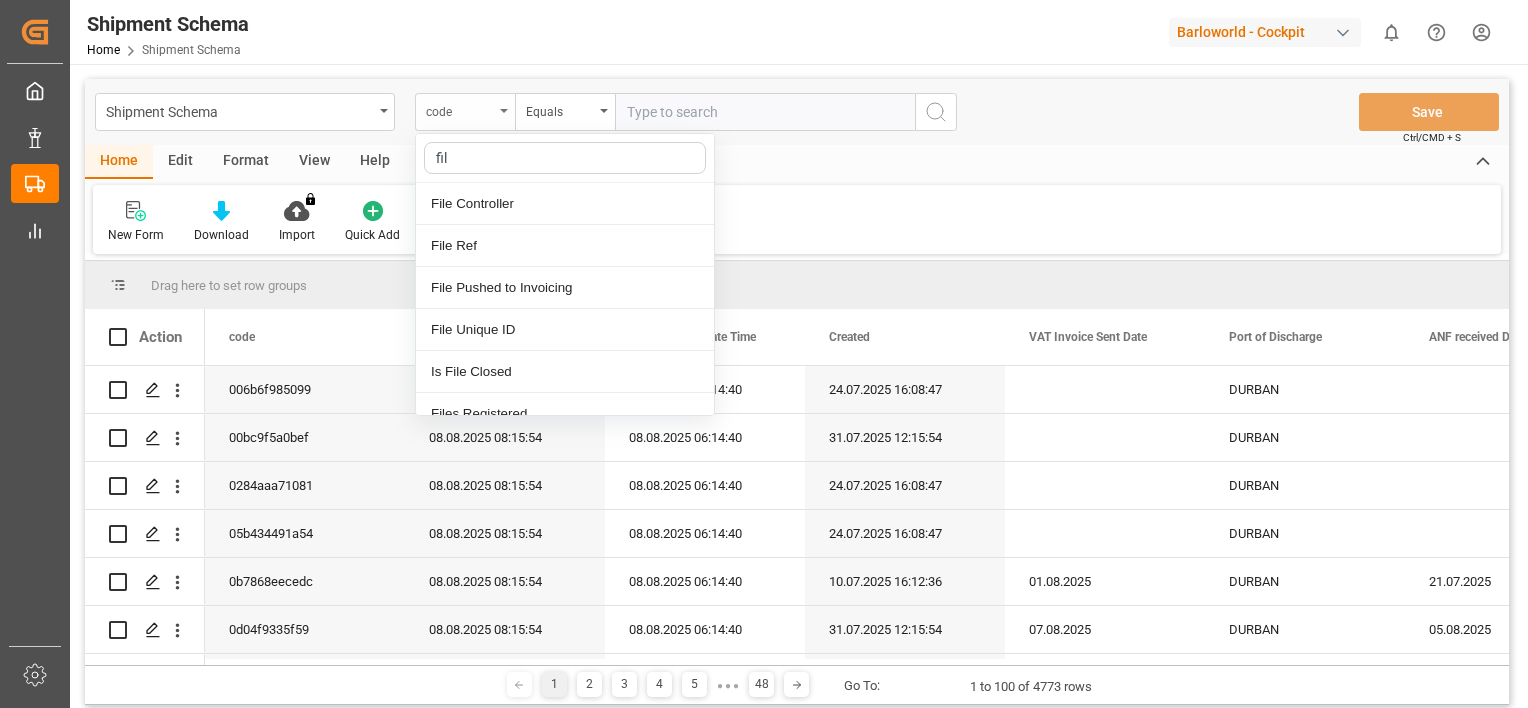 type on "file" 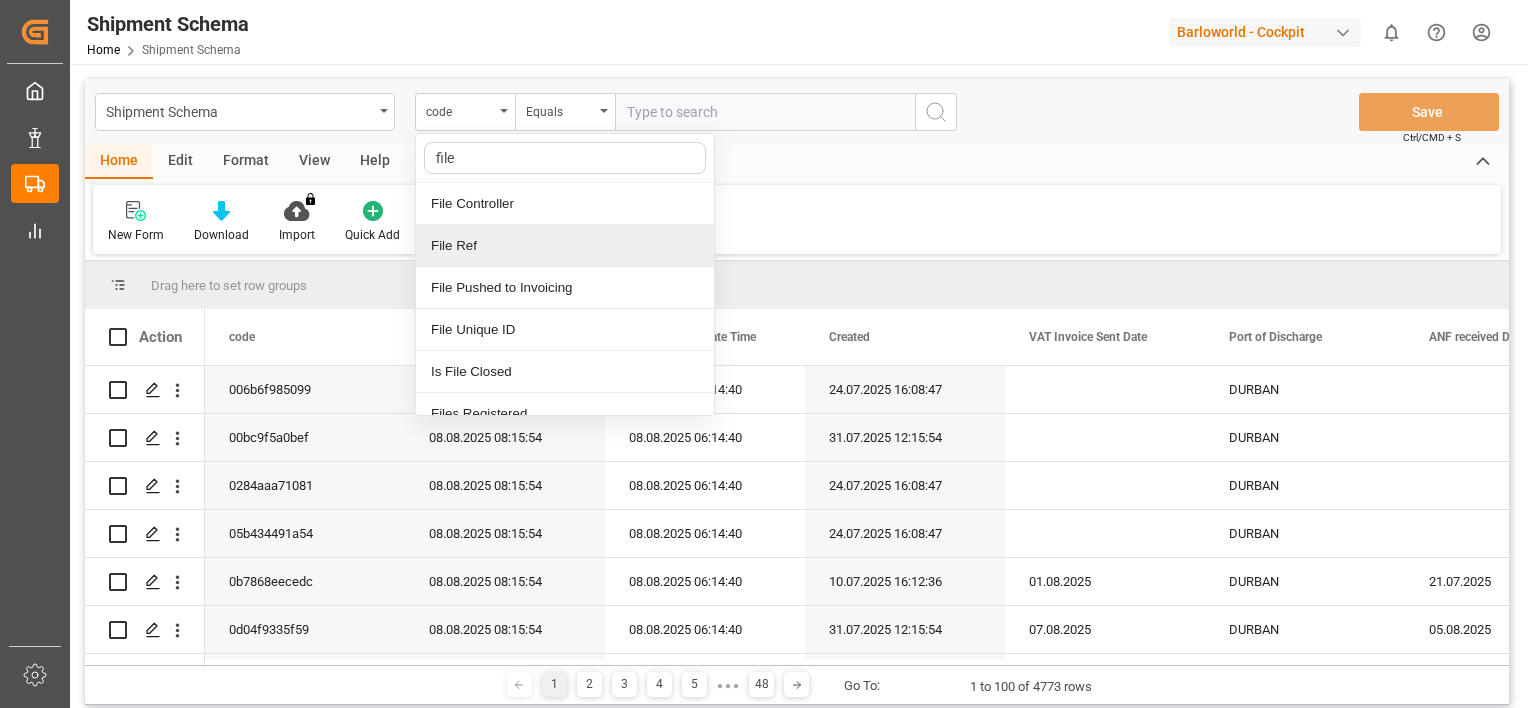 drag, startPoint x: 472, startPoint y: 243, endPoint x: 538, endPoint y: 216, distance: 71.30919 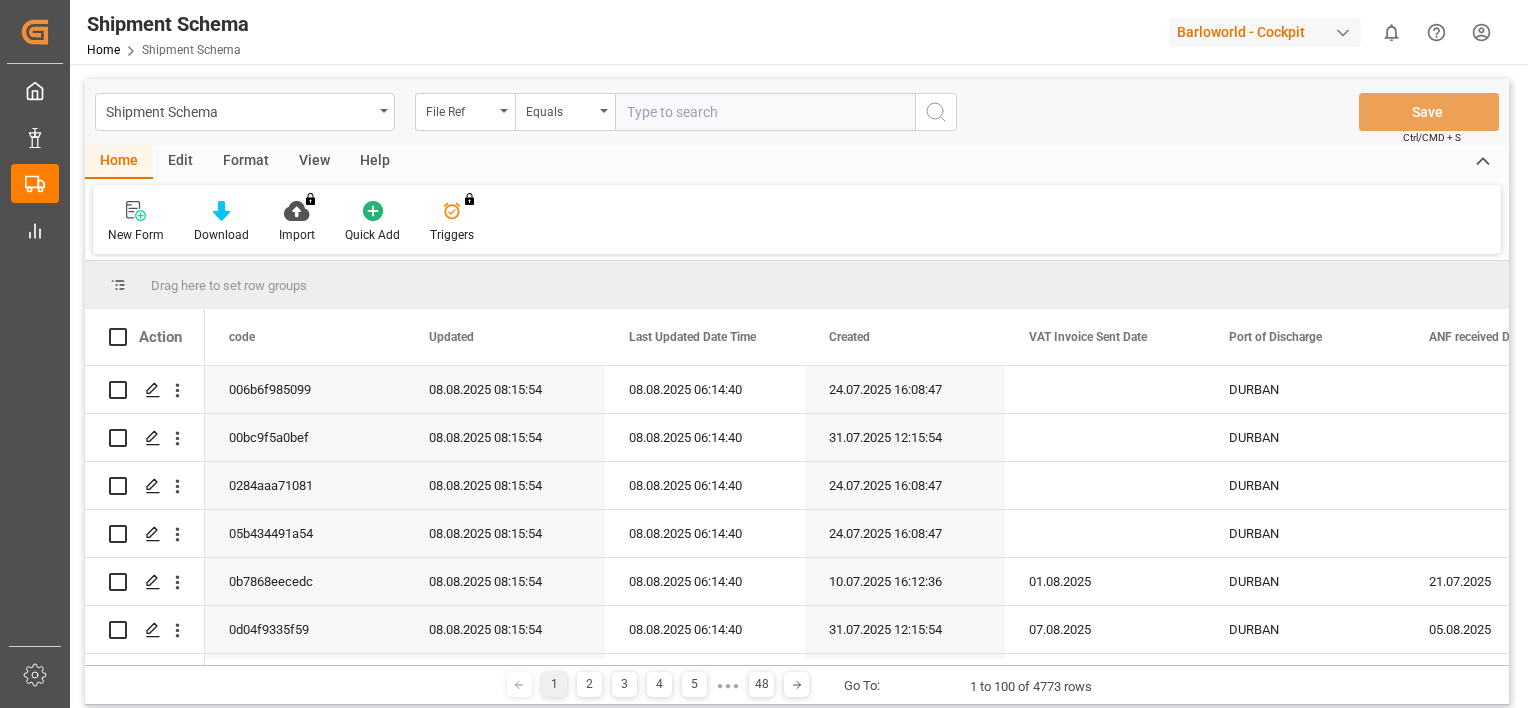 click at bounding box center (765, 112) 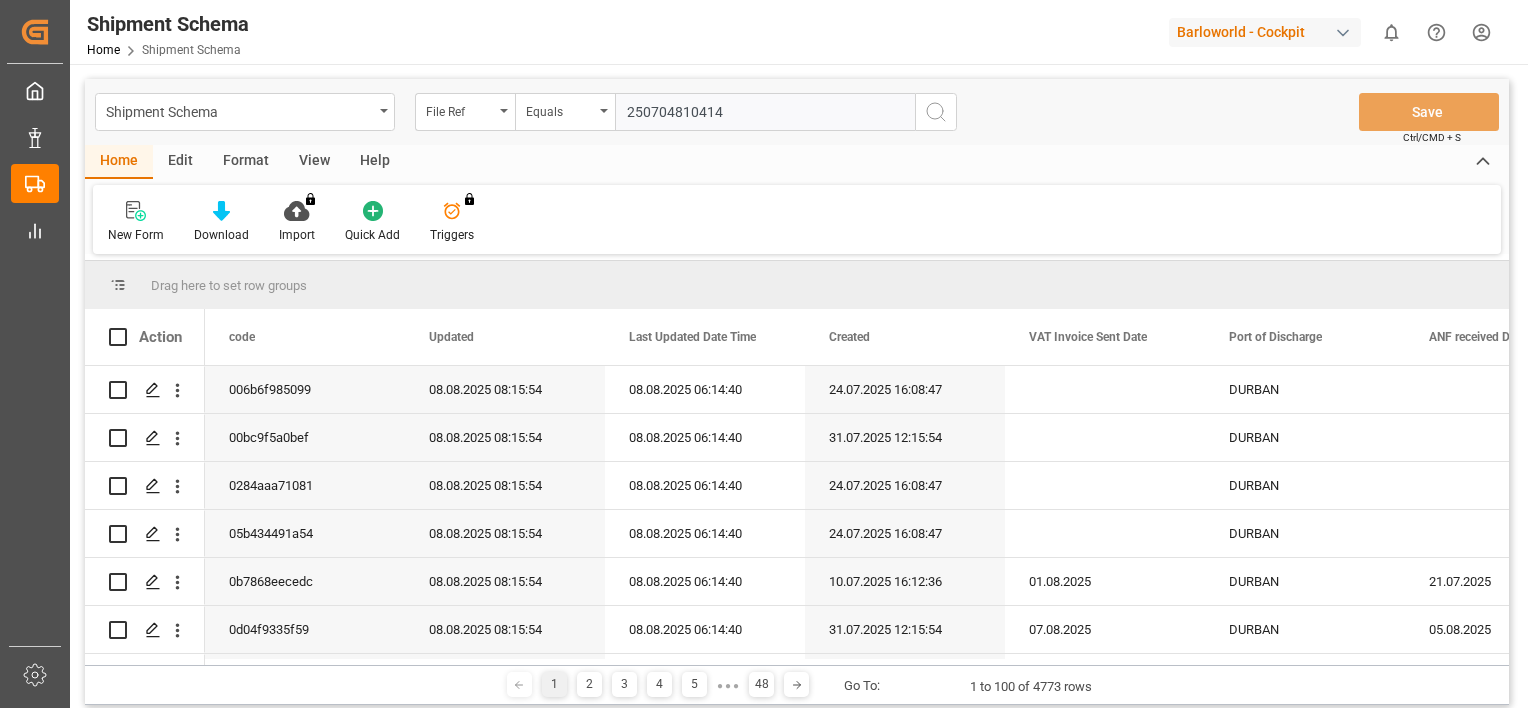 type on "250704810414" 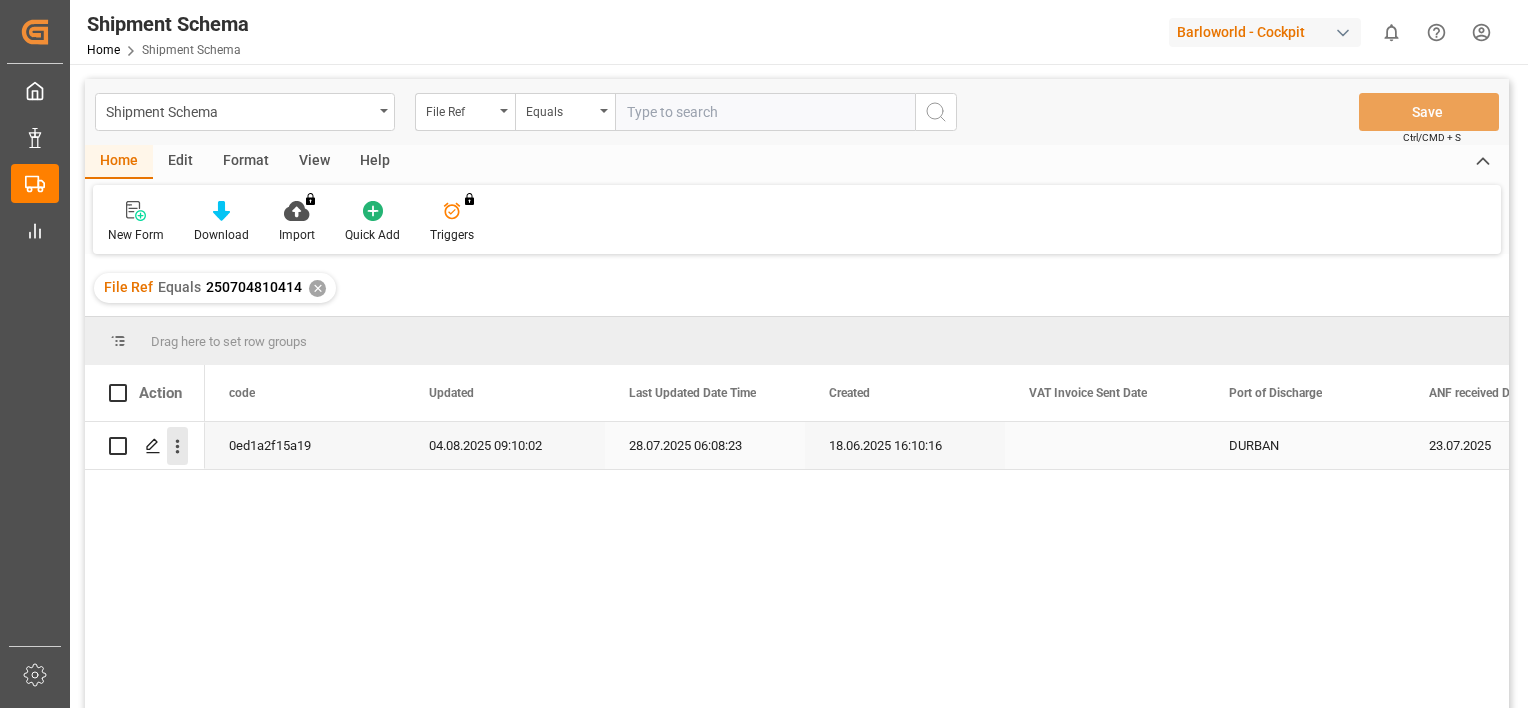 click 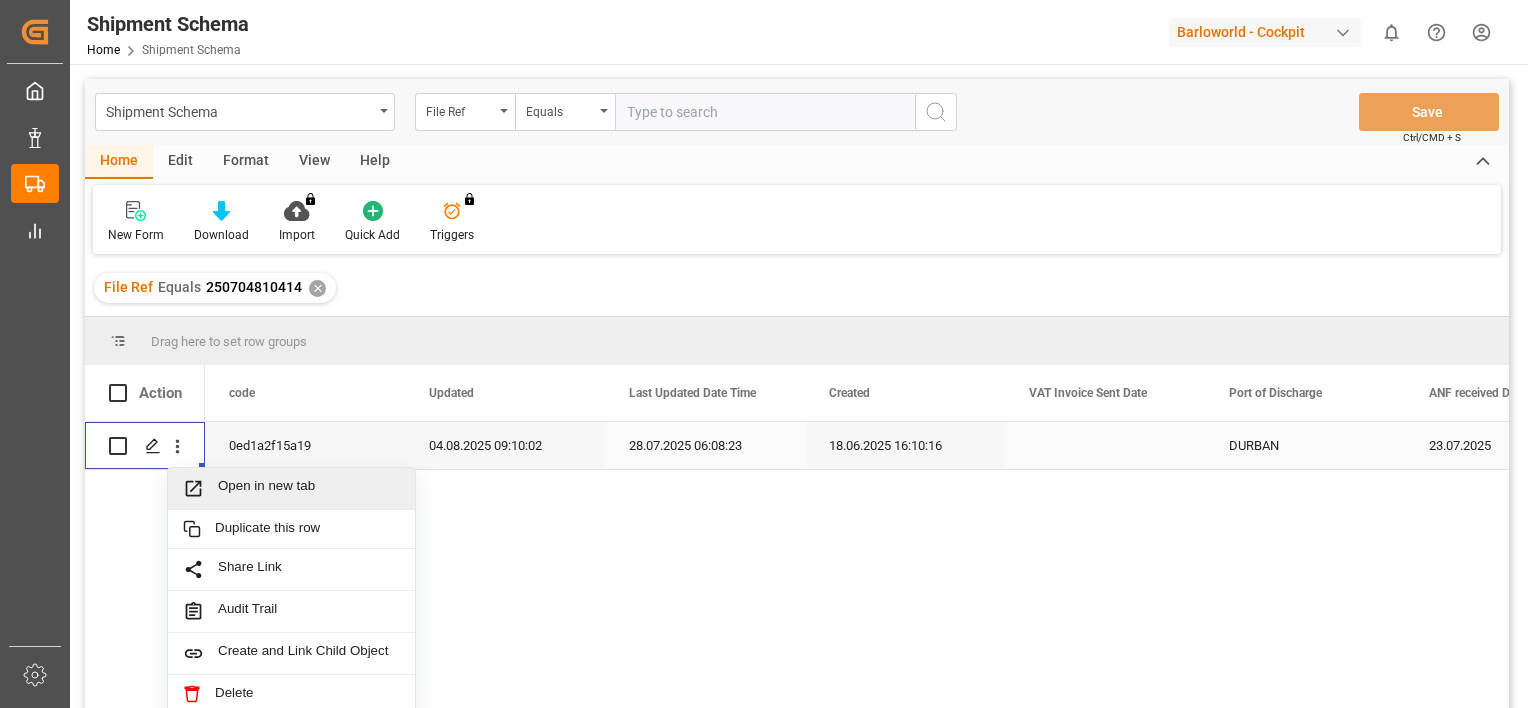 click on "Open in new tab" at bounding box center [309, 488] 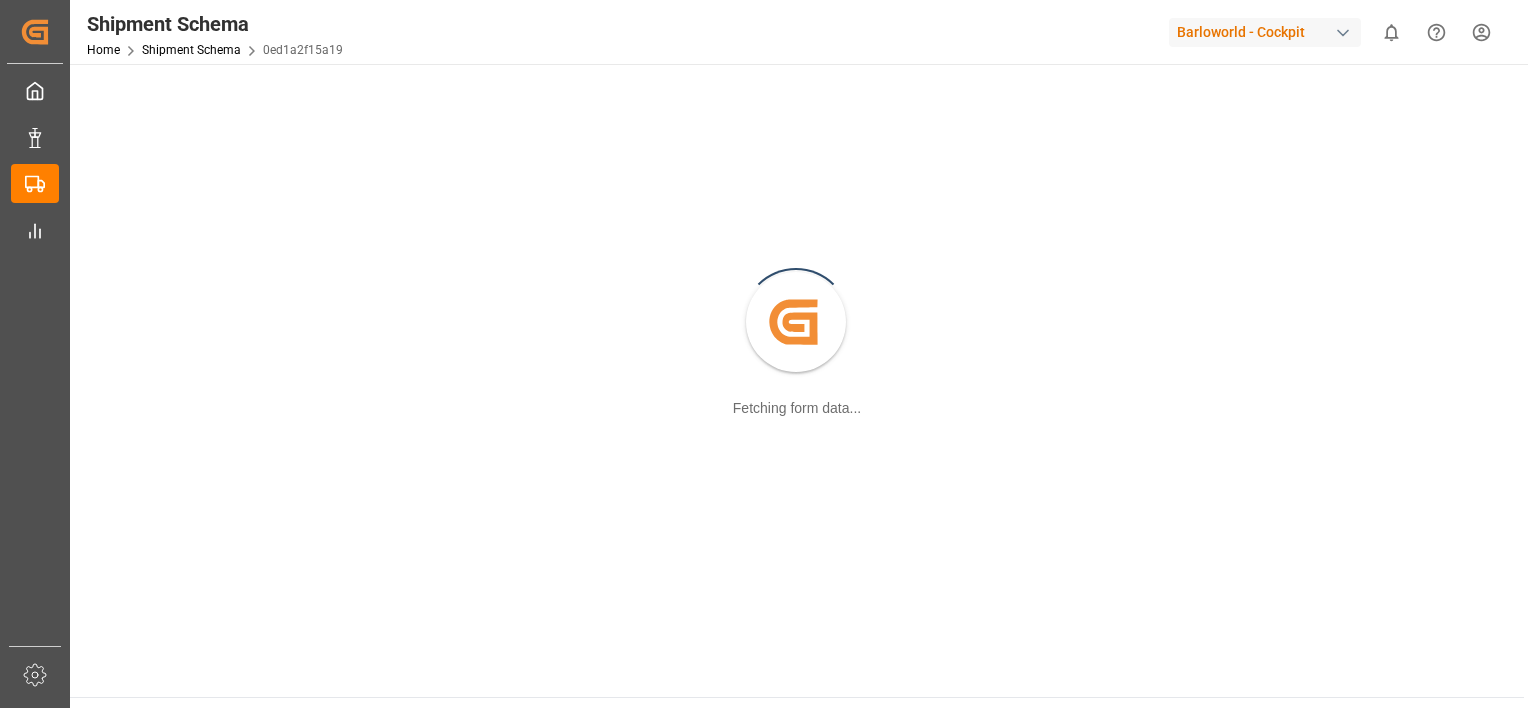scroll, scrollTop: 0, scrollLeft: 0, axis: both 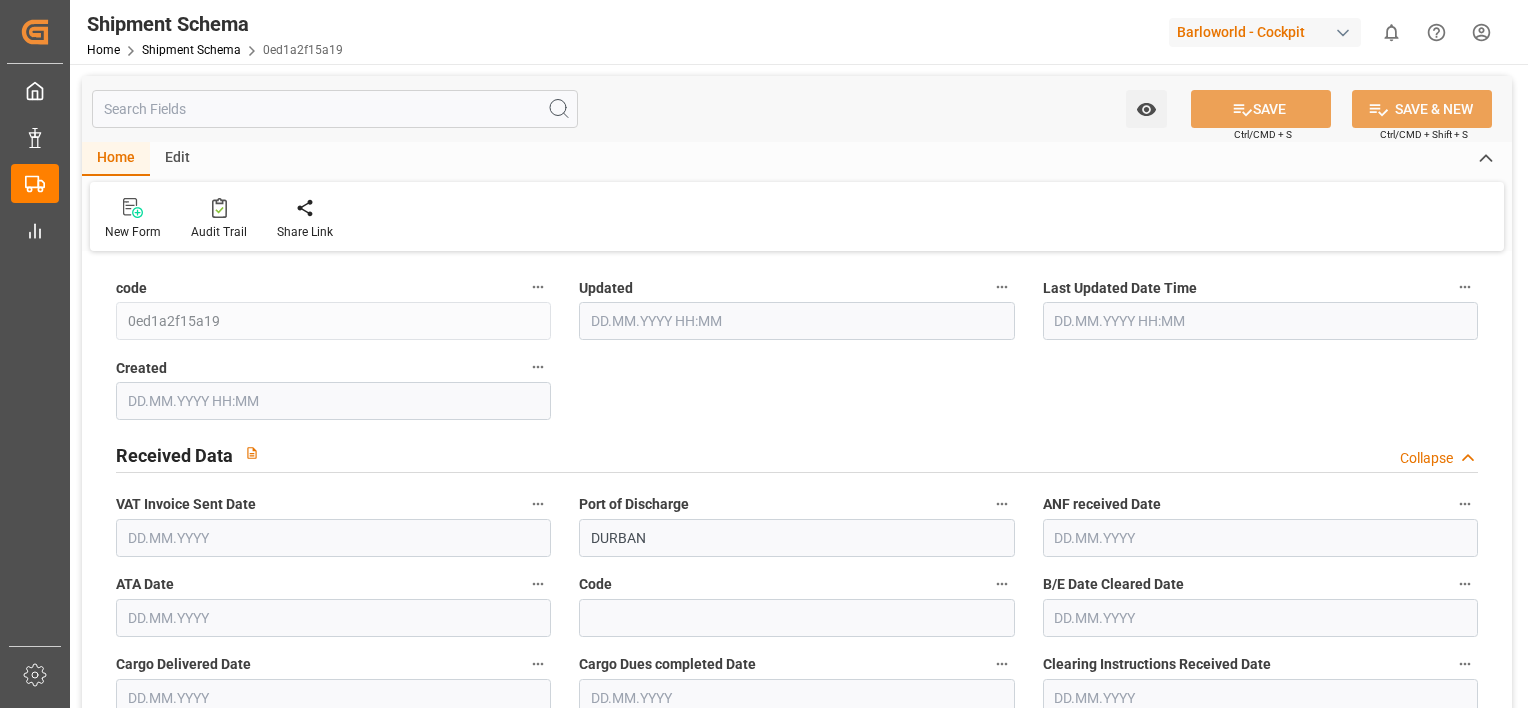 type on "9610444" 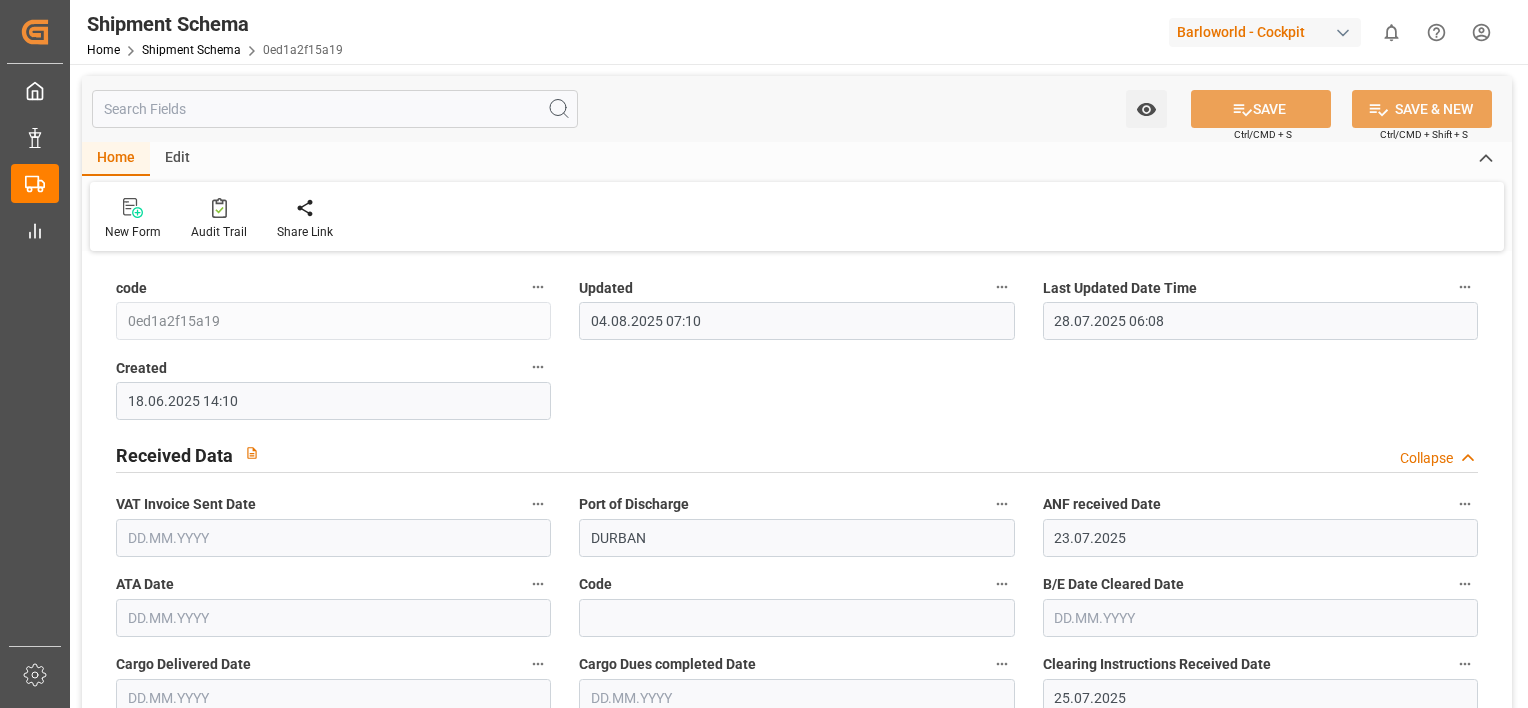 type on "04.08.2025 07:10" 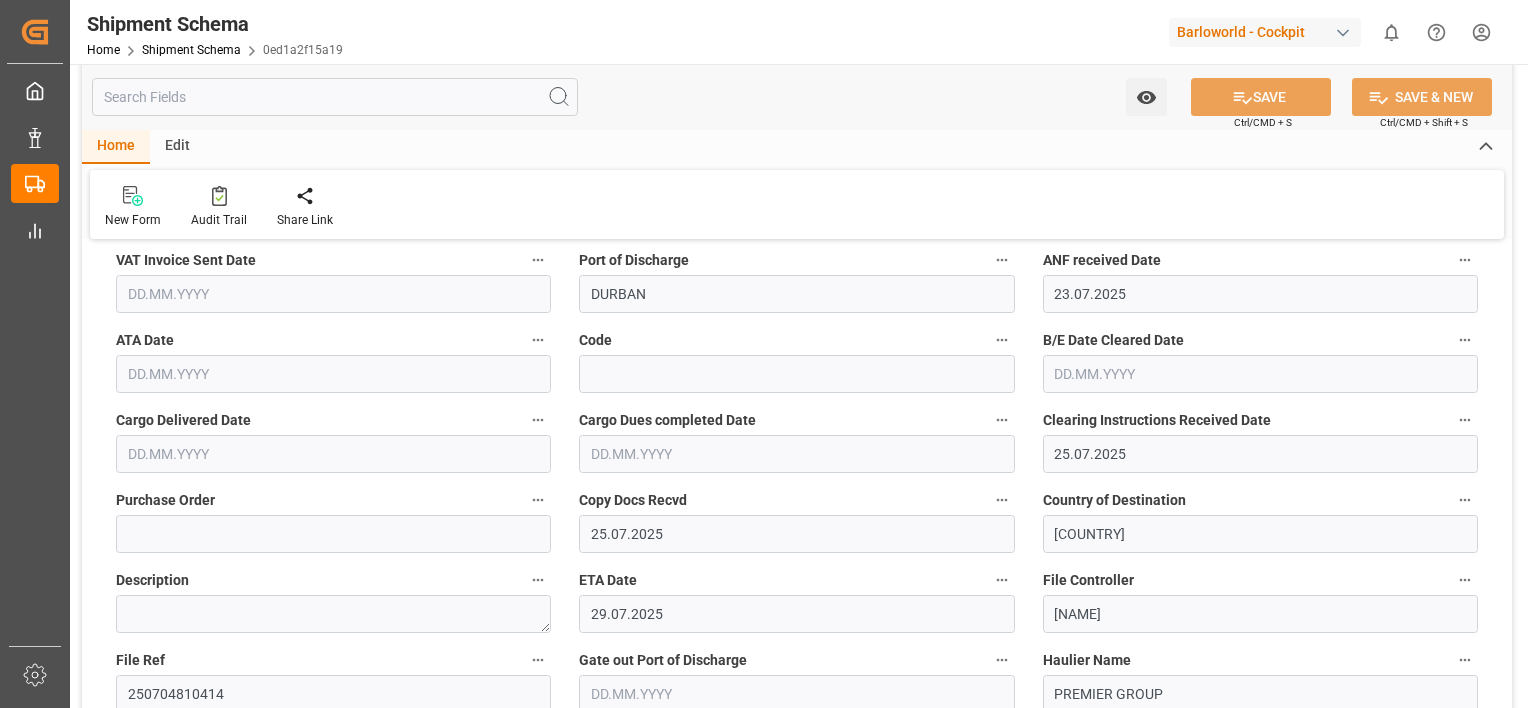 drag, startPoint x: 968, startPoint y: 384, endPoint x: 993, endPoint y: 399, distance: 29.15476 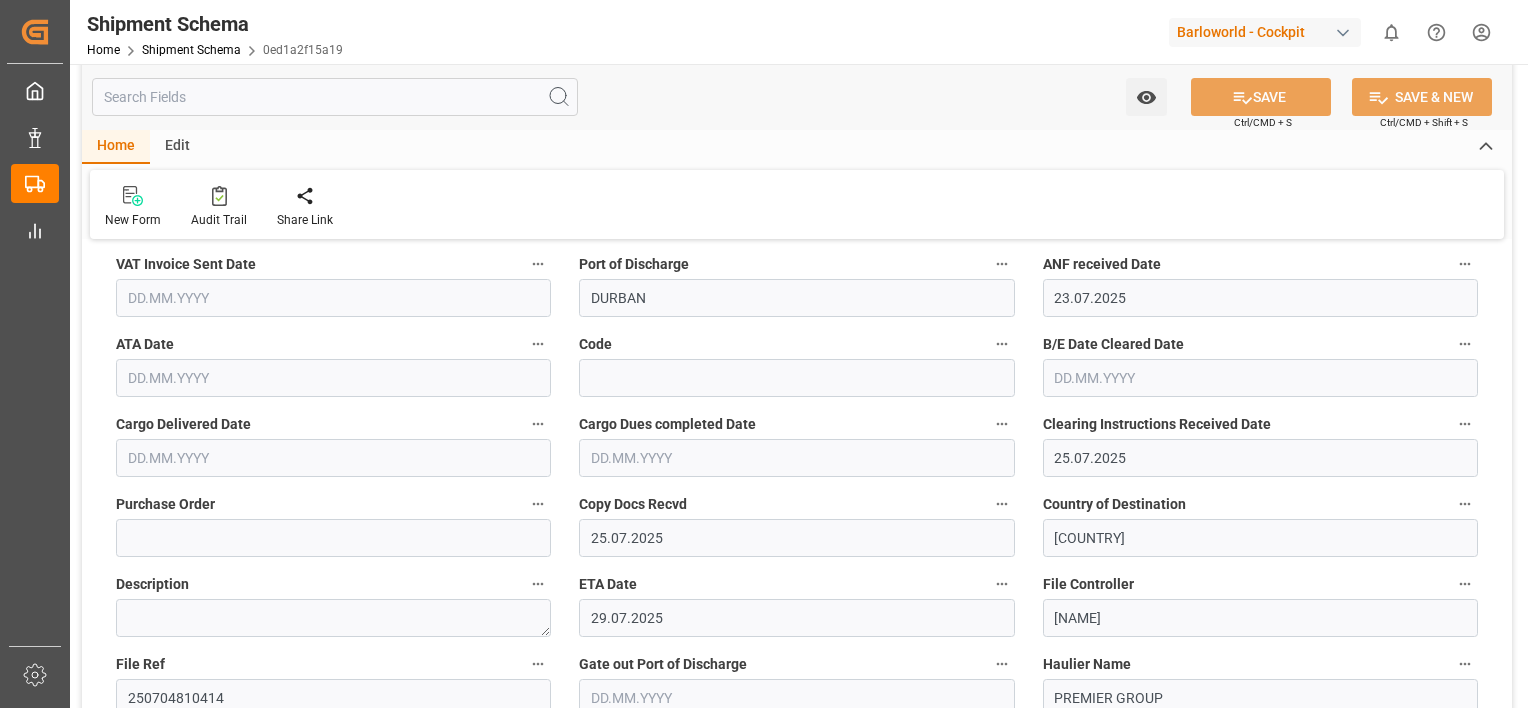 scroll, scrollTop: 244, scrollLeft: 0, axis: vertical 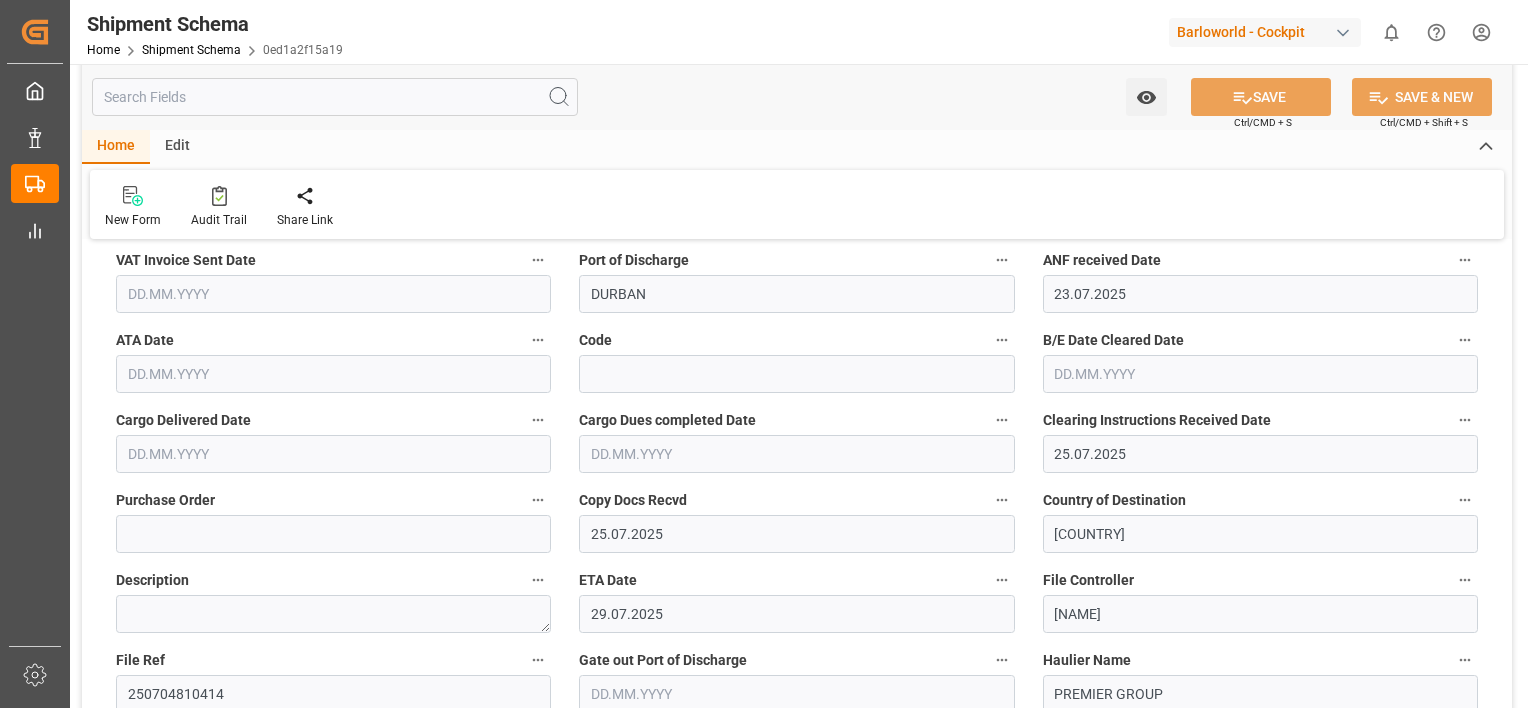 click at bounding box center (333, 374) 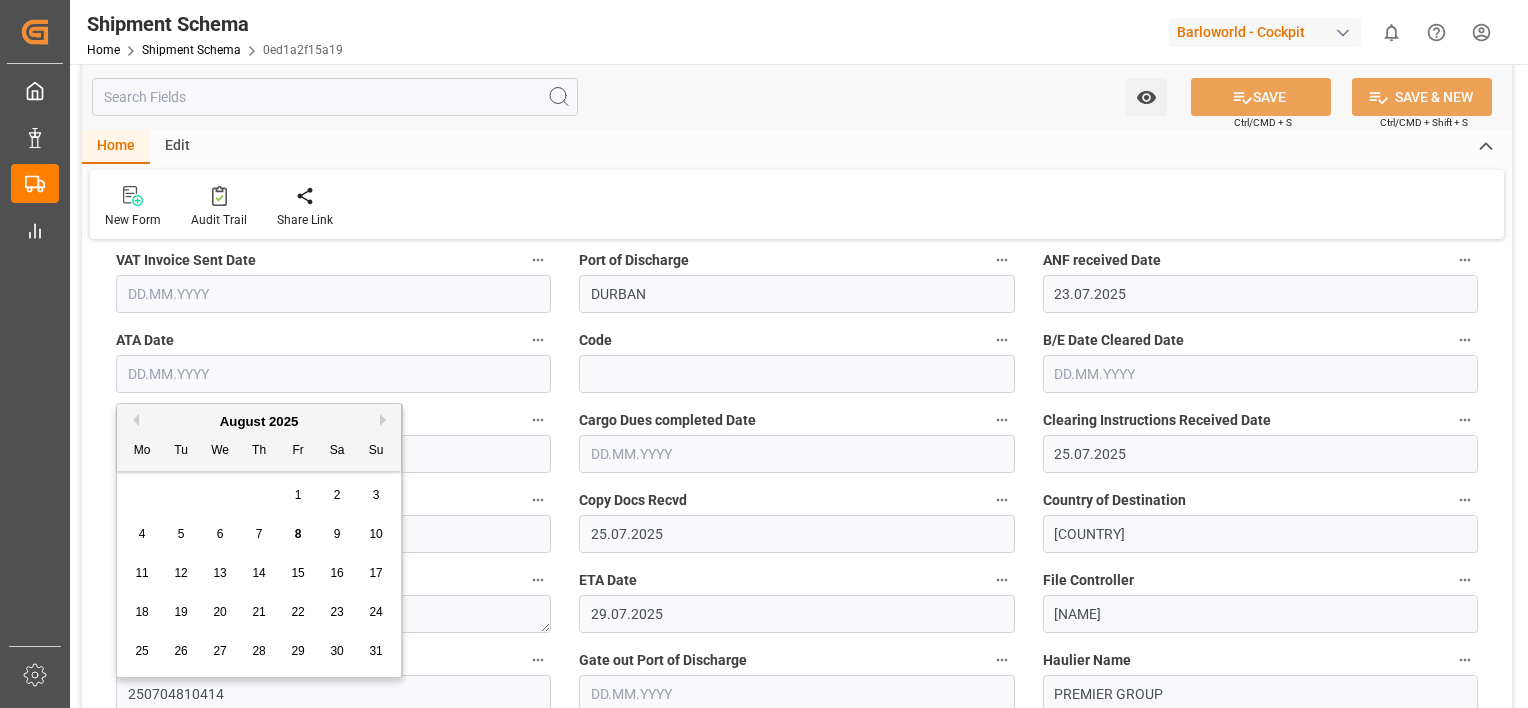 click on "August 2025" at bounding box center [259, 422] 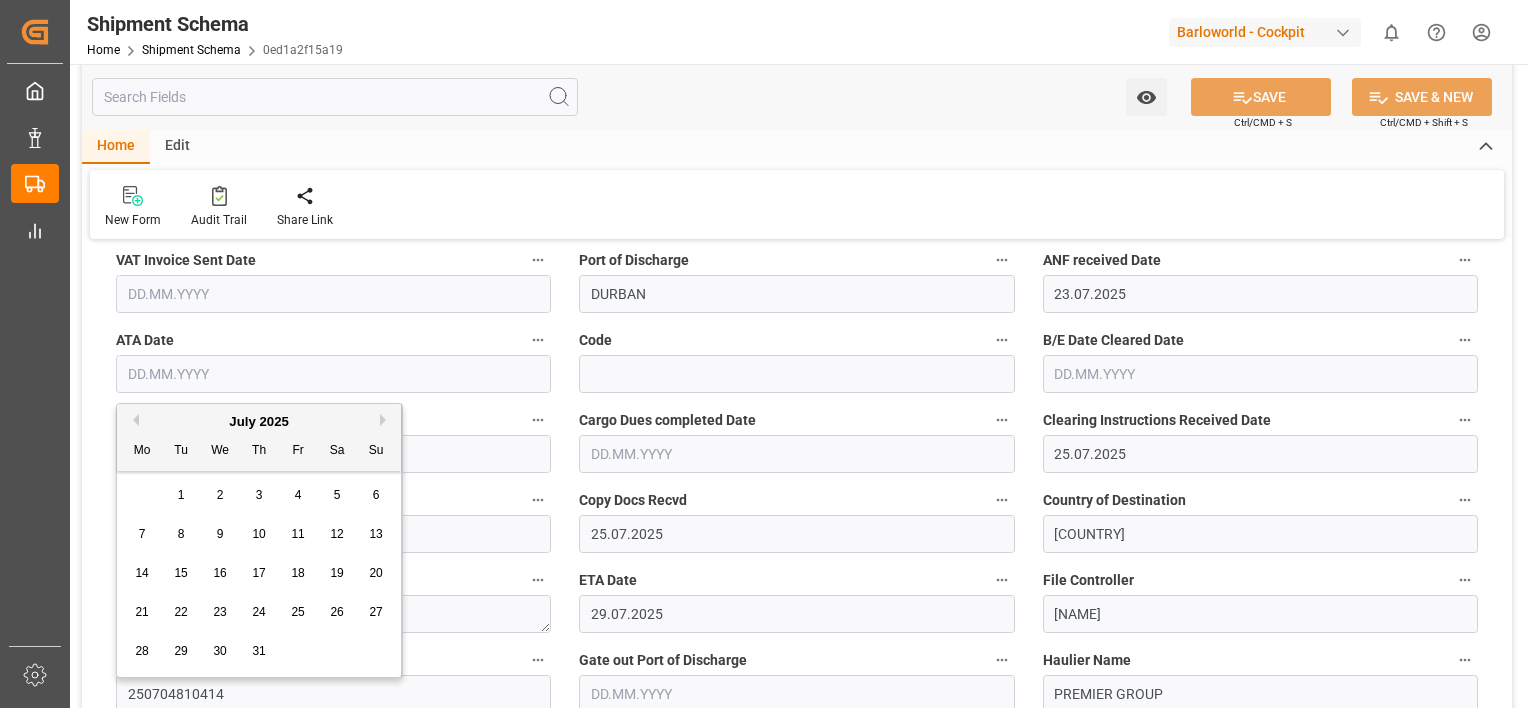 click on "30" at bounding box center (219, 651) 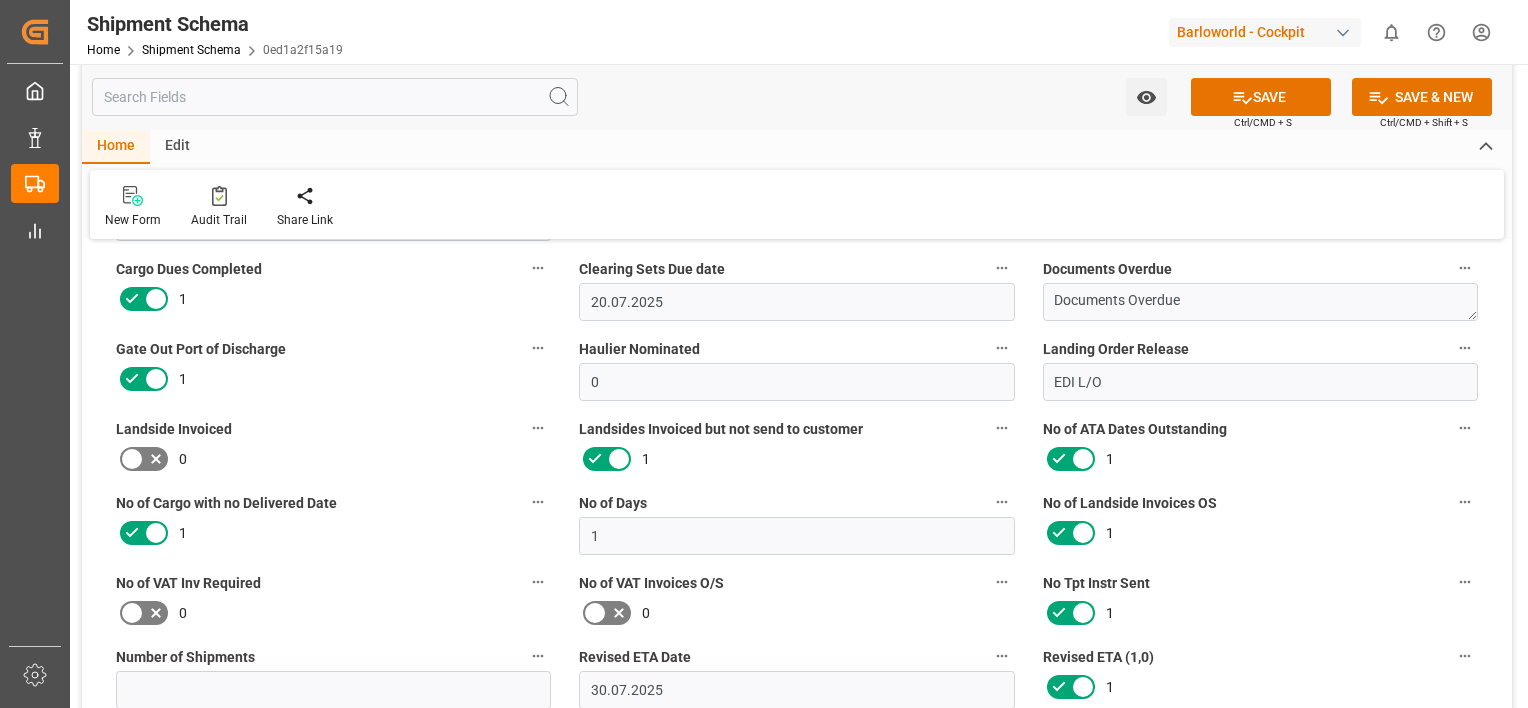 scroll, scrollTop: 1492, scrollLeft: 0, axis: vertical 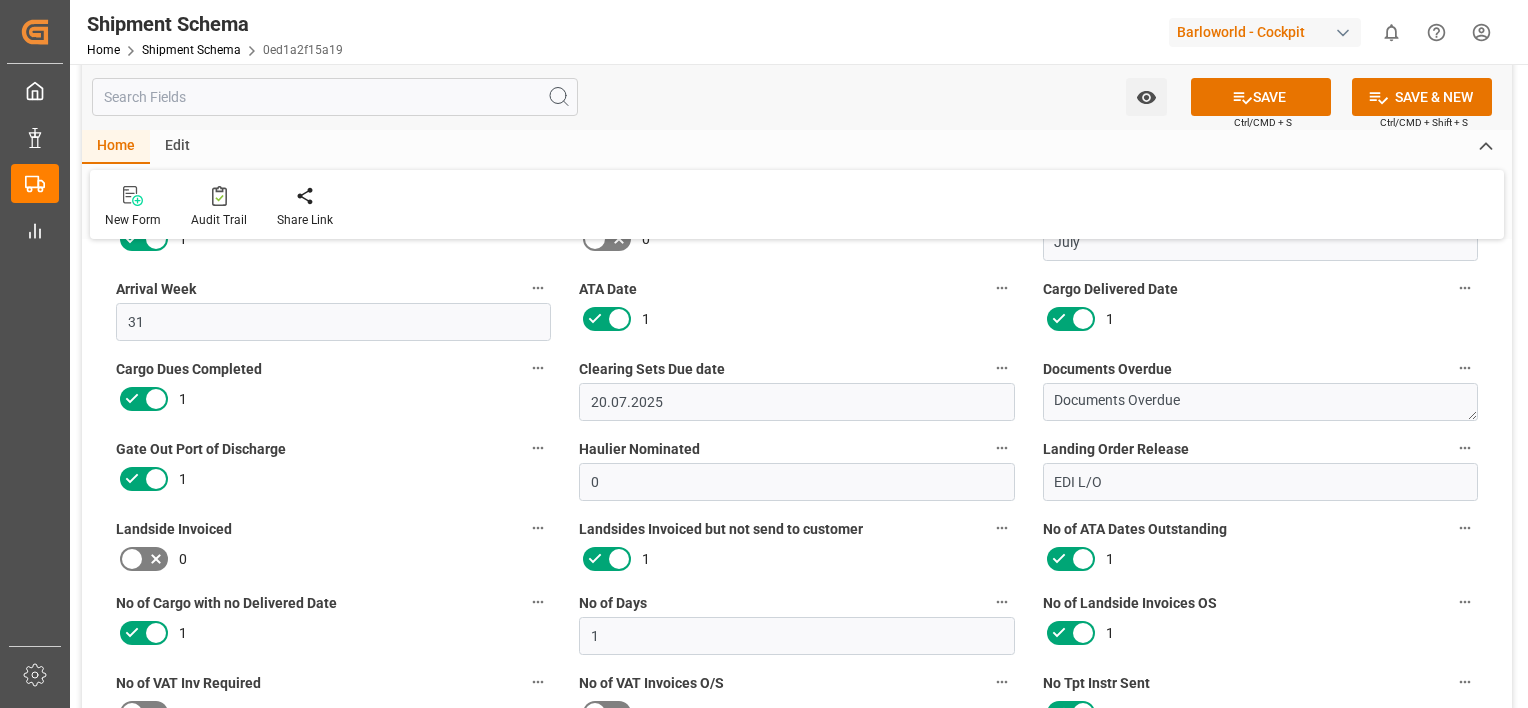 click 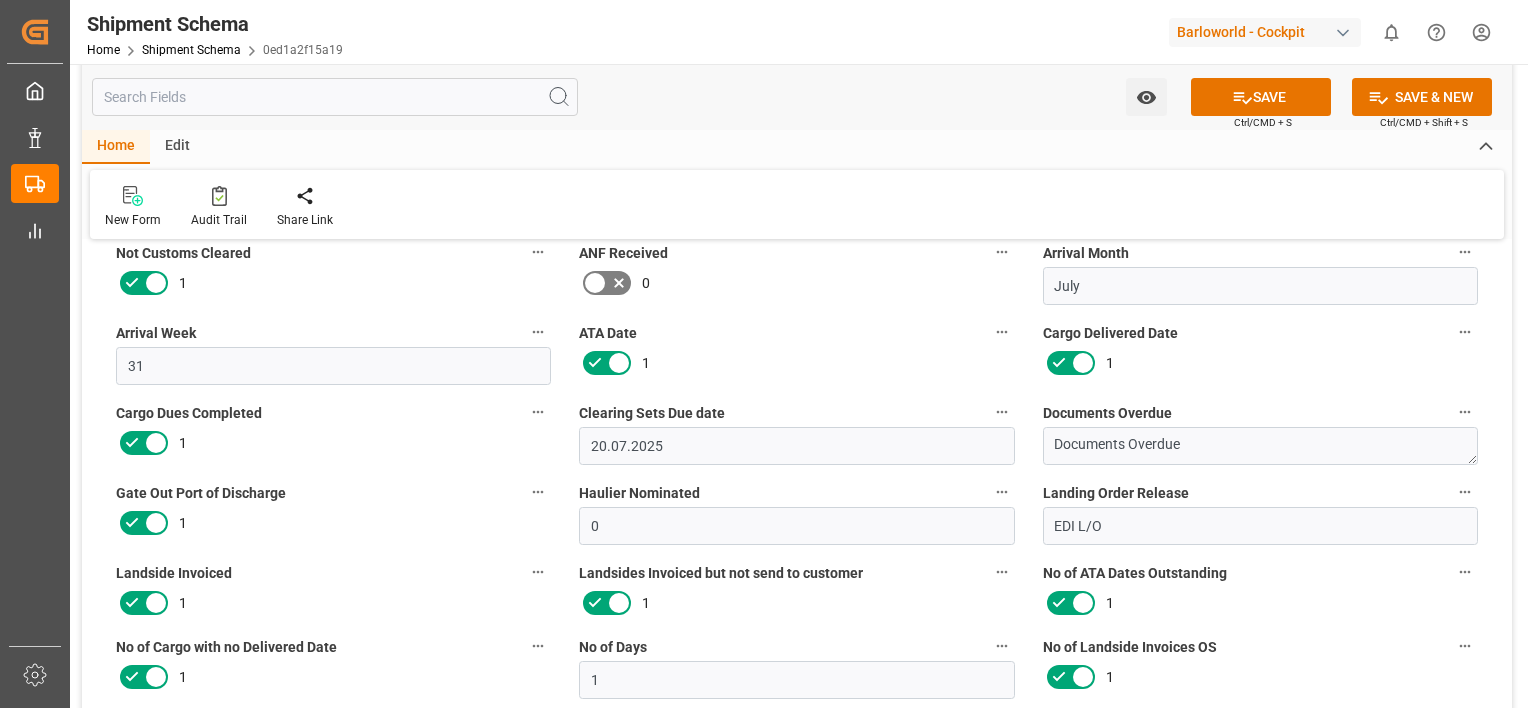 scroll, scrollTop: 1392, scrollLeft: 0, axis: vertical 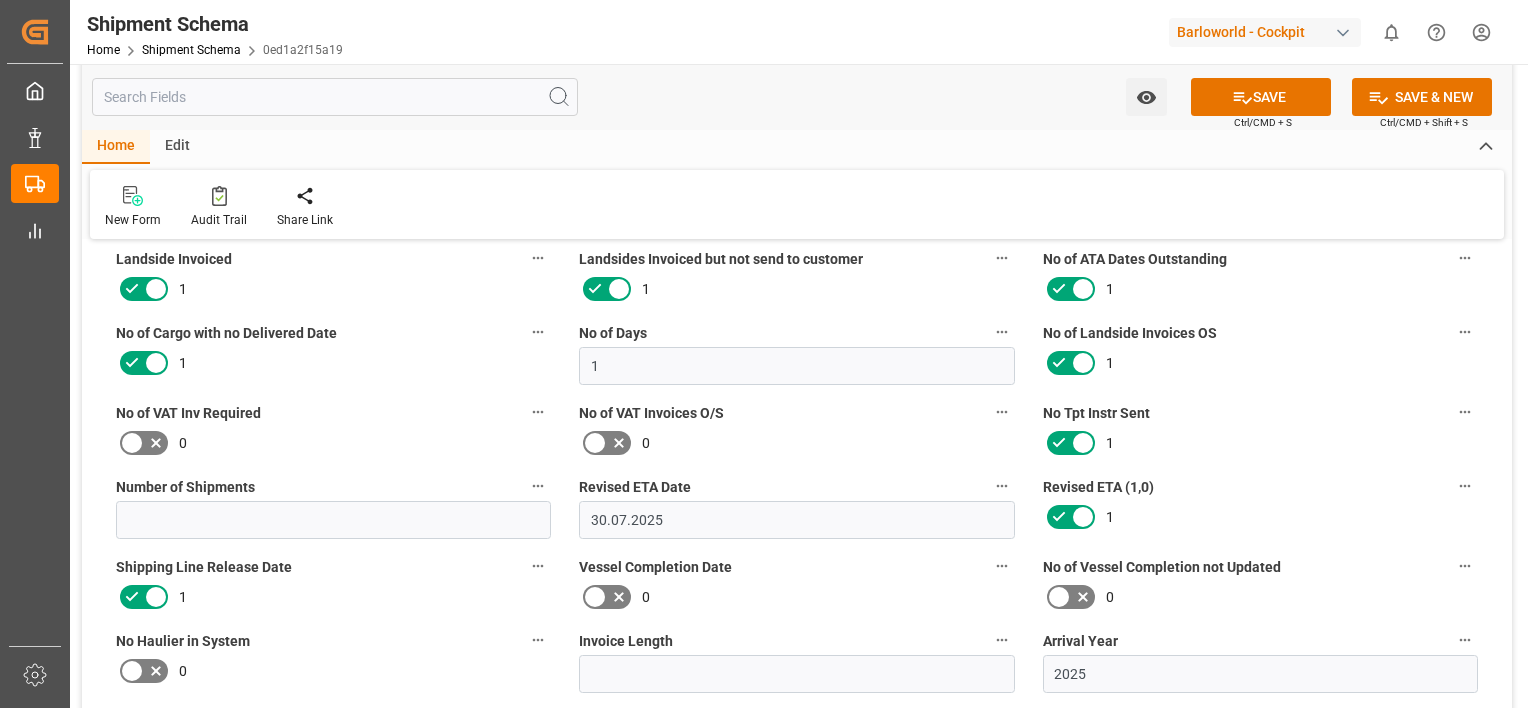 drag, startPoint x: 505, startPoint y: 546, endPoint x: 513, endPoint y: 560, distance: 16.124516 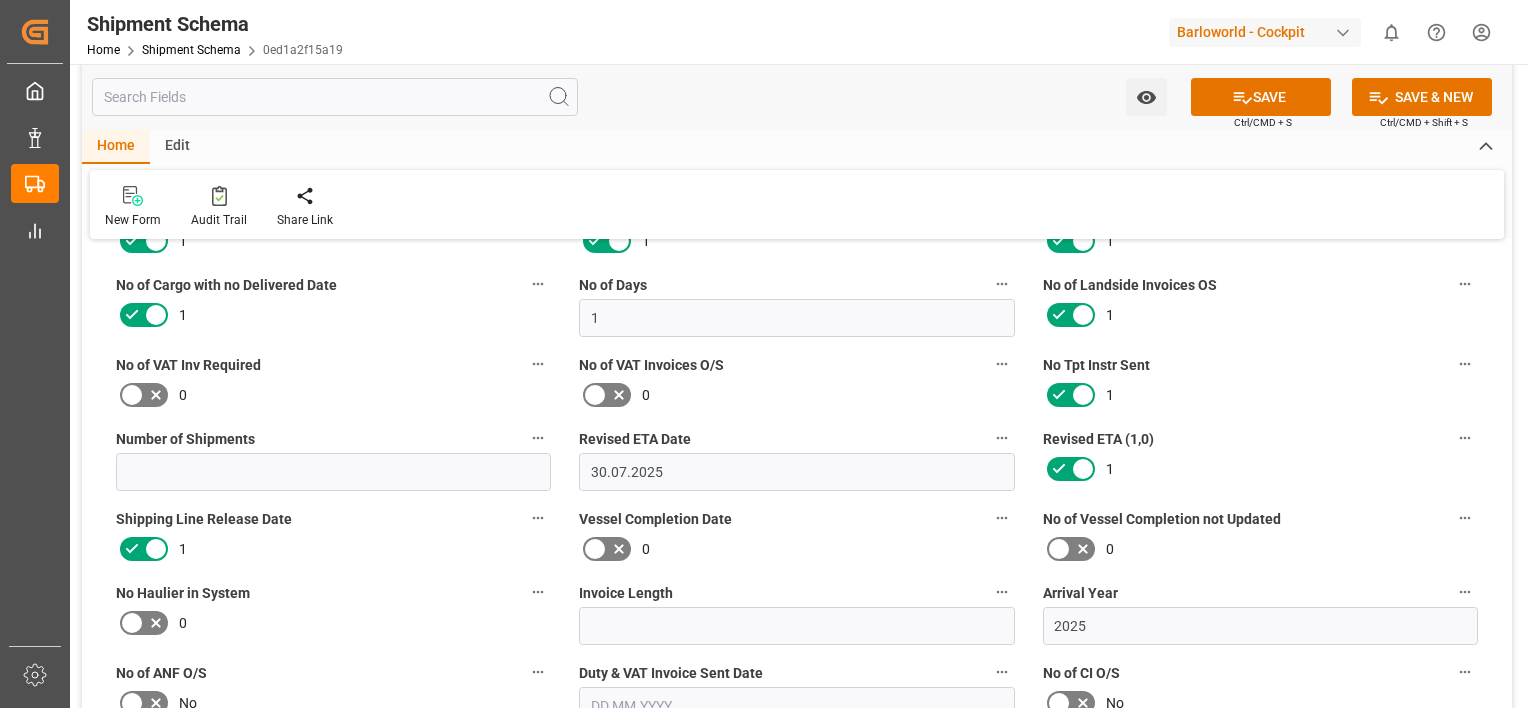 scroll, scrollTop: 1662, scrollLeft: 0, axis: vertical 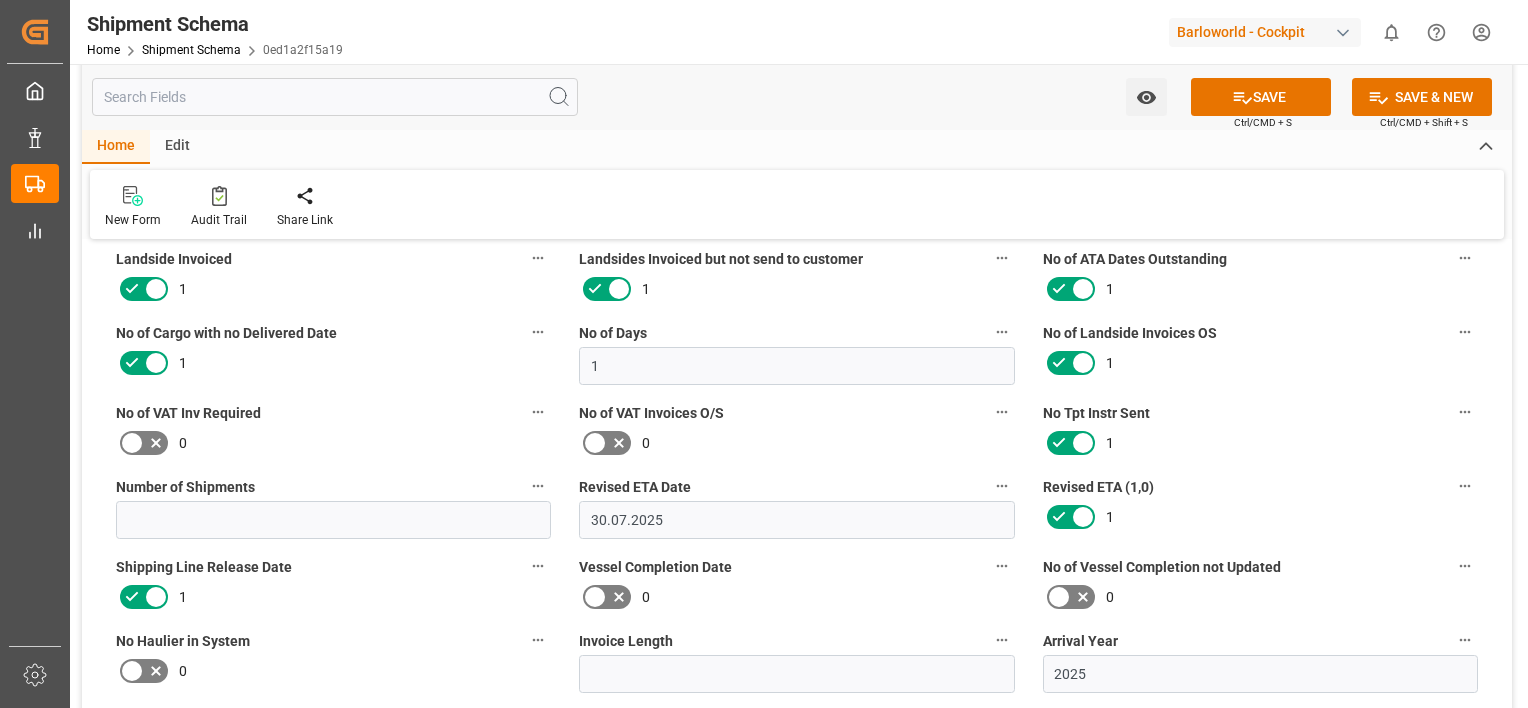 click 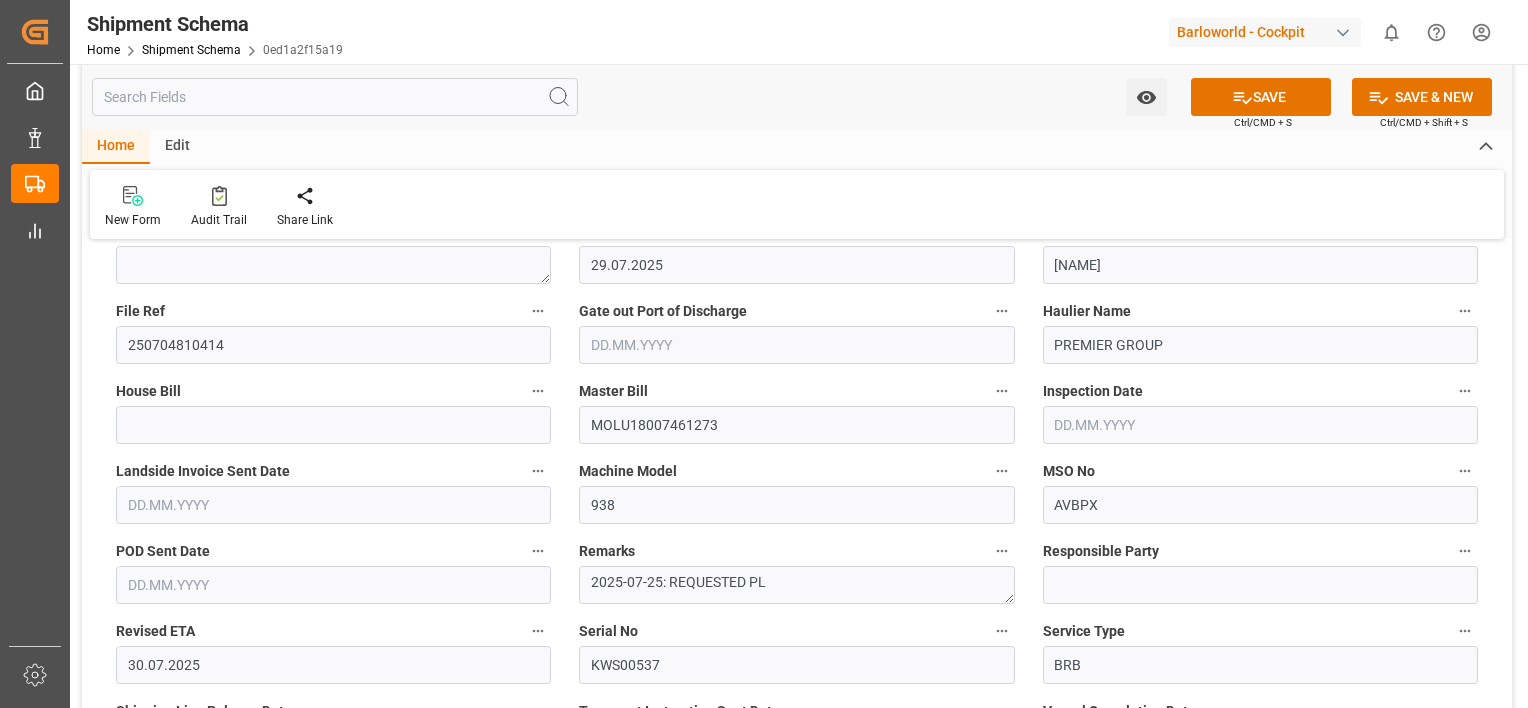 drag, startPoint x: 557, startPoint y: 416, endPoint x: 565, endPoint y: 381, distance: 35.902645 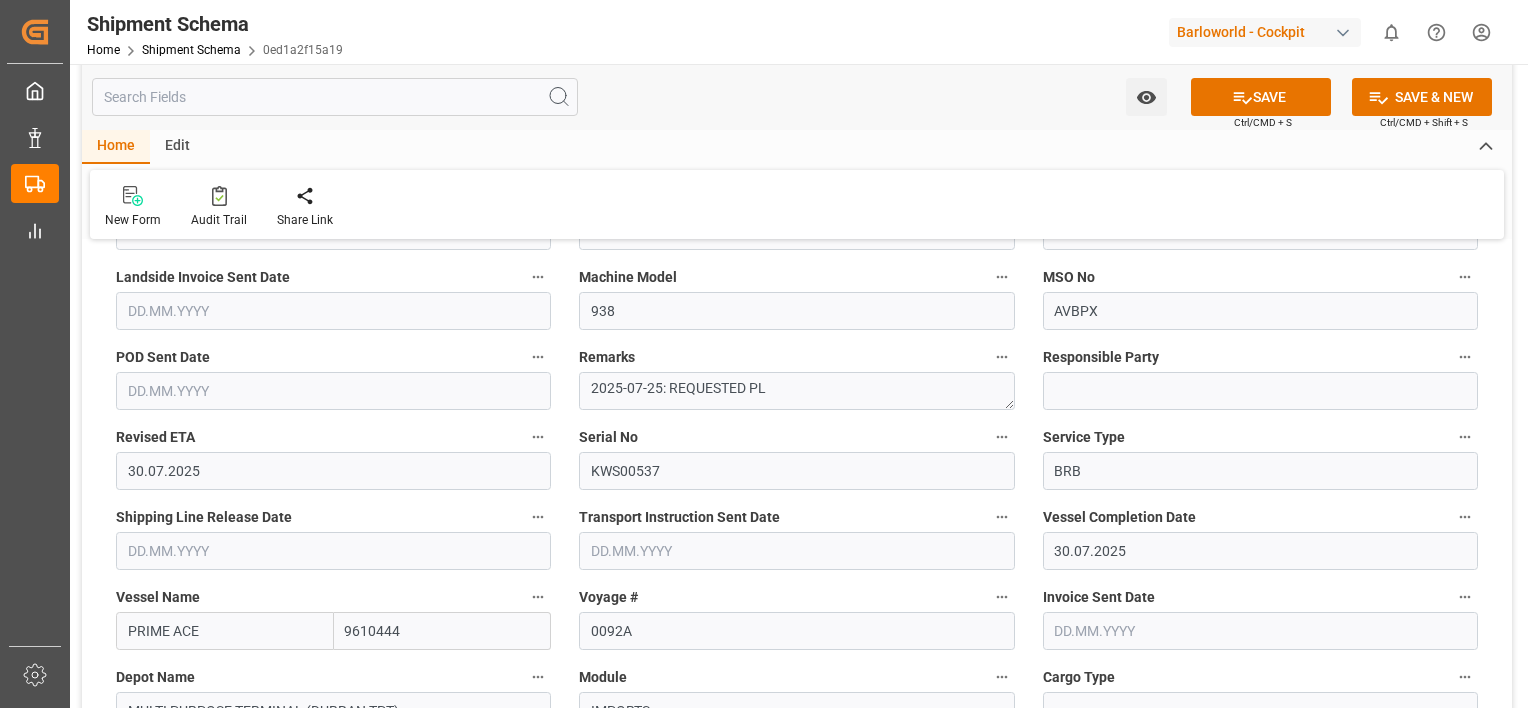 scroll, scrollTop: 687, scrollLeft: 0, axis: vertical 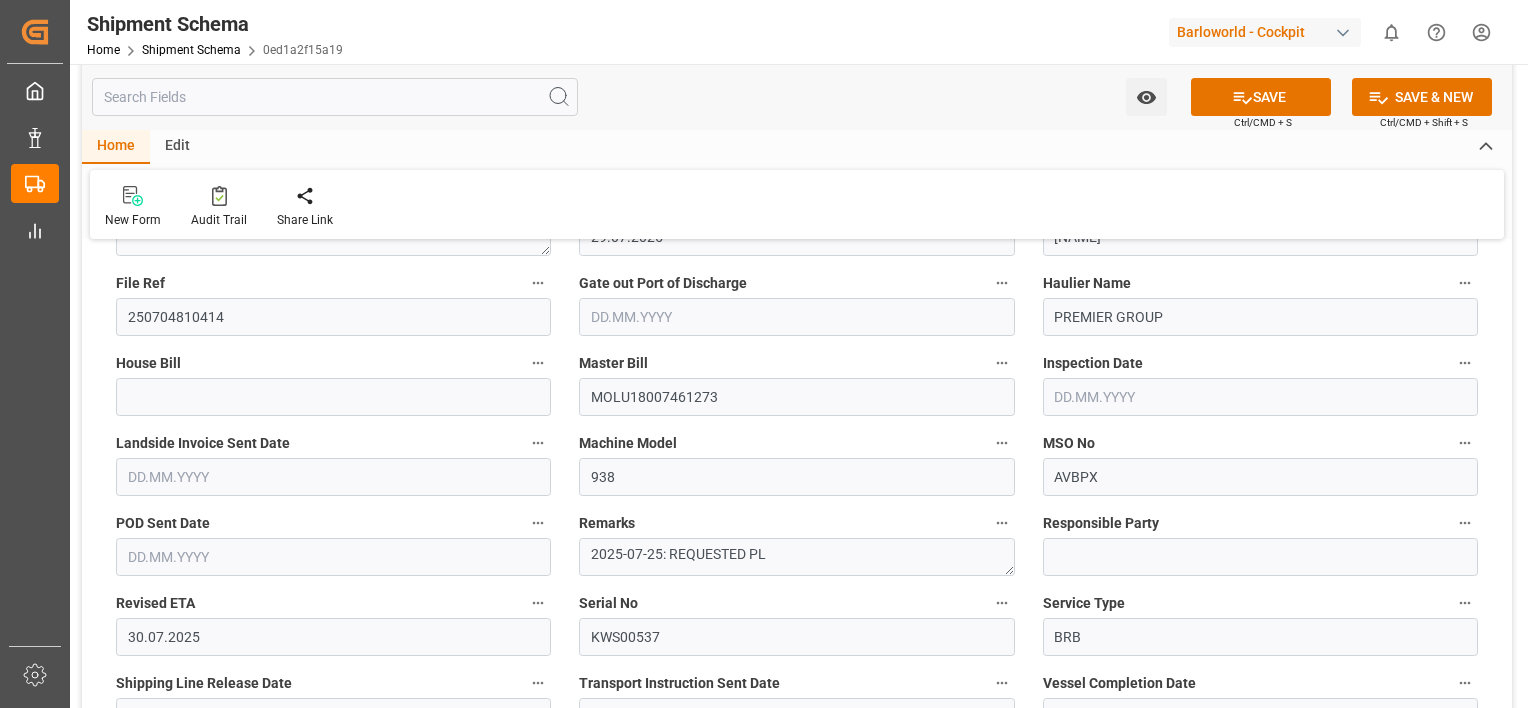 drag, startPoint x: 570, startPoint y: 300, endPoint x: 565, endPoint y: 250, distance: 50.24938 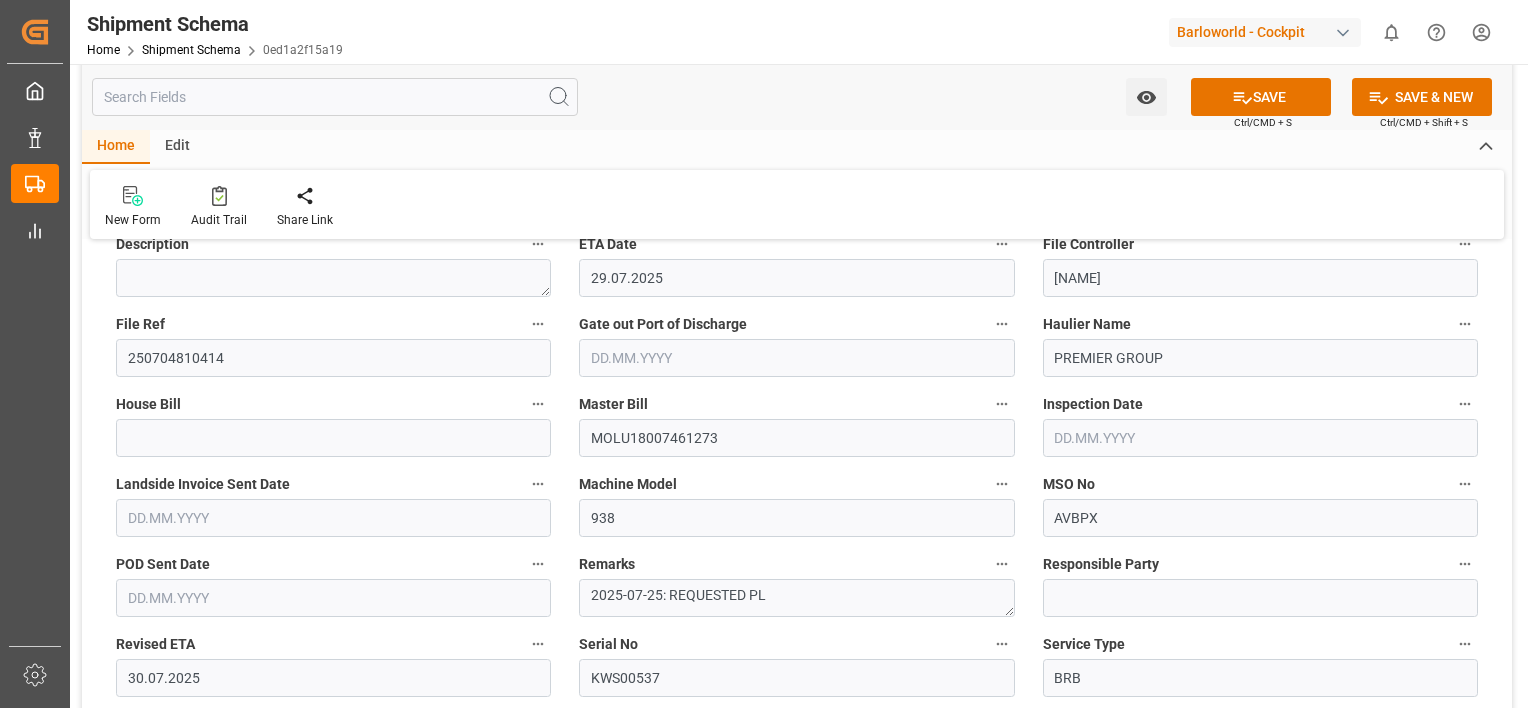 scroll, scrollTop: 621, scrollLeft: 0, axis: vertical 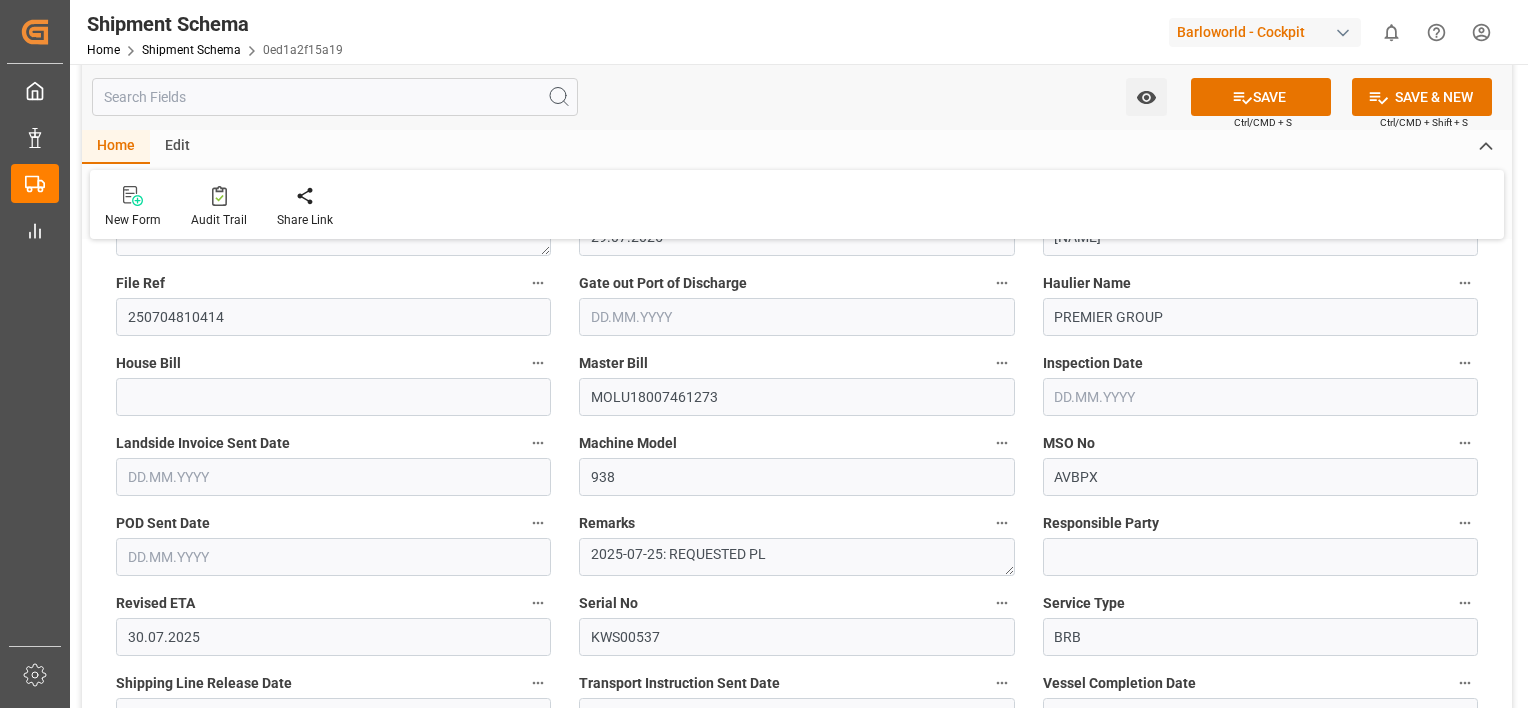 click at bounding box center [796, 317] 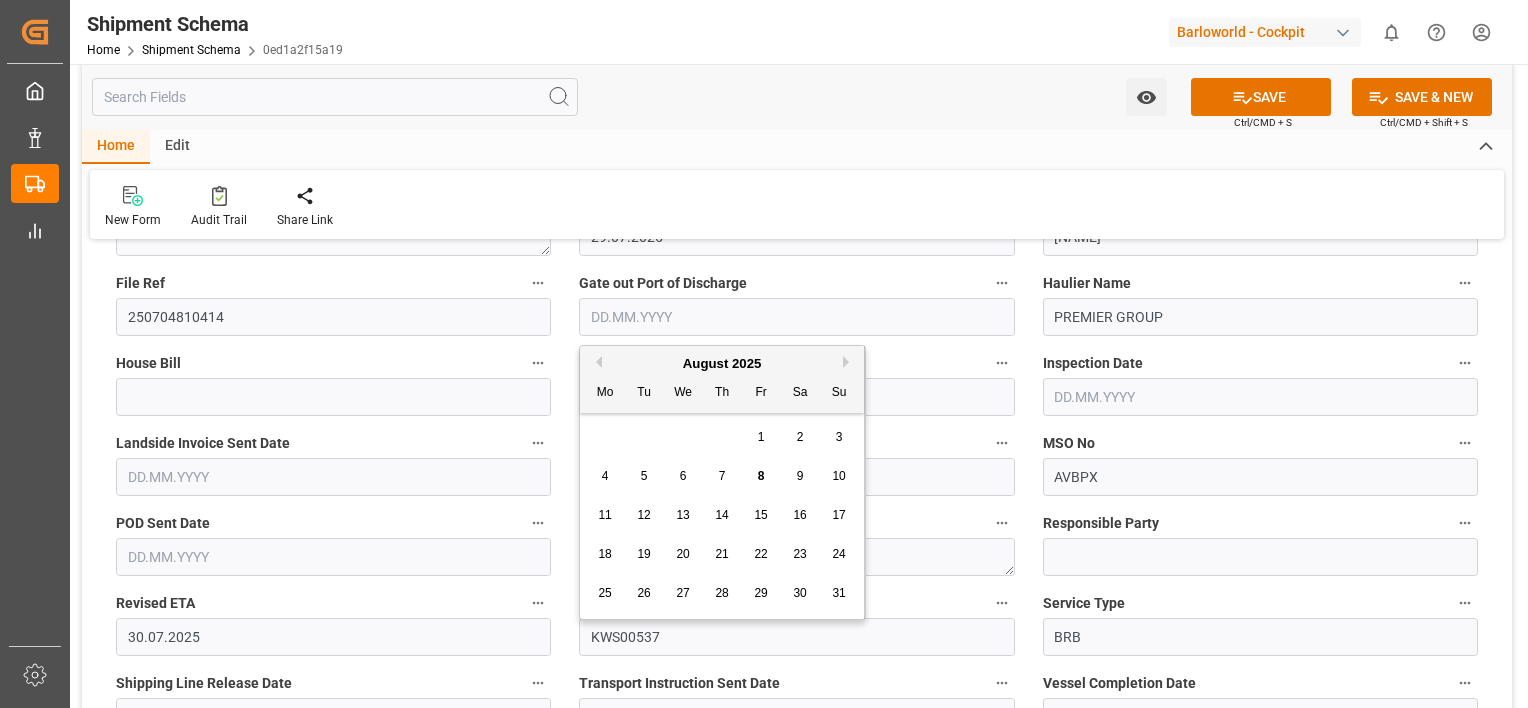 click on "1" at bounding box center [761, 437] 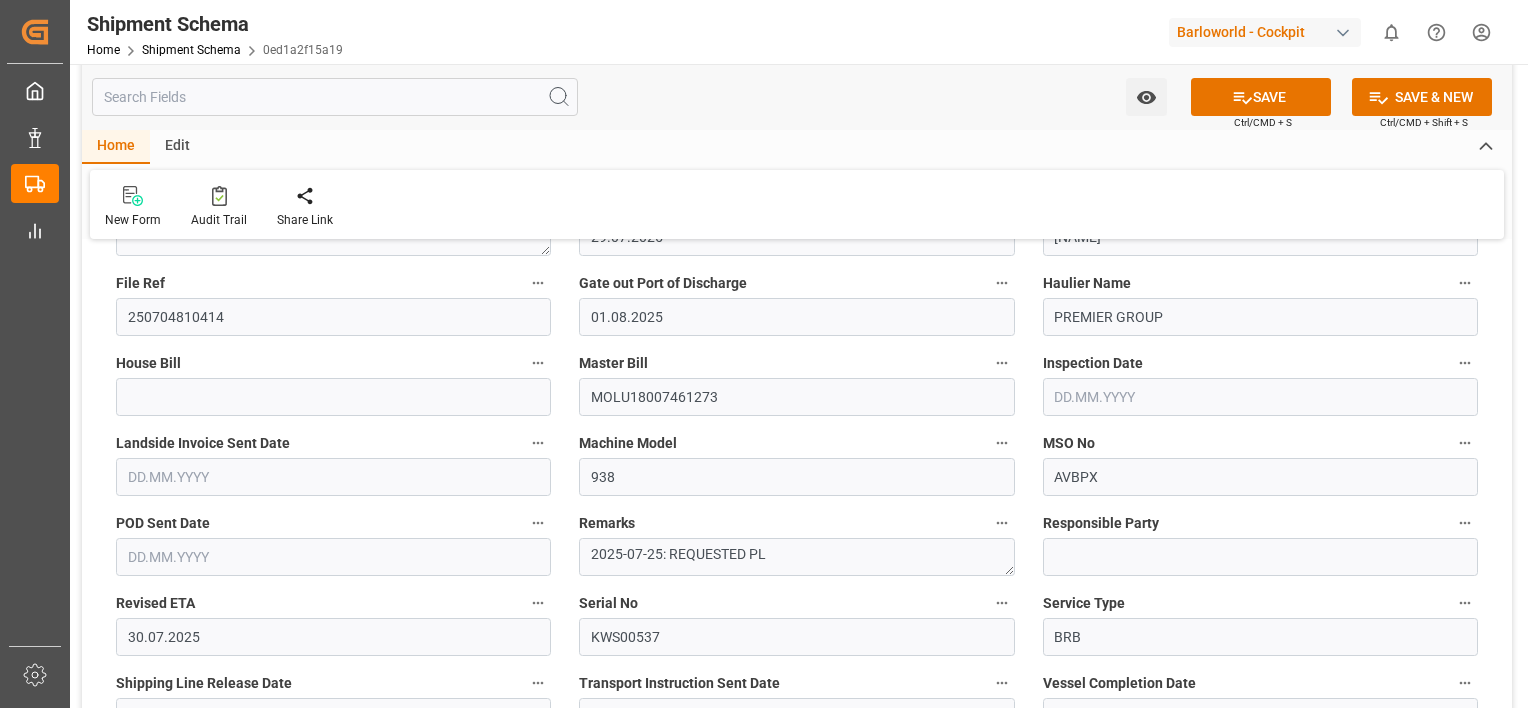 click at bounding box center [333, 477] 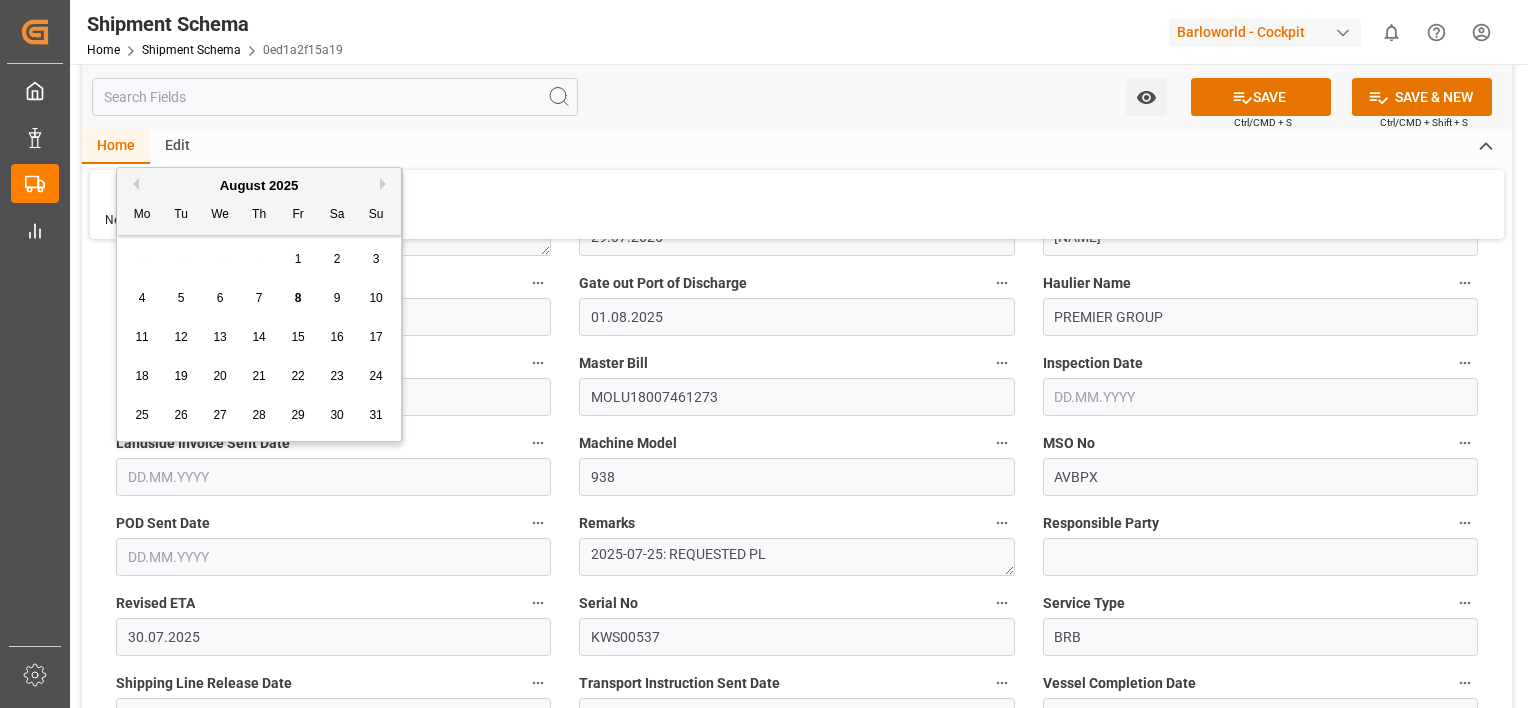 click on "Previous Month" at bounding box center (133, 184) 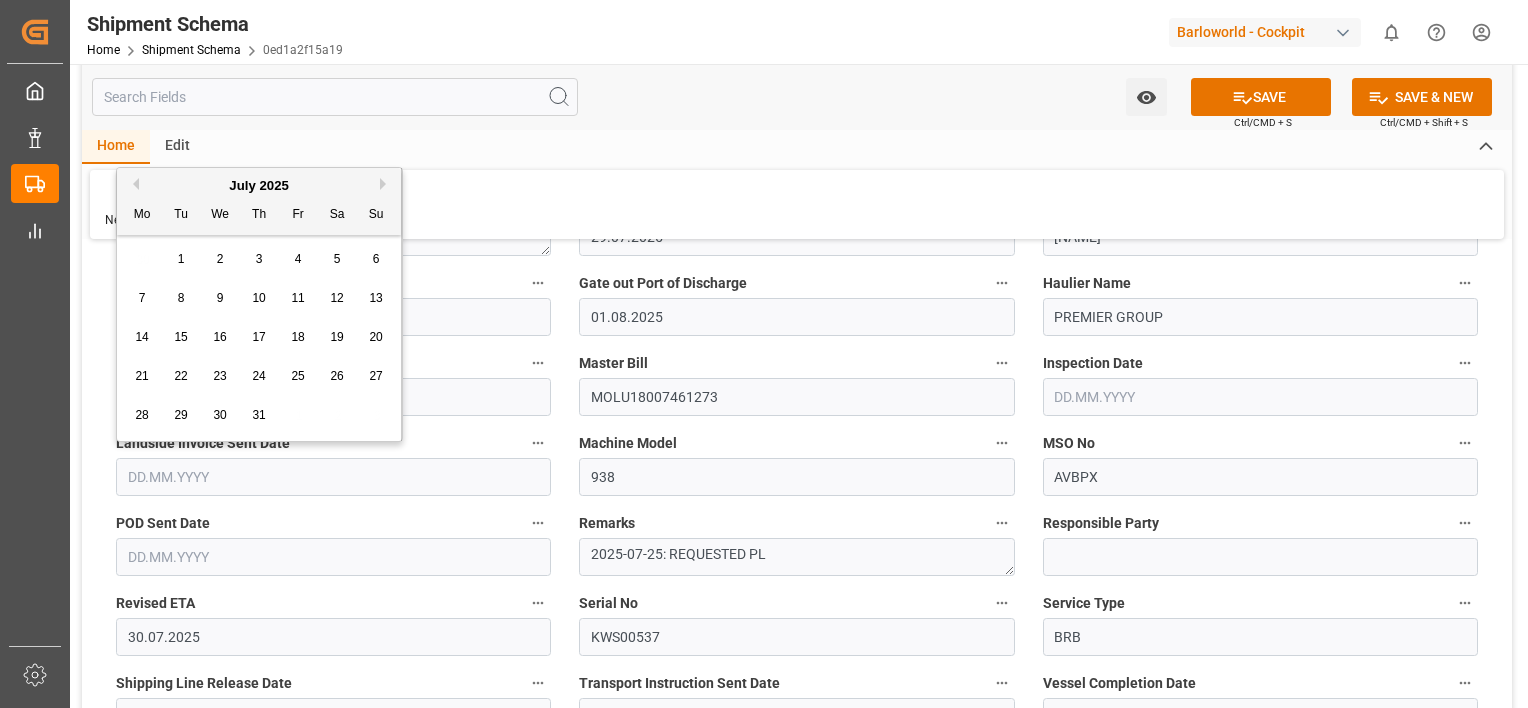 click on "30" at bounding box center (219, 415) 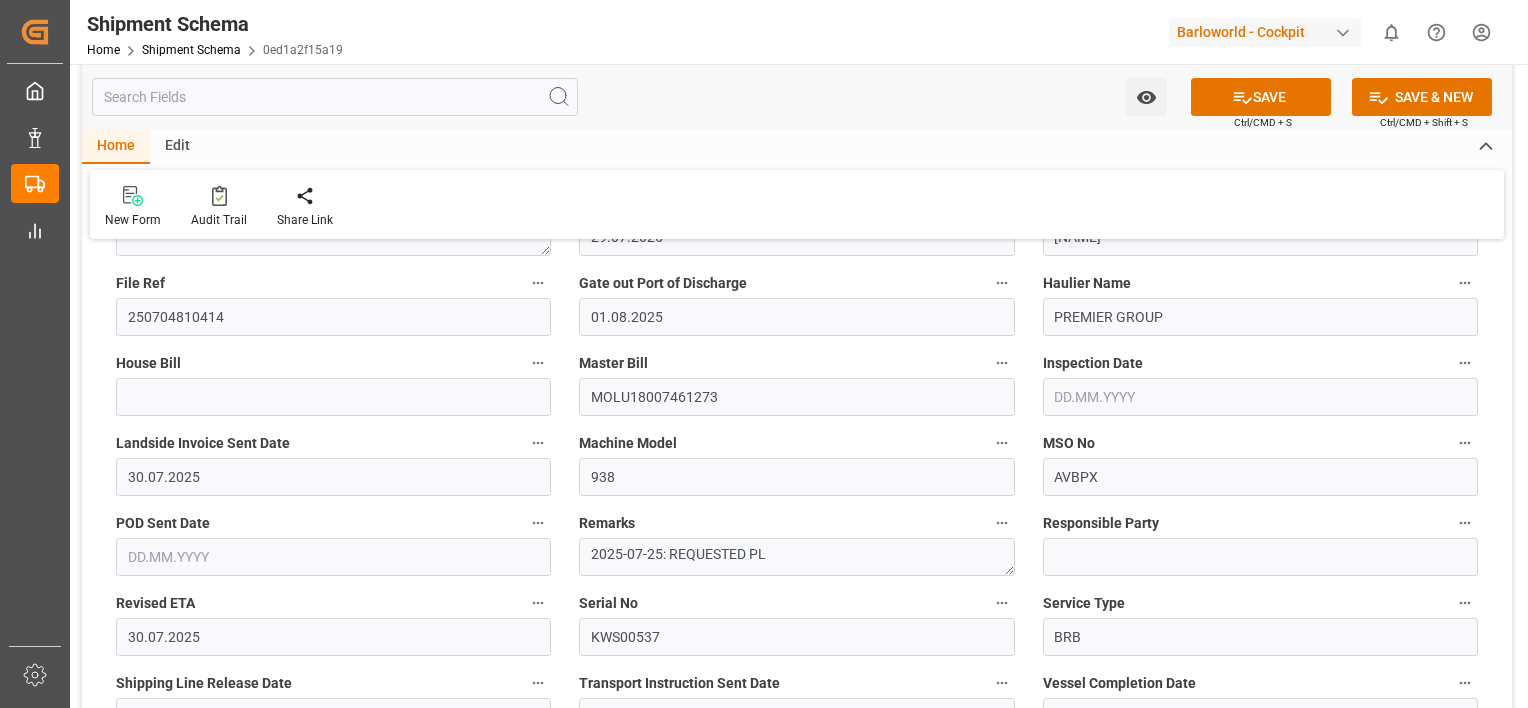 click at bounding box center (333, 557) 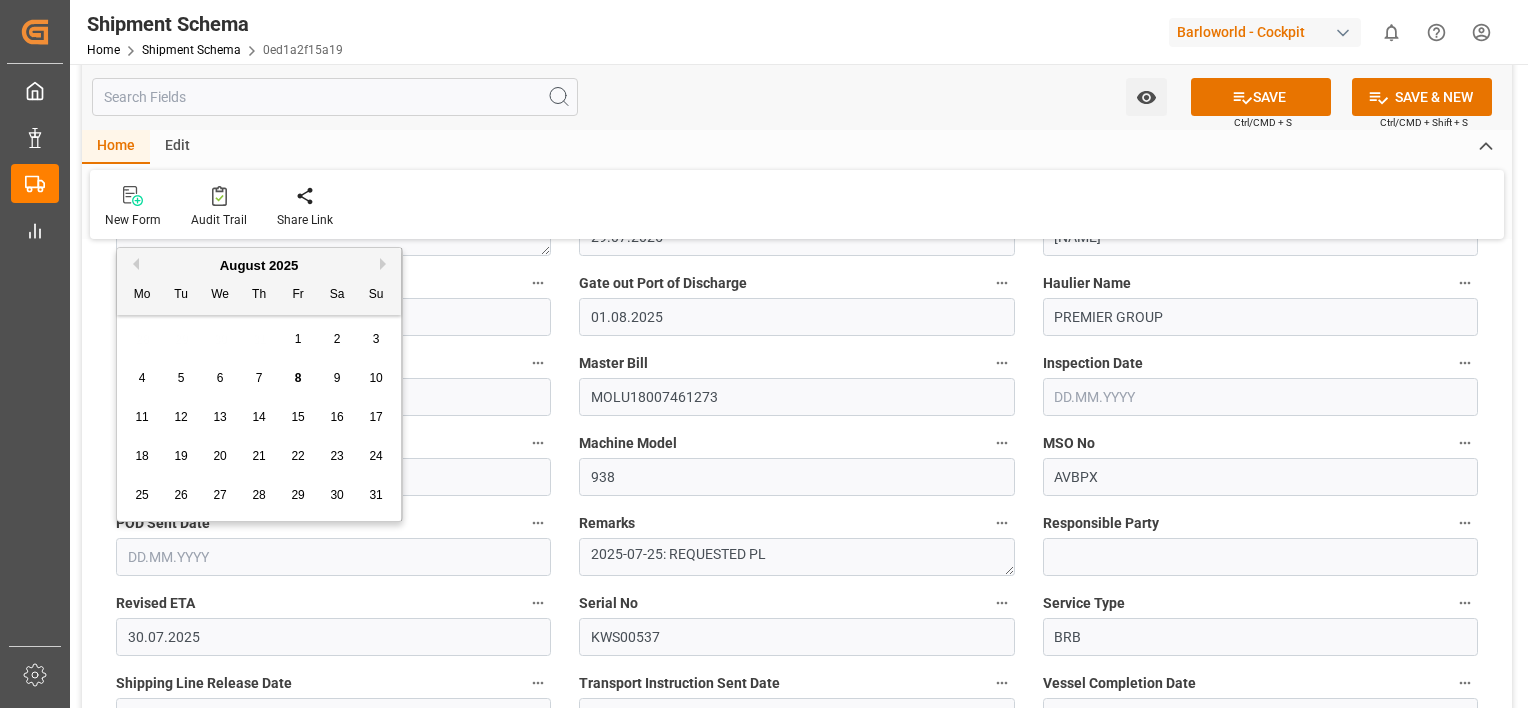 click on "Previous Month" at bounding box center [133, 264] 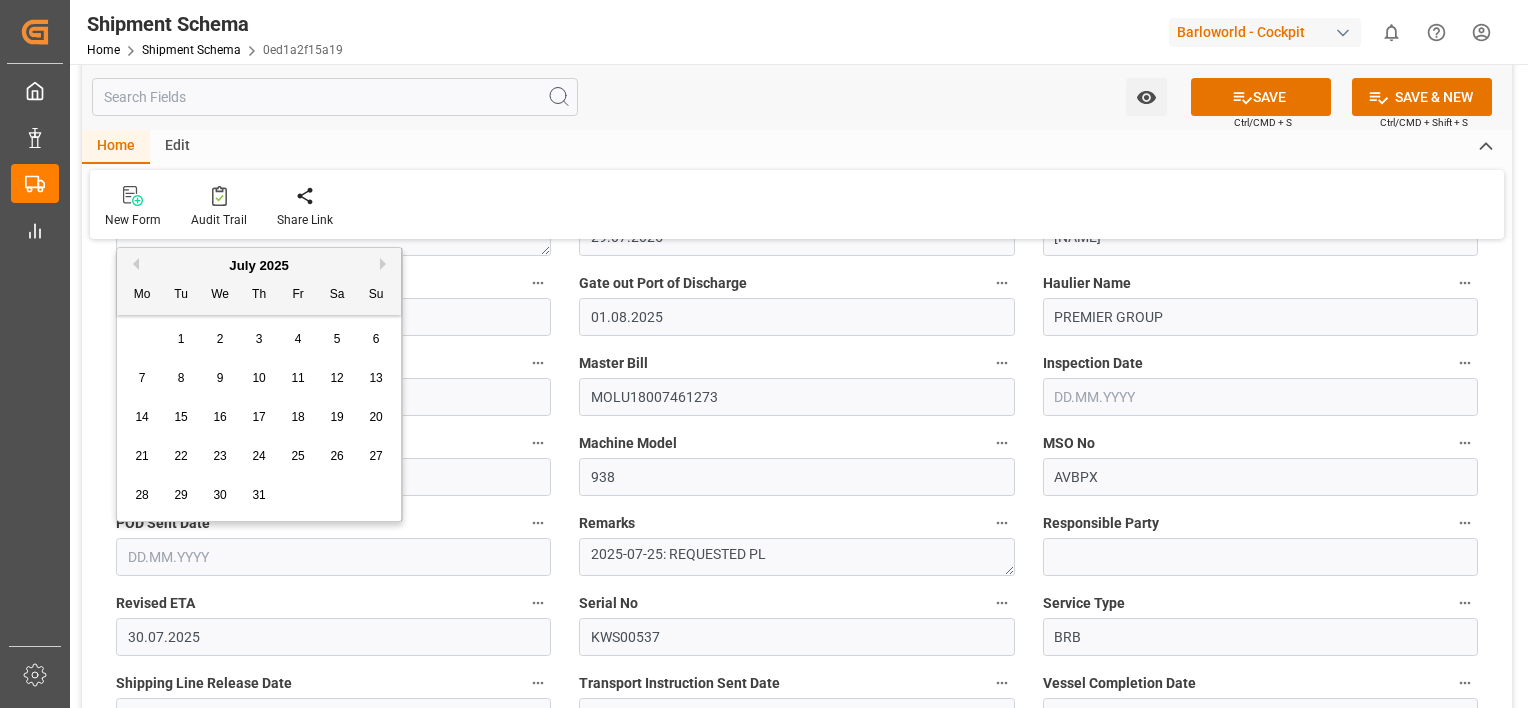 click on "30" at bounding box center [219, 495] 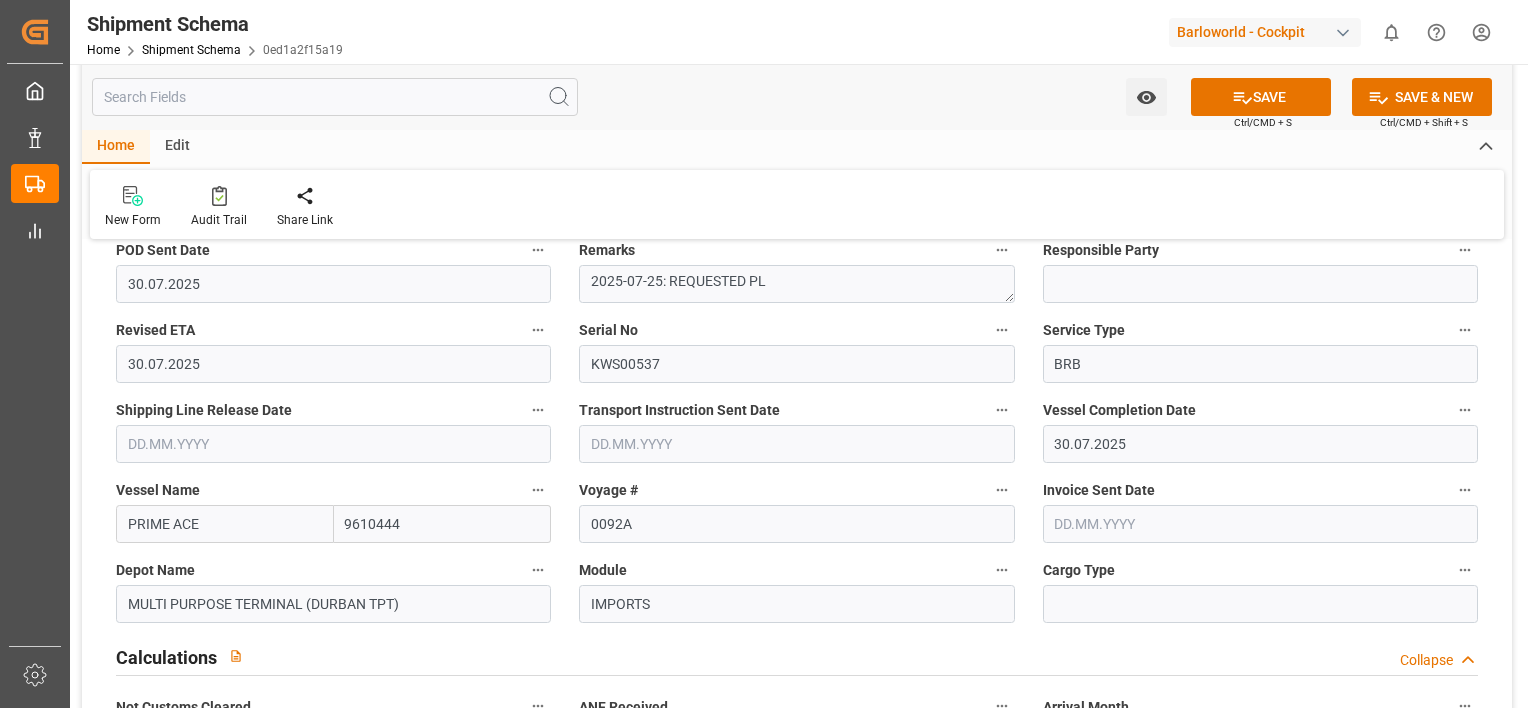 drag, startPoint x: 566, startPoint y: 426, endPoint x: 562, endPoint y: 448, distance: 22.36068 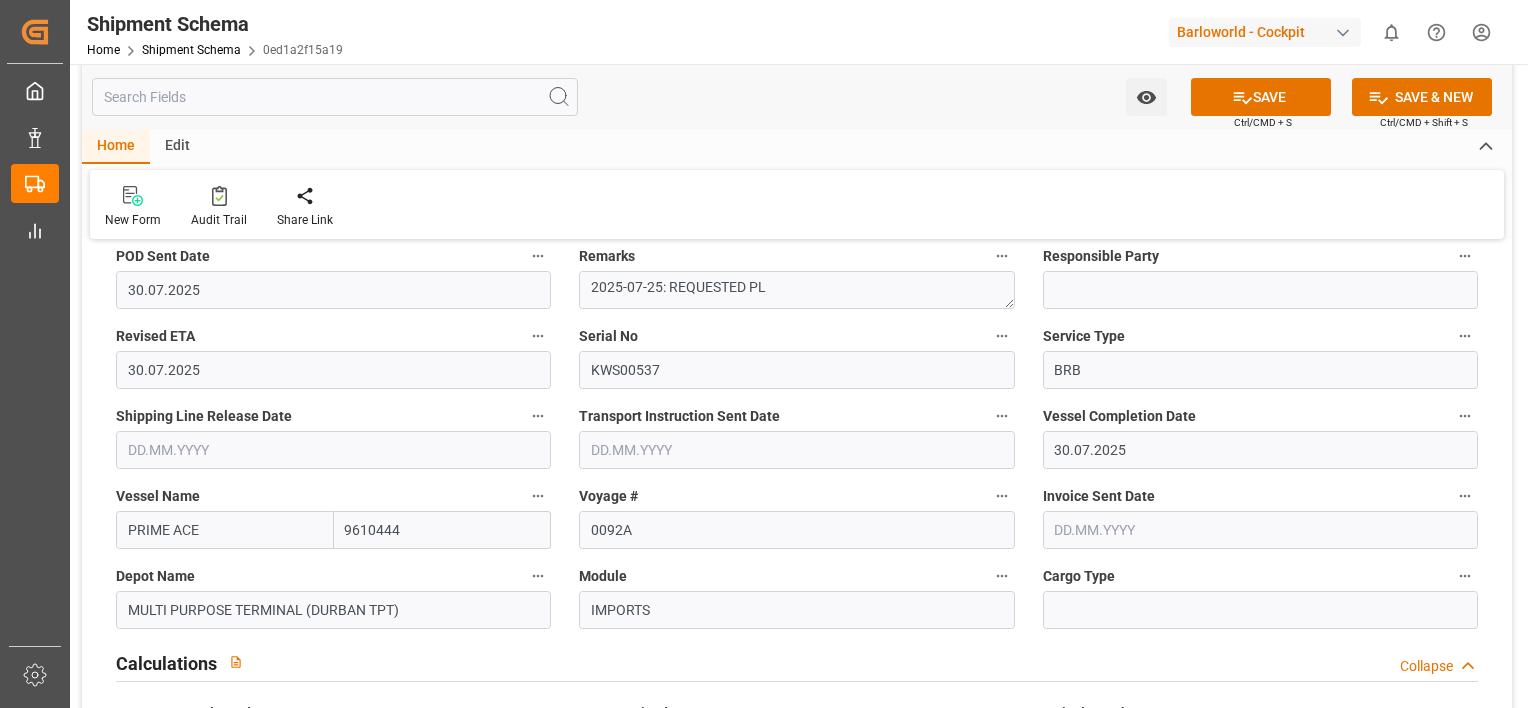 scroll, scrollTop: 894, scrollLeft: 0, axis: vertical 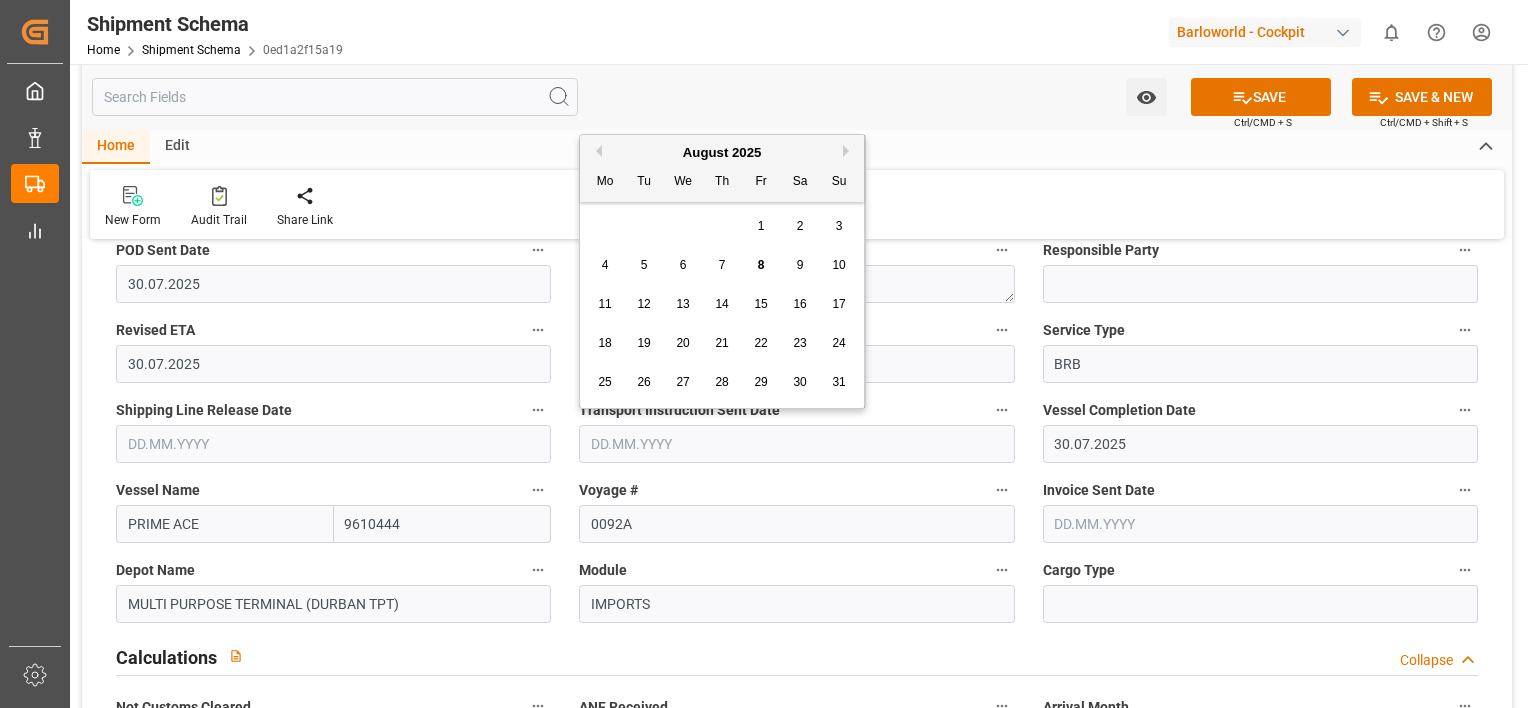 click at bounding box center (796, 444) 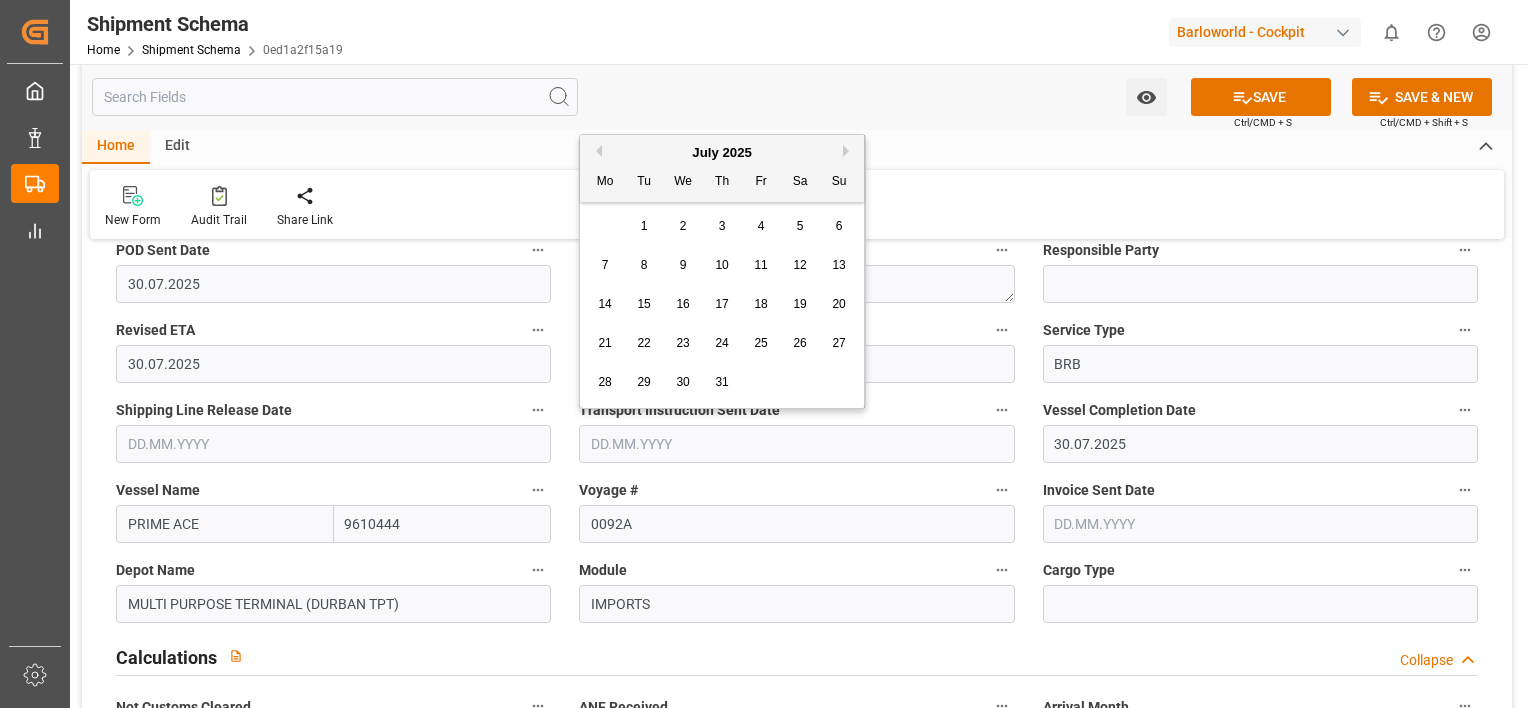 click on "29" at bounding box center [643, 382] 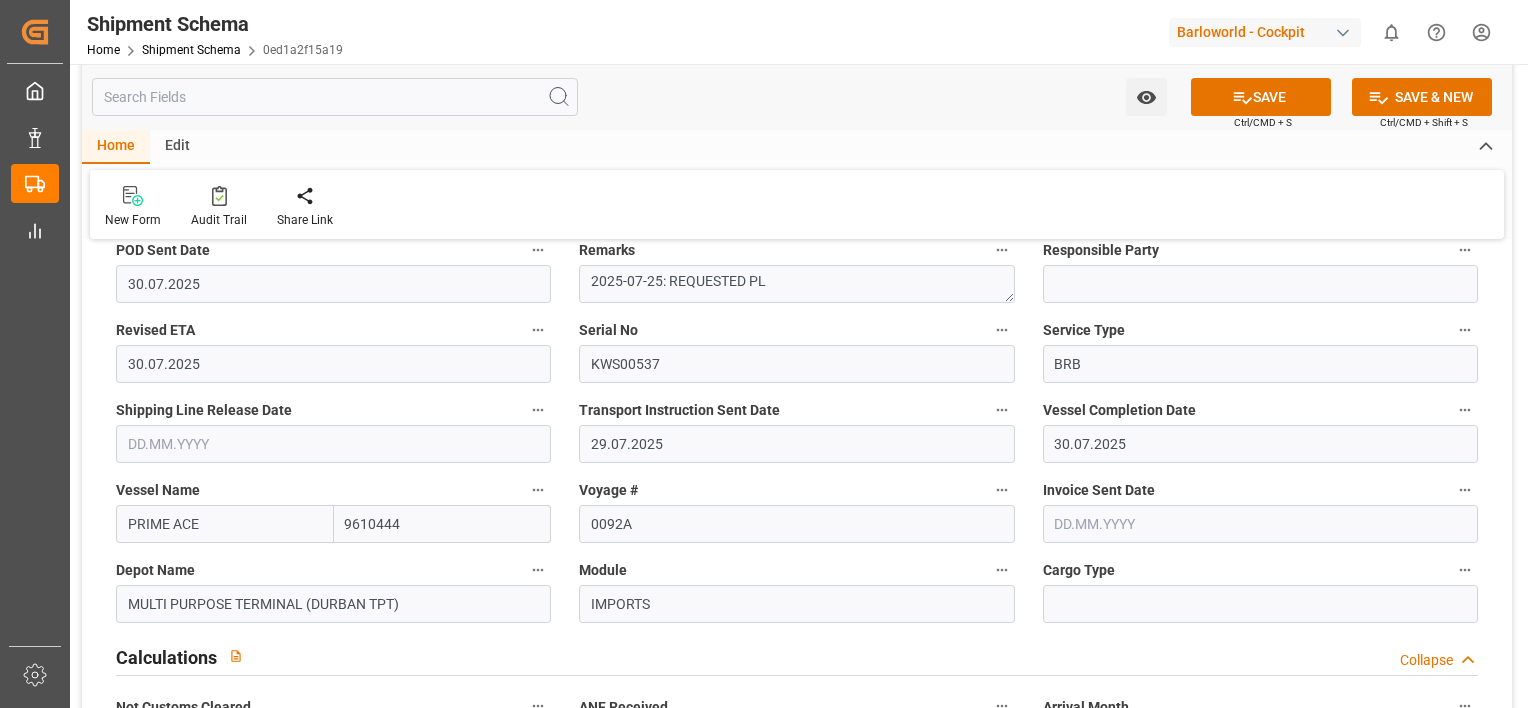 click at bounding box center (333, 444) 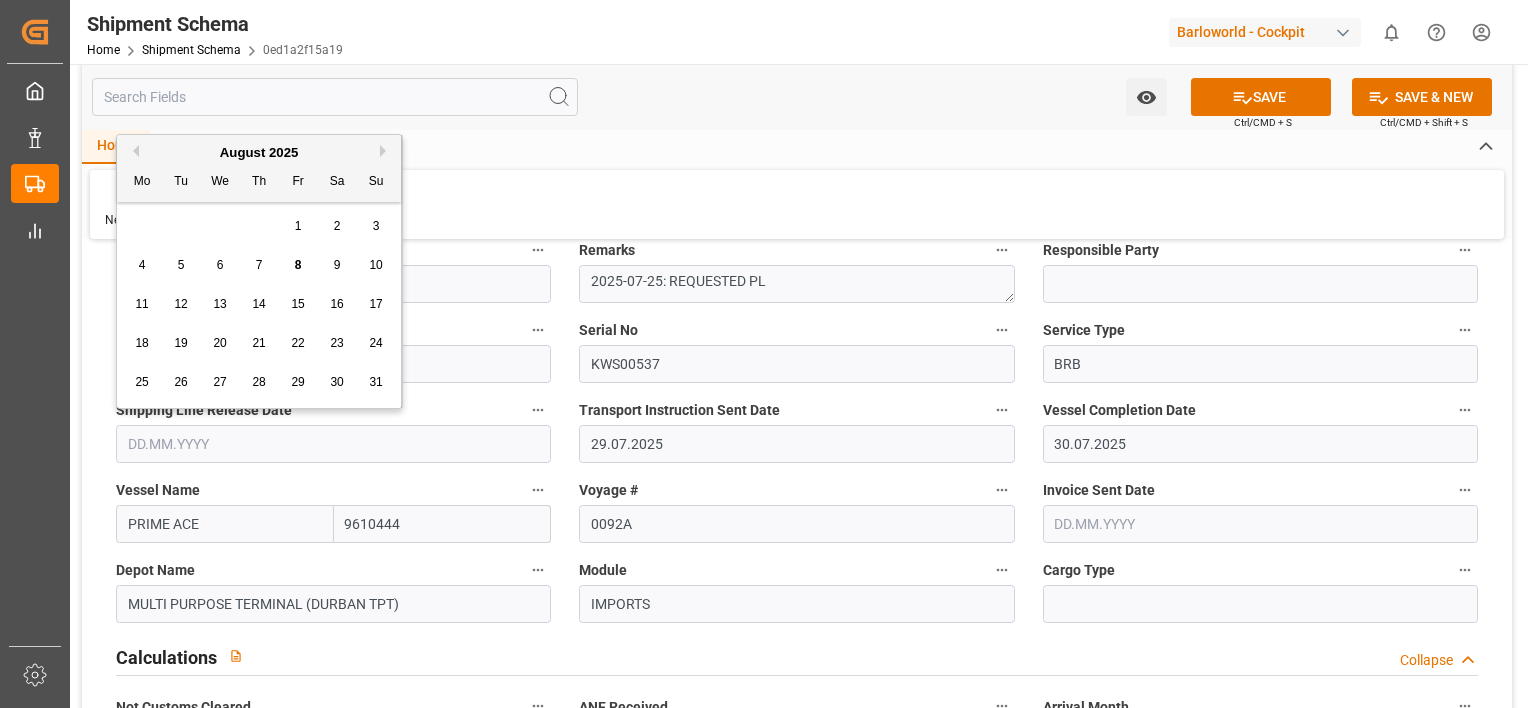 click on "Previous Month" at bounding box center (133, 151) 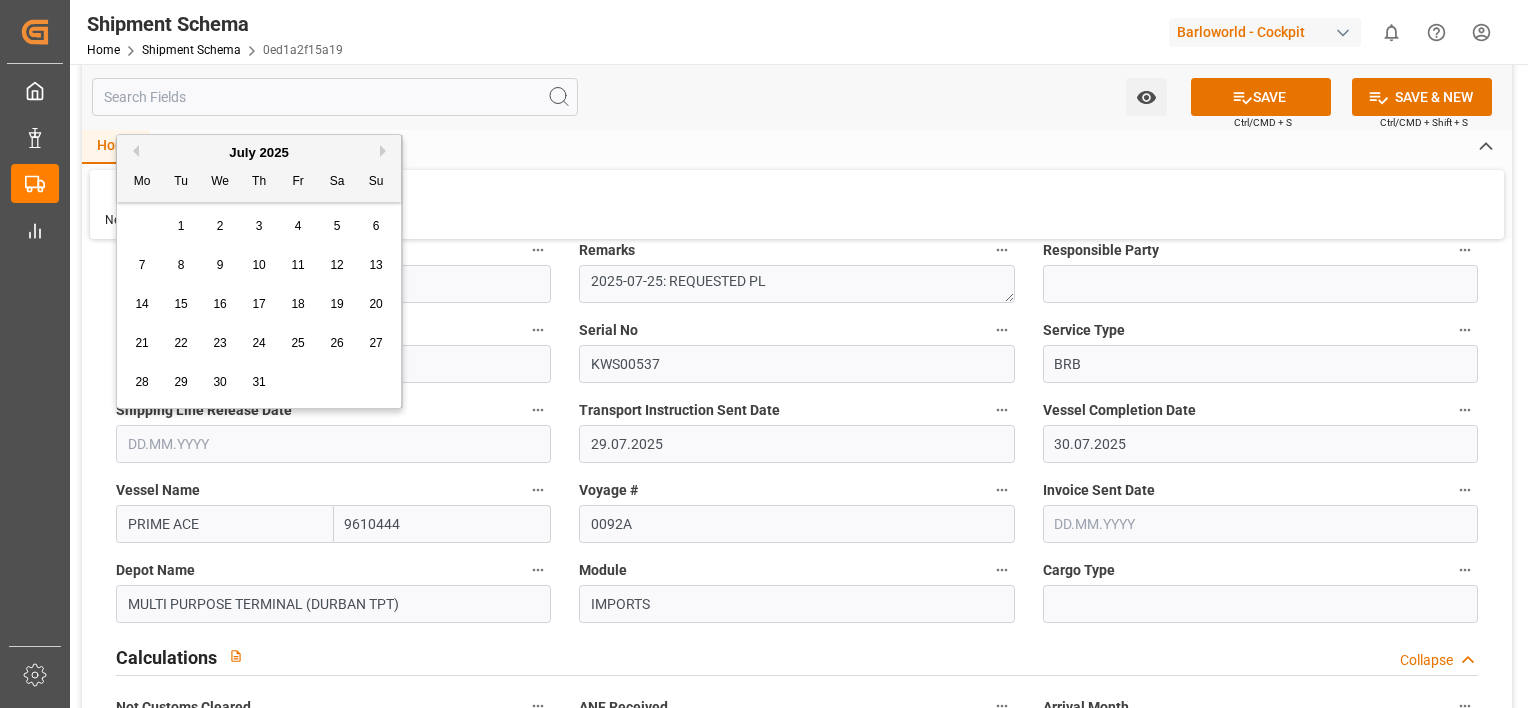 click on "29" at bounding box center [180, 382] 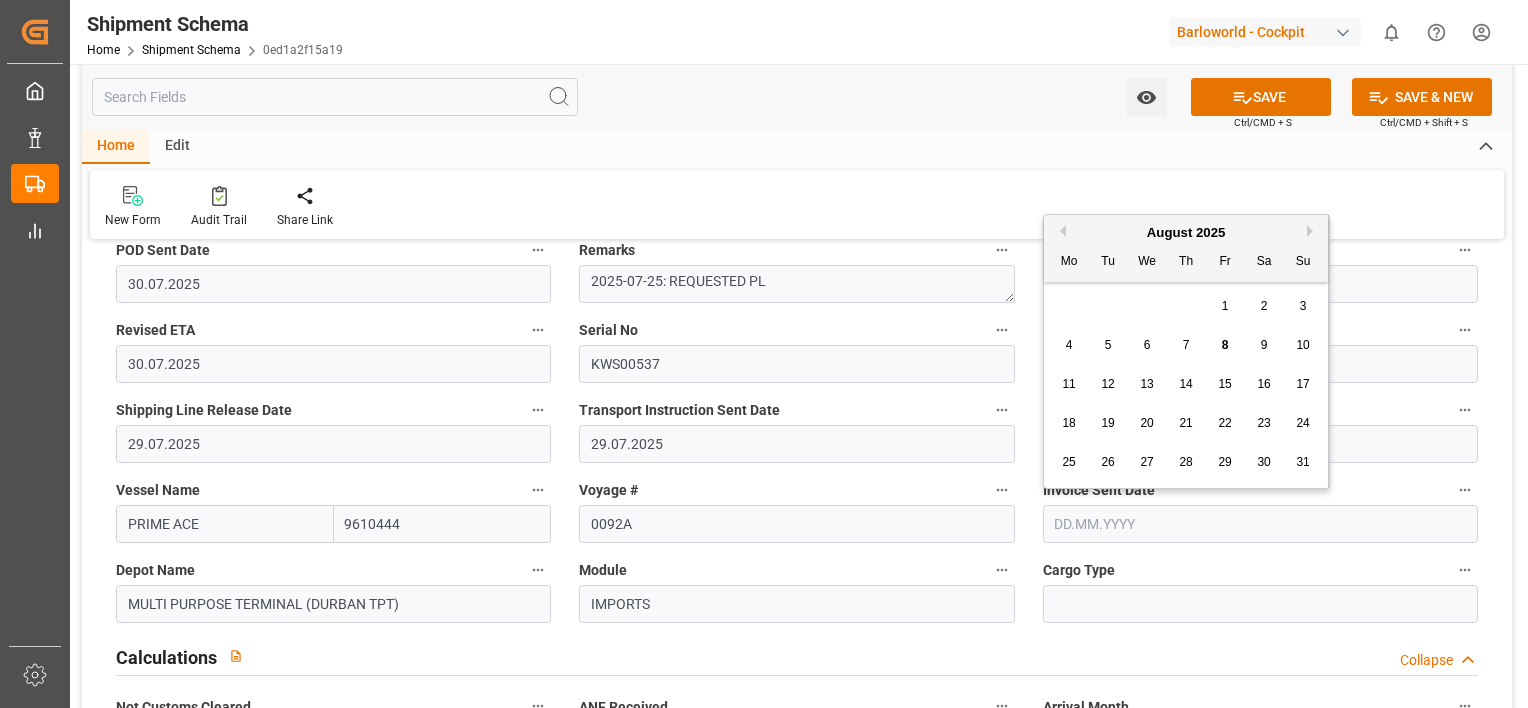click at bounding box center (1260, 524) 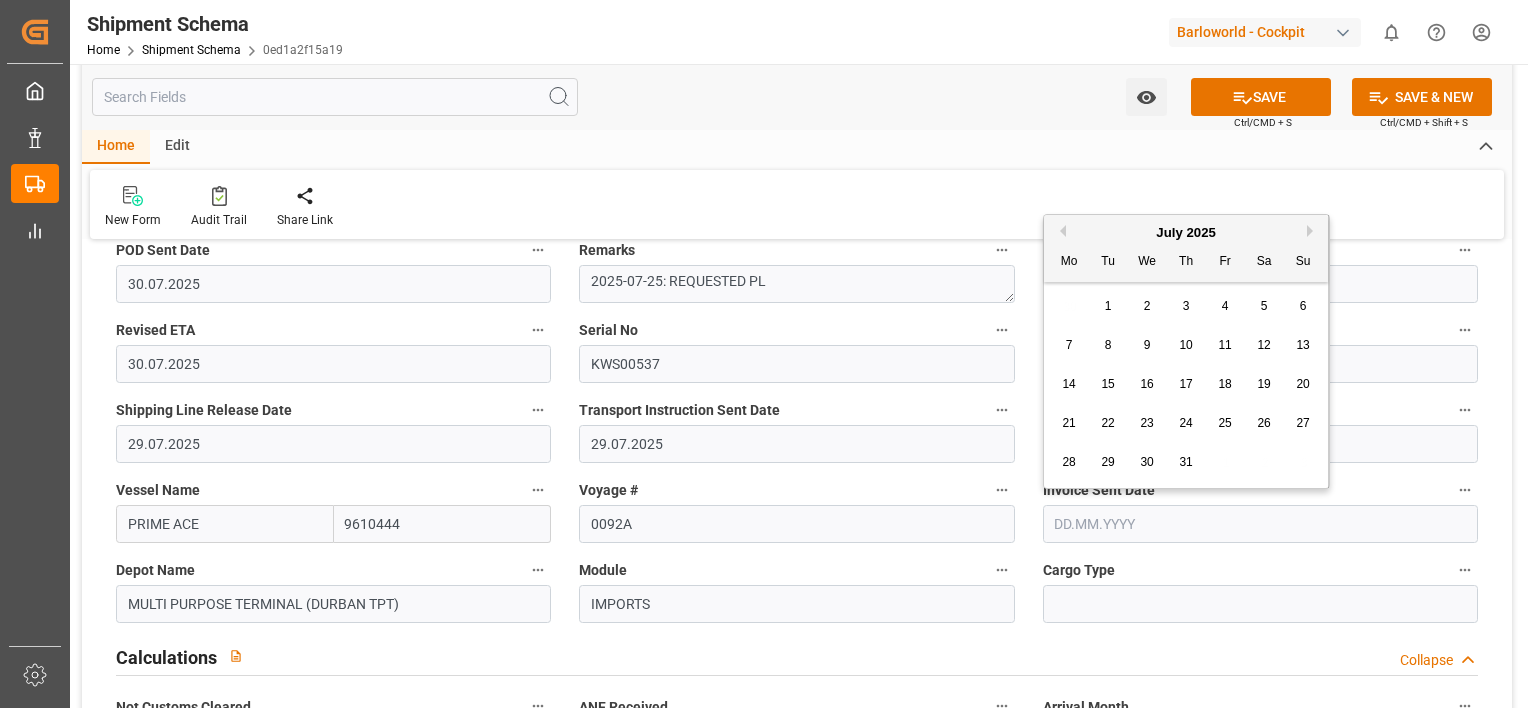 click on "30" at bounding box center (1146, 462) 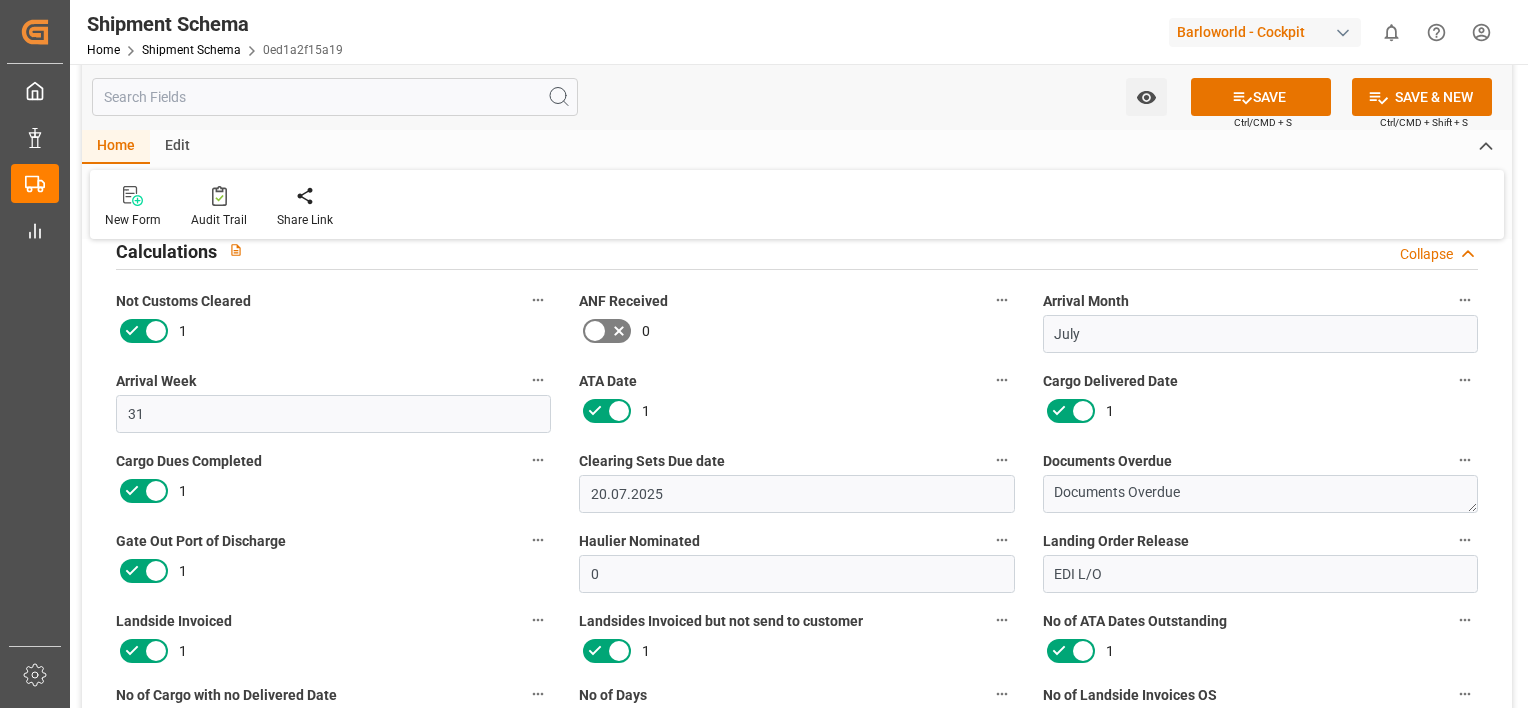 scroll, scrollTop: 1304, scrollLeft: 0, axis: vertical 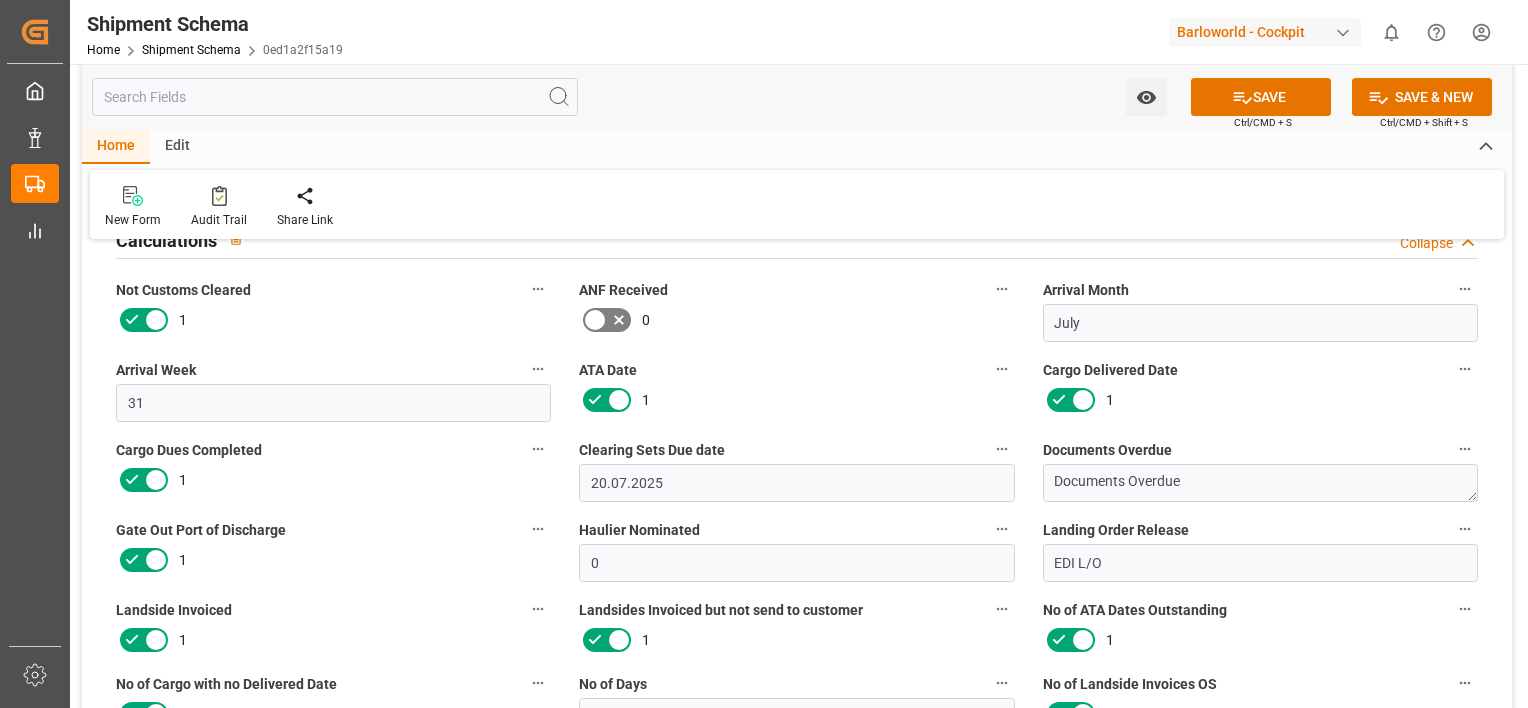 drag, startPoint x: 564, startPoint y: 328, endPoint x: 568, endPoint y: 348, distance: 20.396078 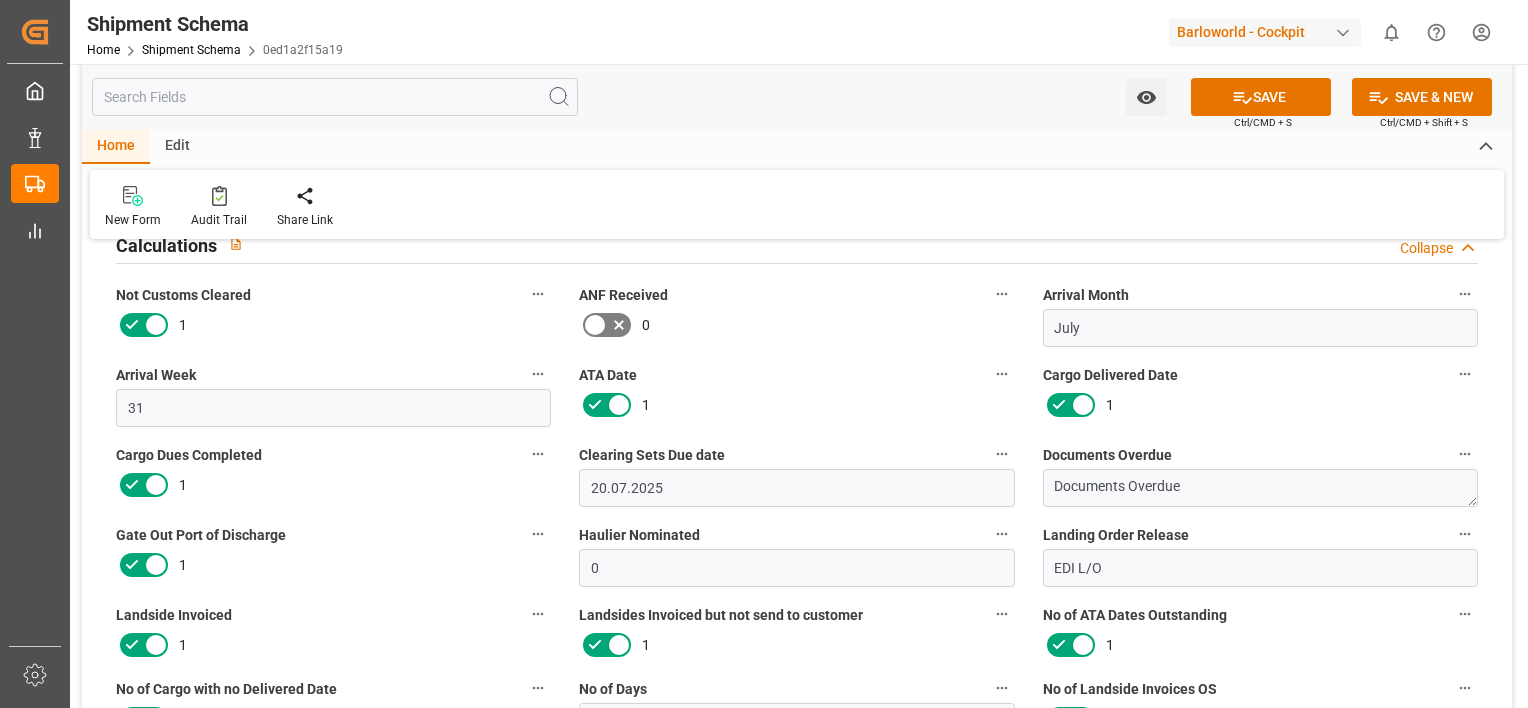 scroll, scrollTop: 1315, scrollLeft: 0, axis: vertical 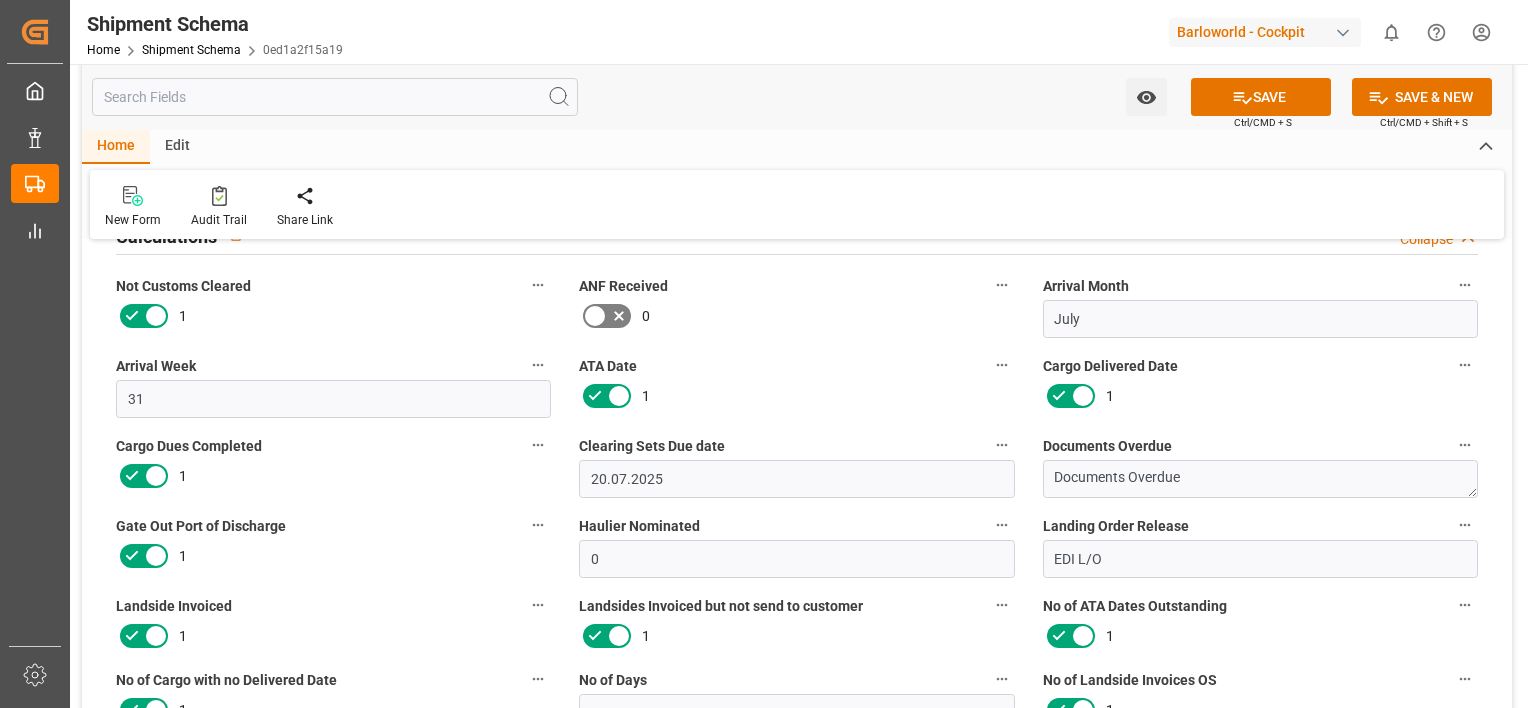 click 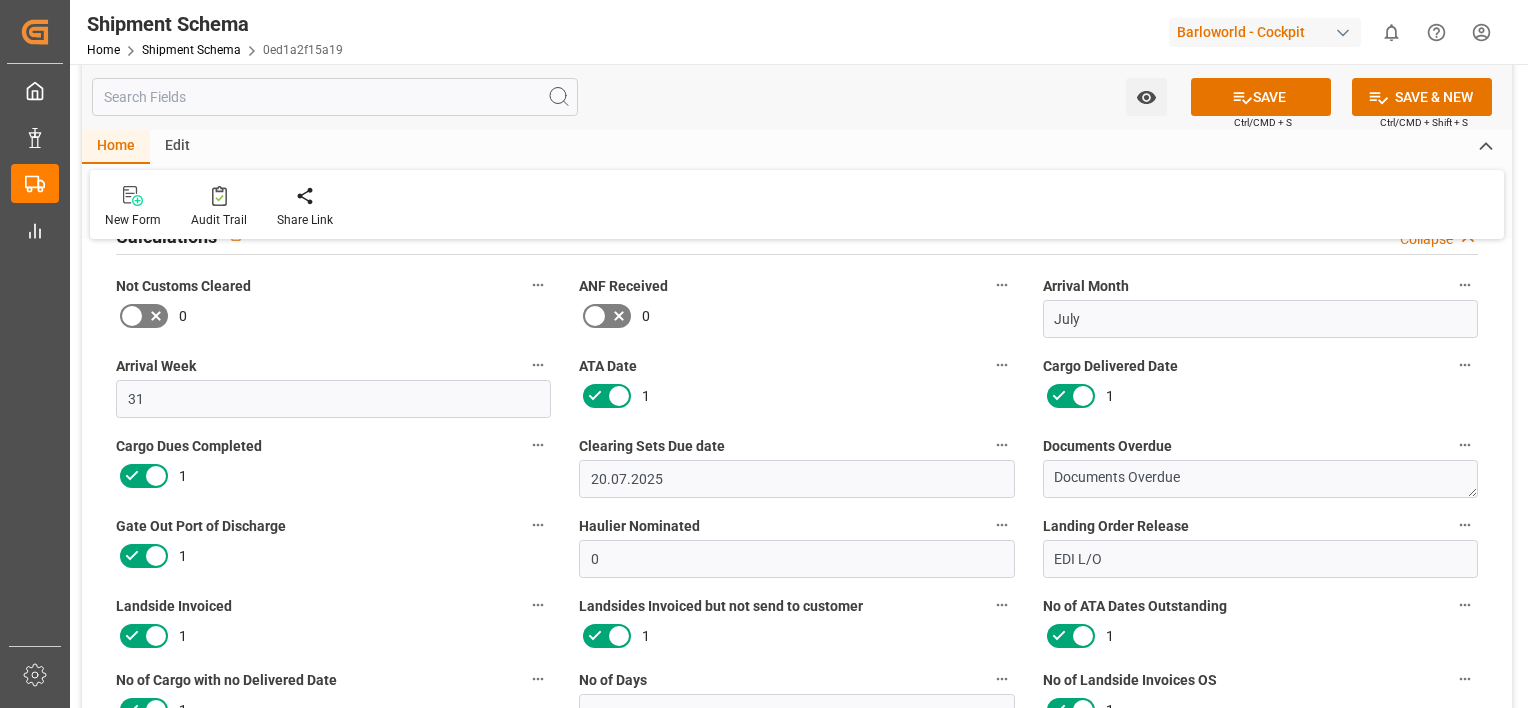 click 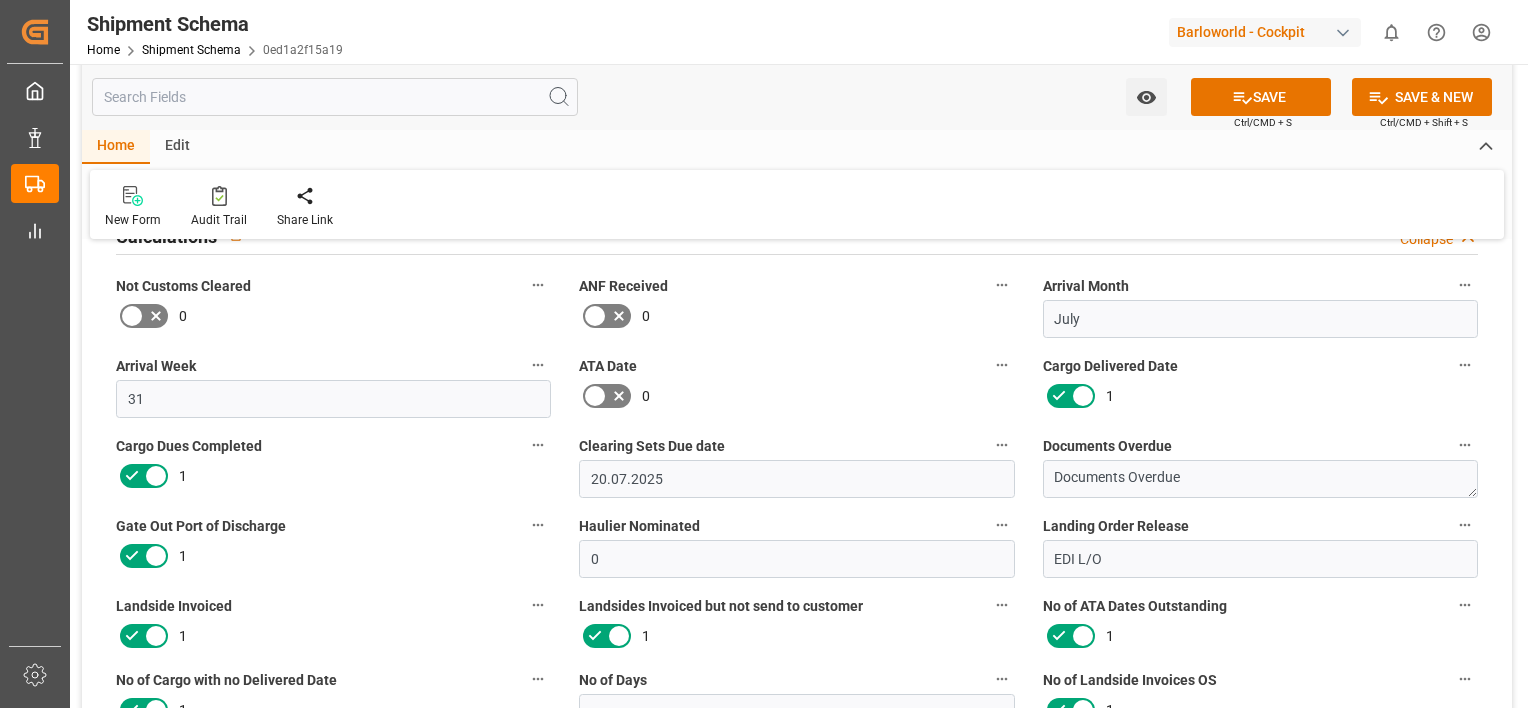 click 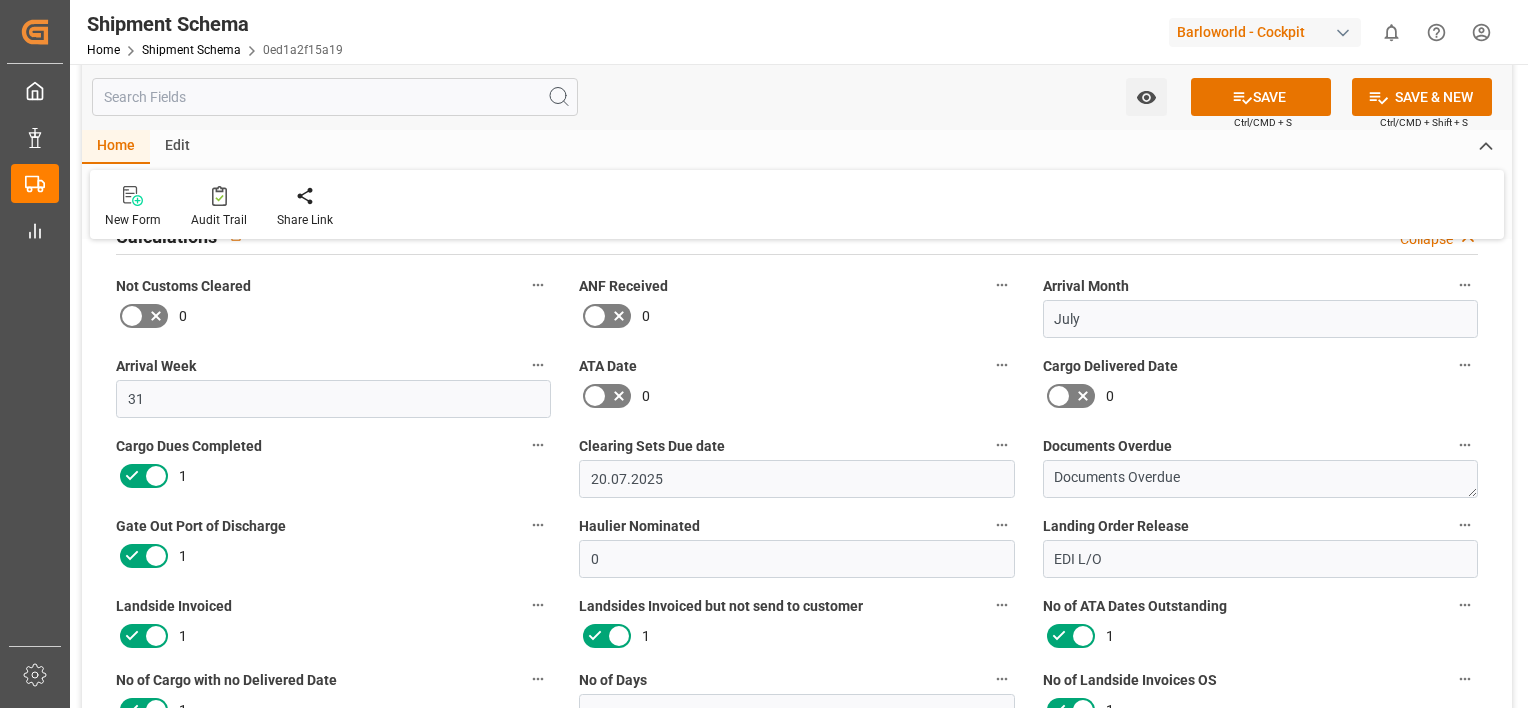 click 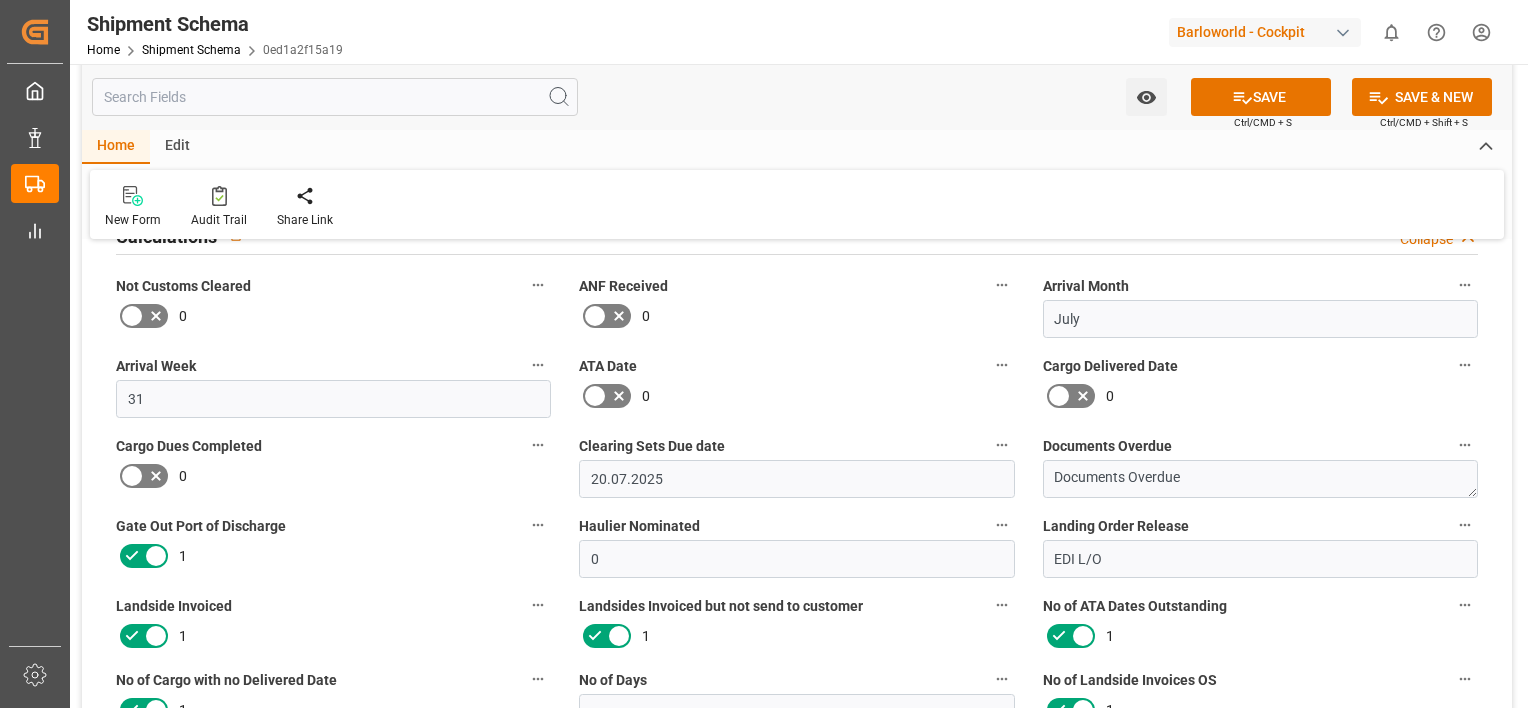 click 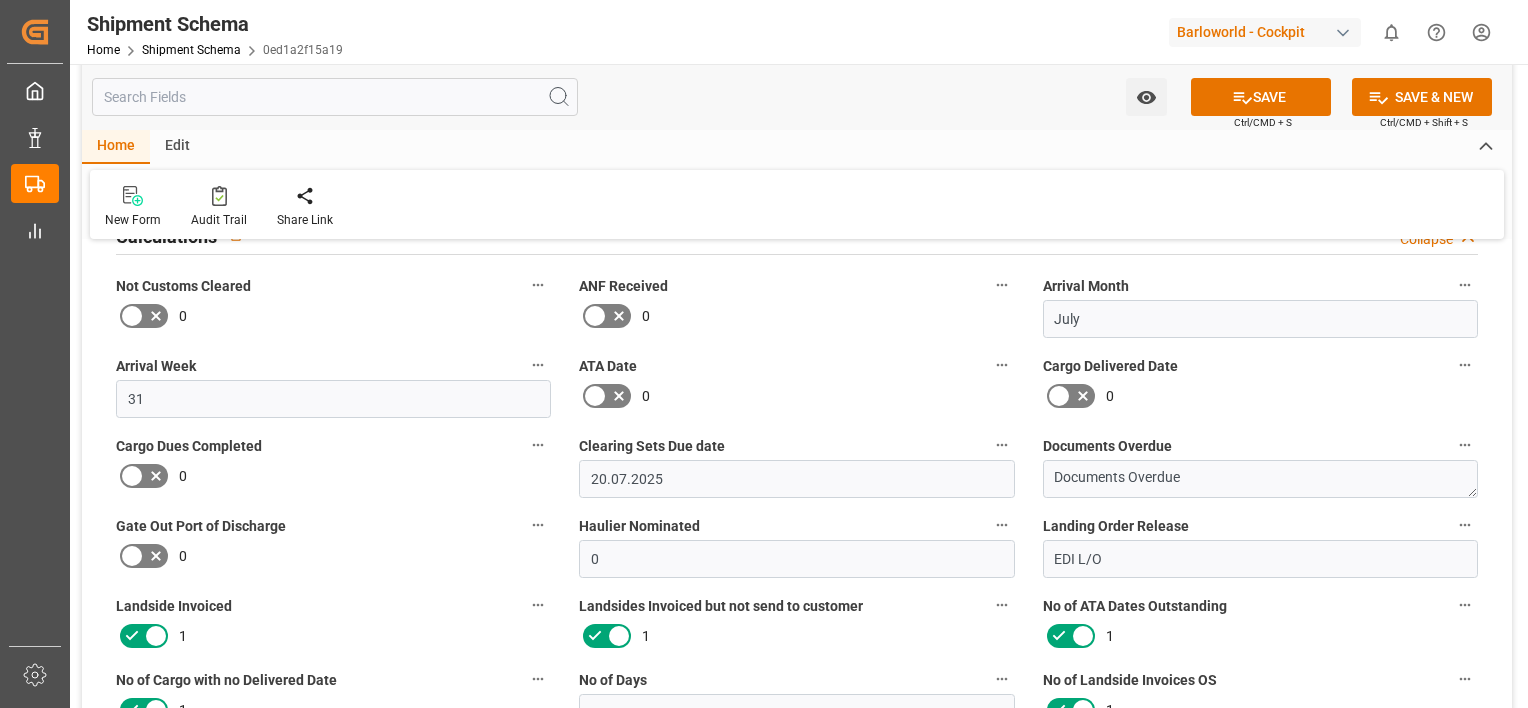 click 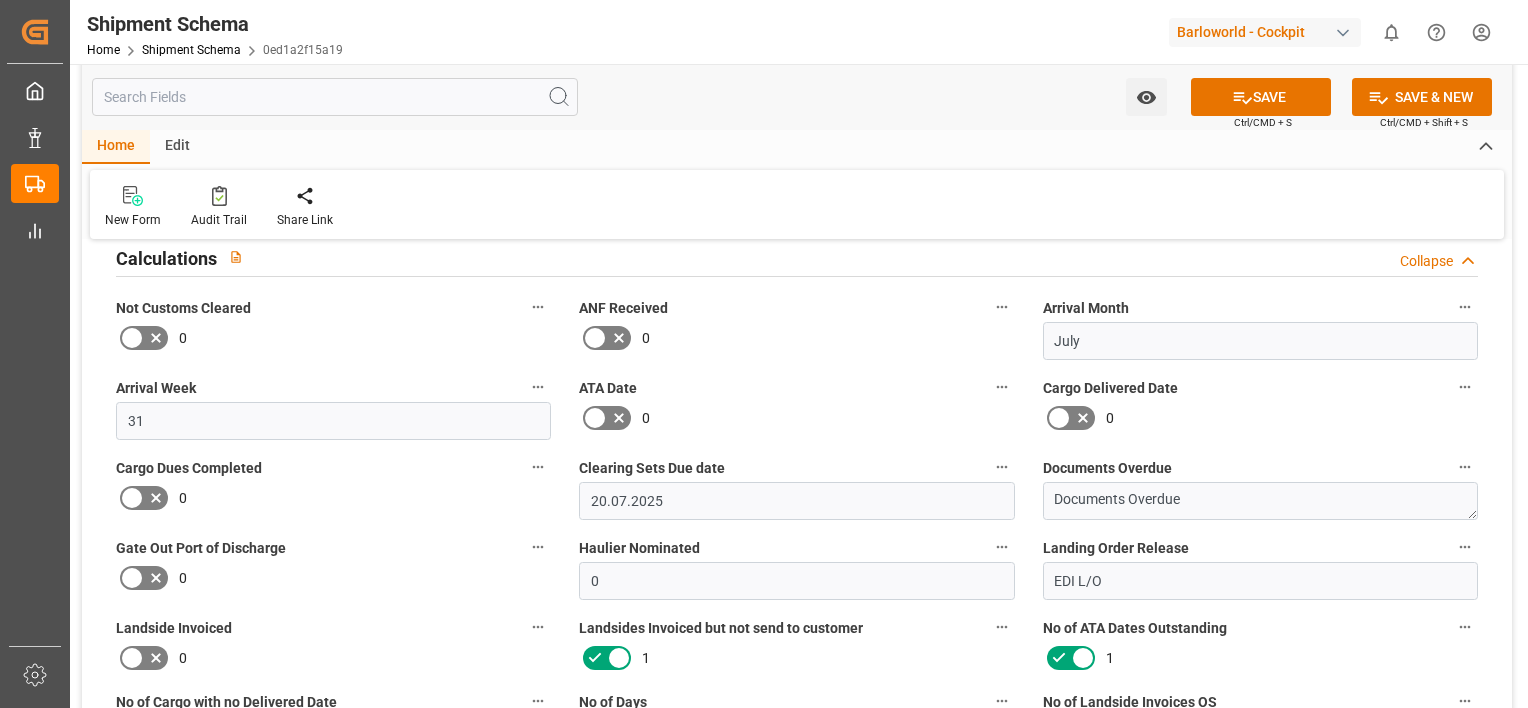 scroll, scrollTop: 1215, scrollLeft: 0, axis: vertical 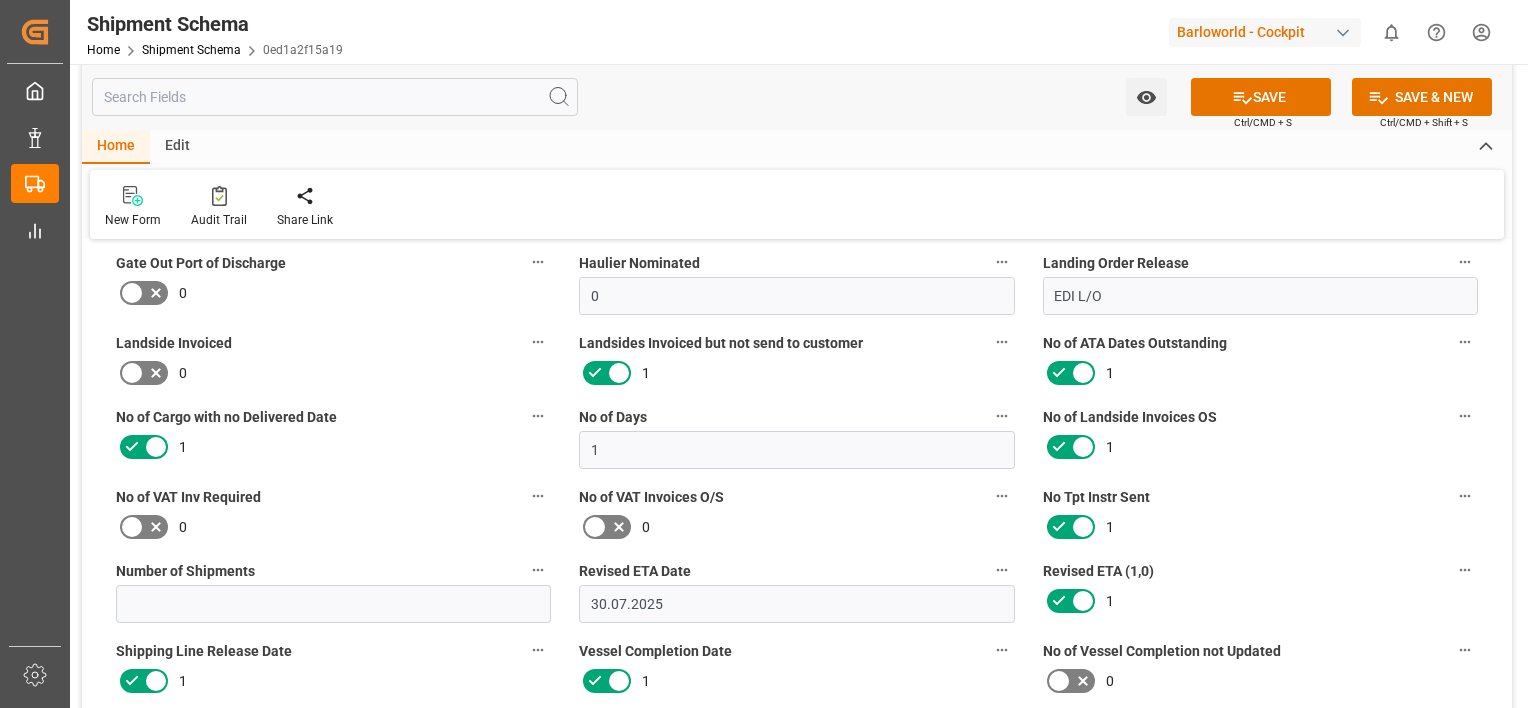 drag, startPoint x: 557, startPoint y: 592, endPoint x: 558, endPoint y: 649, distance: 57.00877 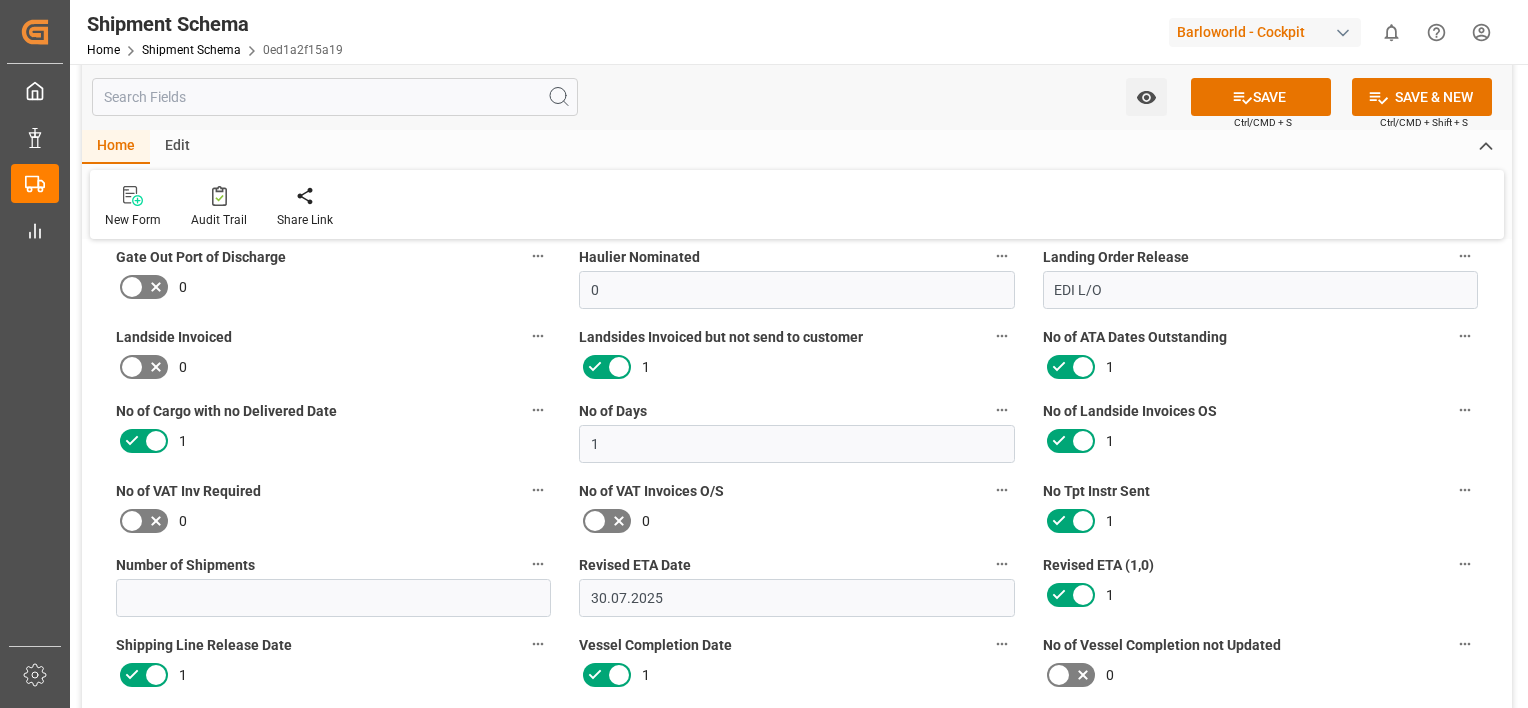 click 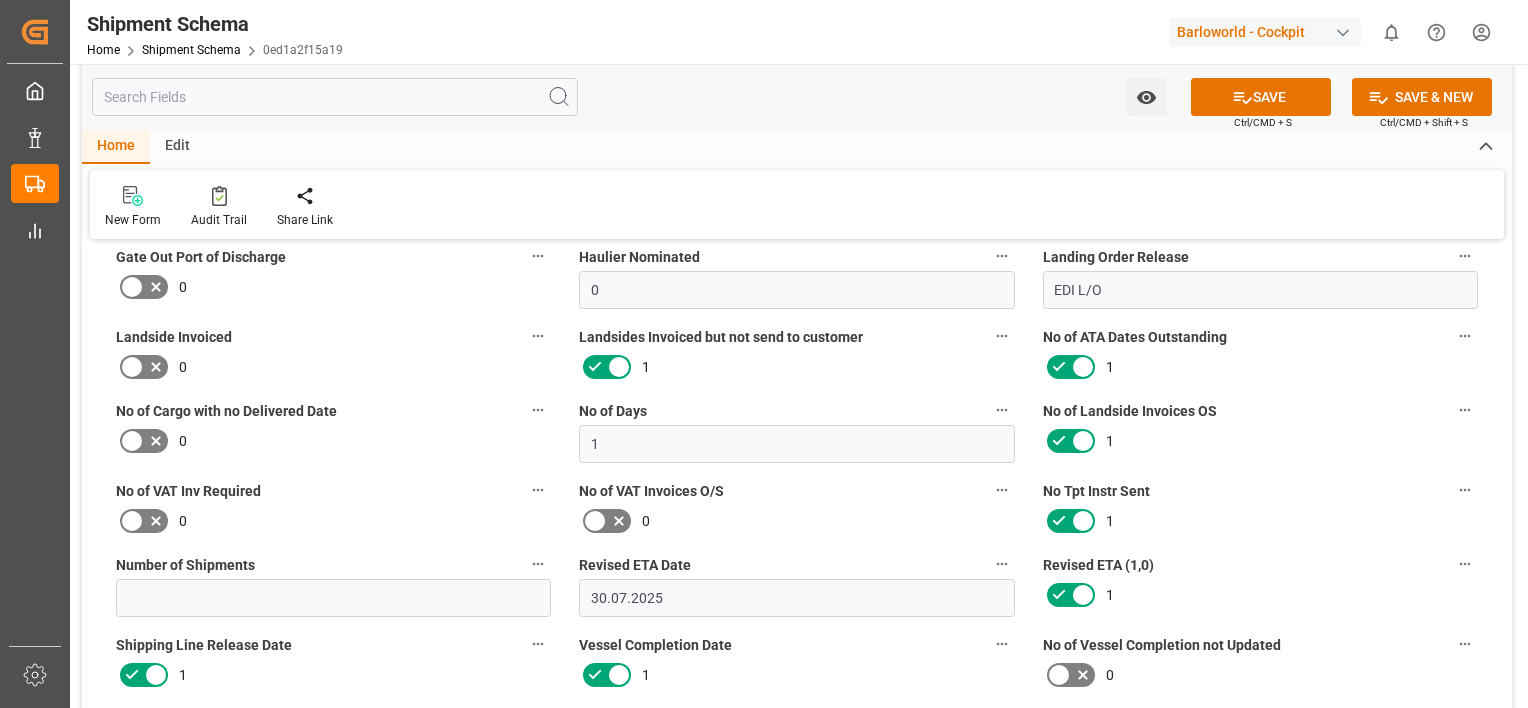 click 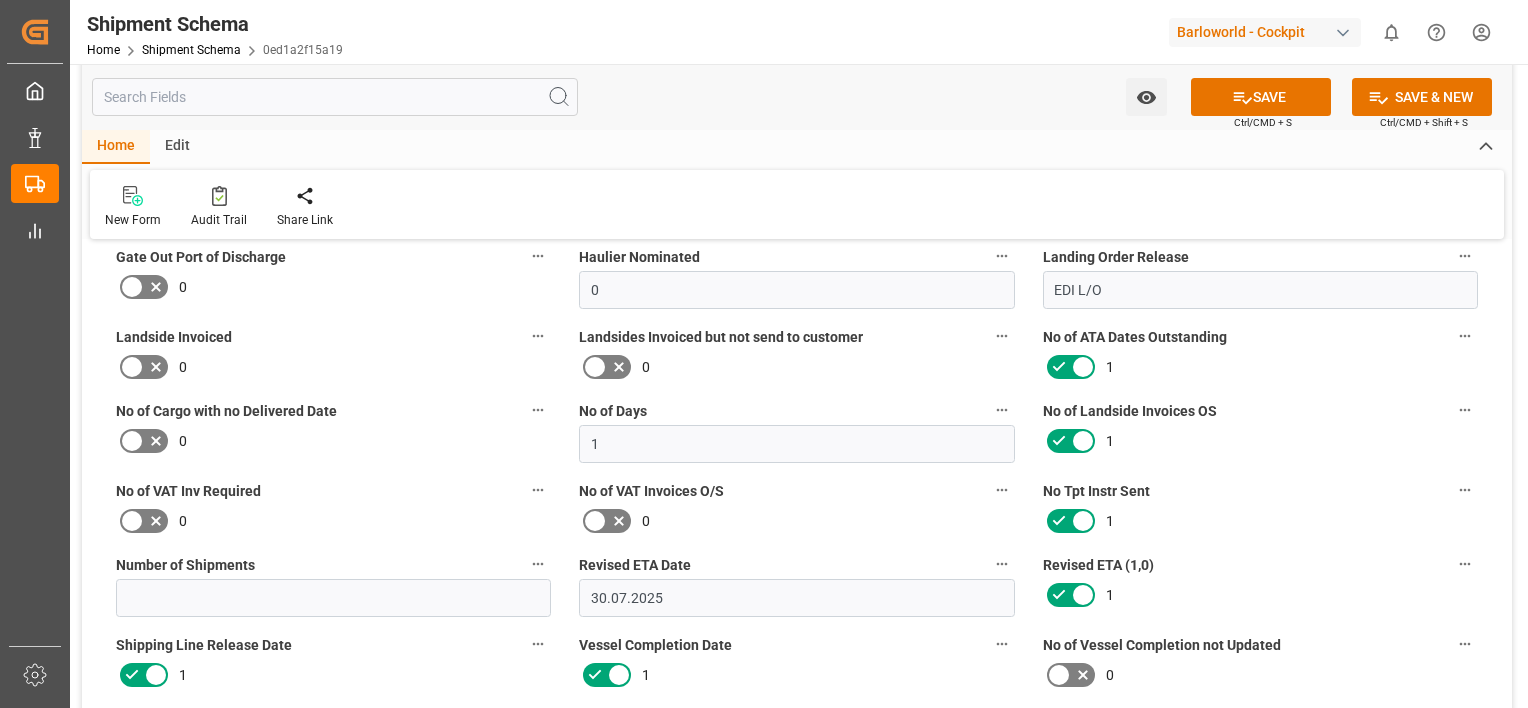 click 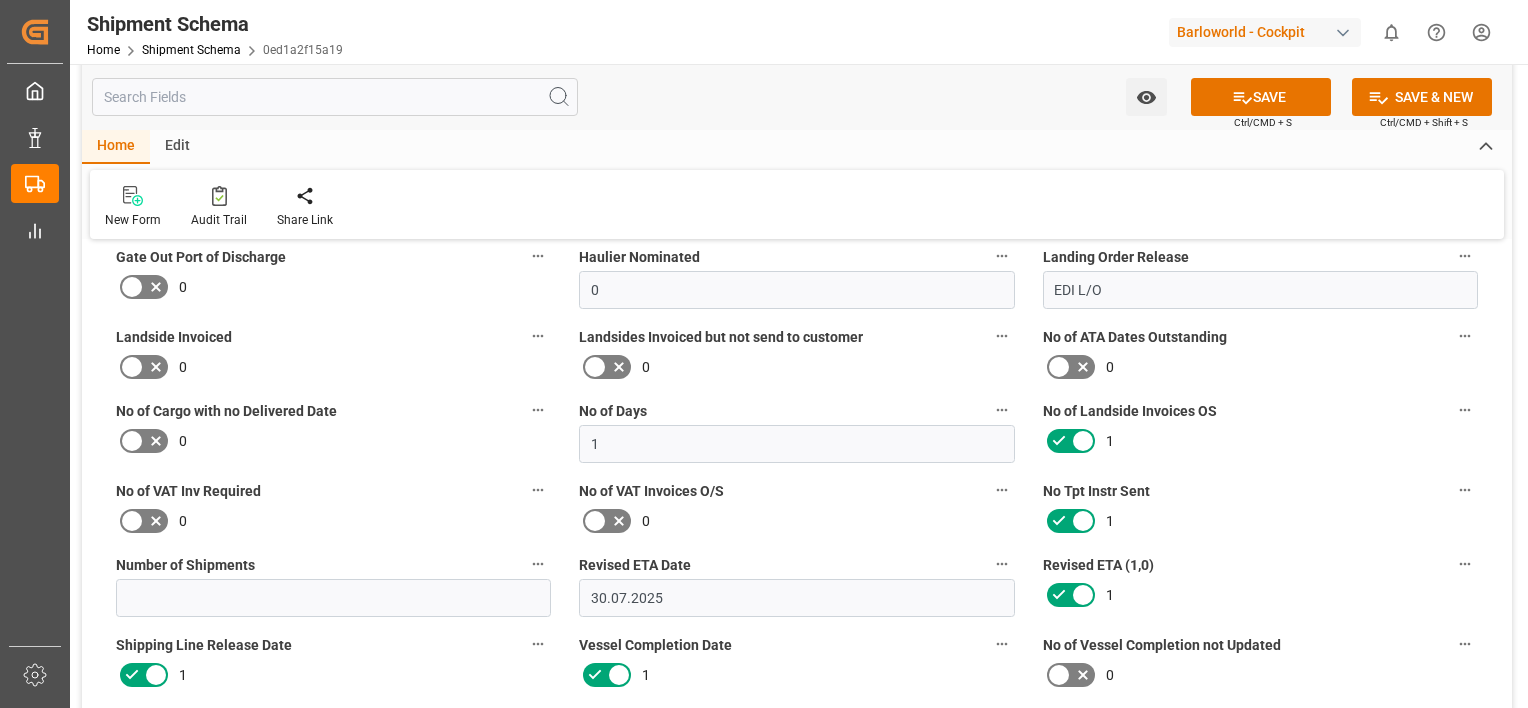 click 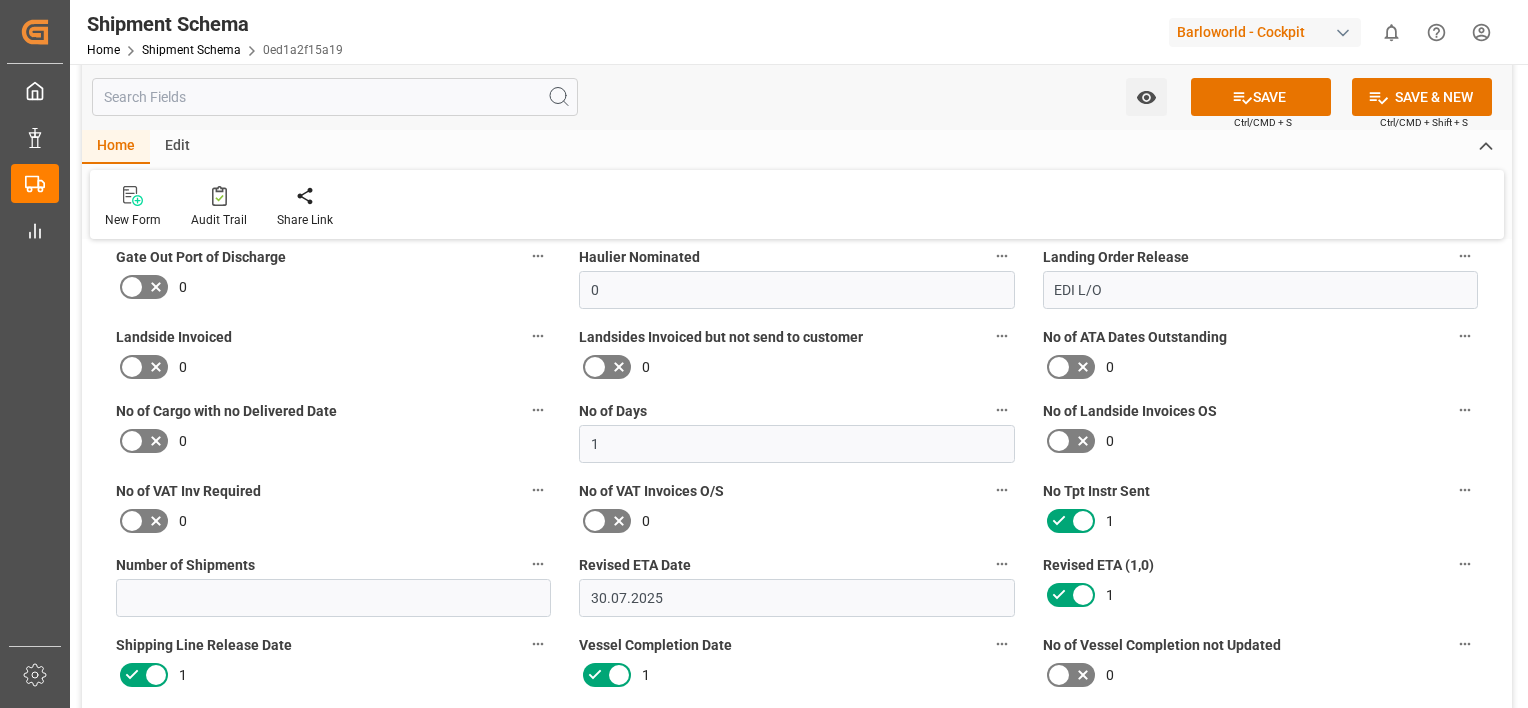 click 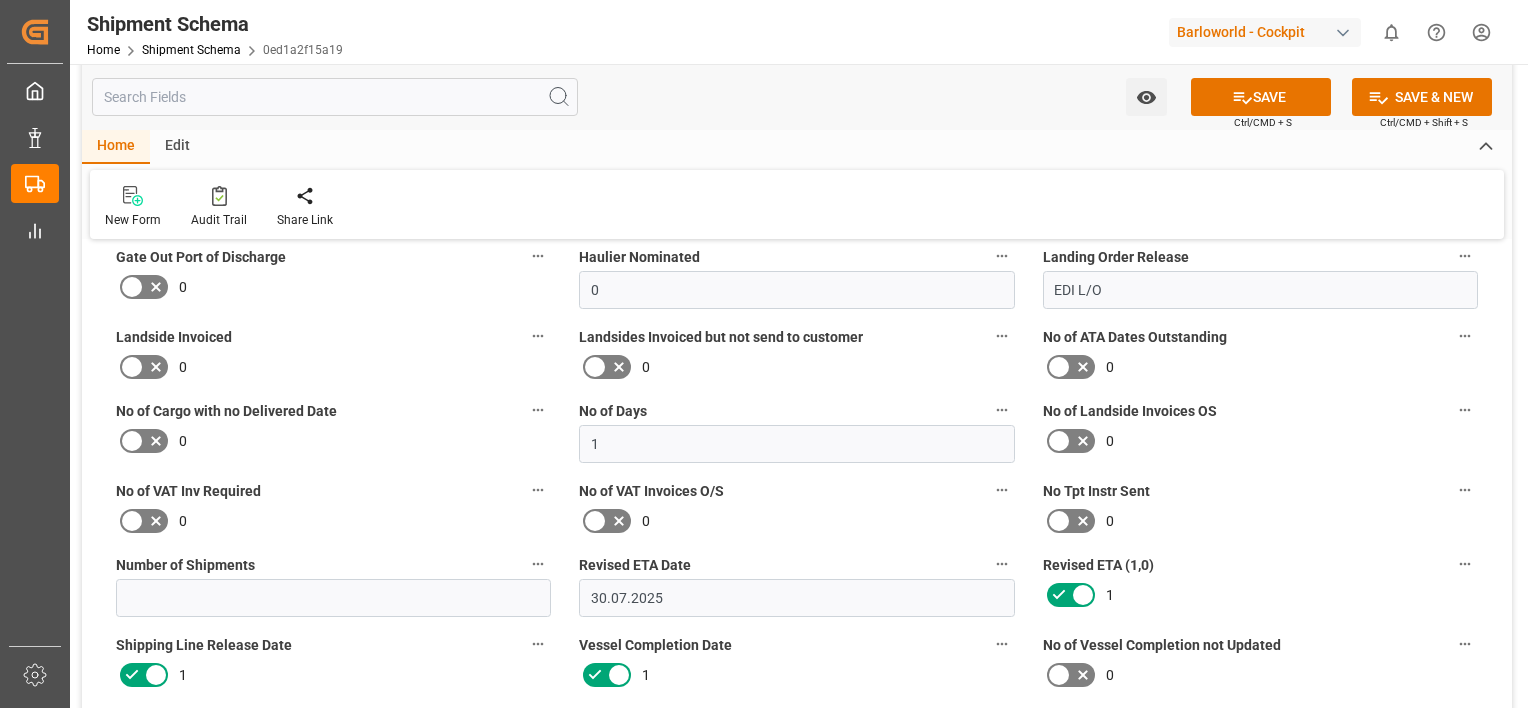 click 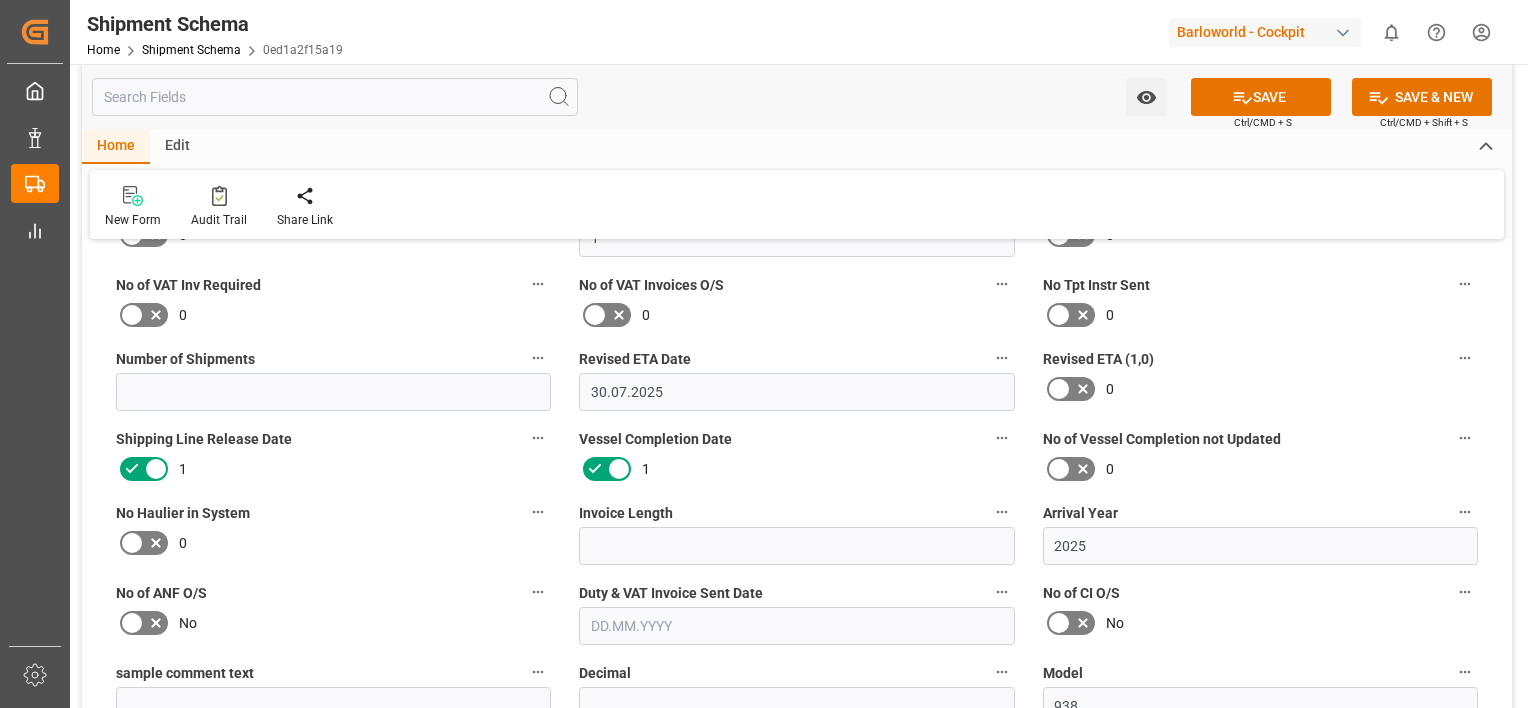 drag, startPoint x: 546, startPoint y: 415, endPoint x: 555, endPoint y: 479, distance: 64.629715 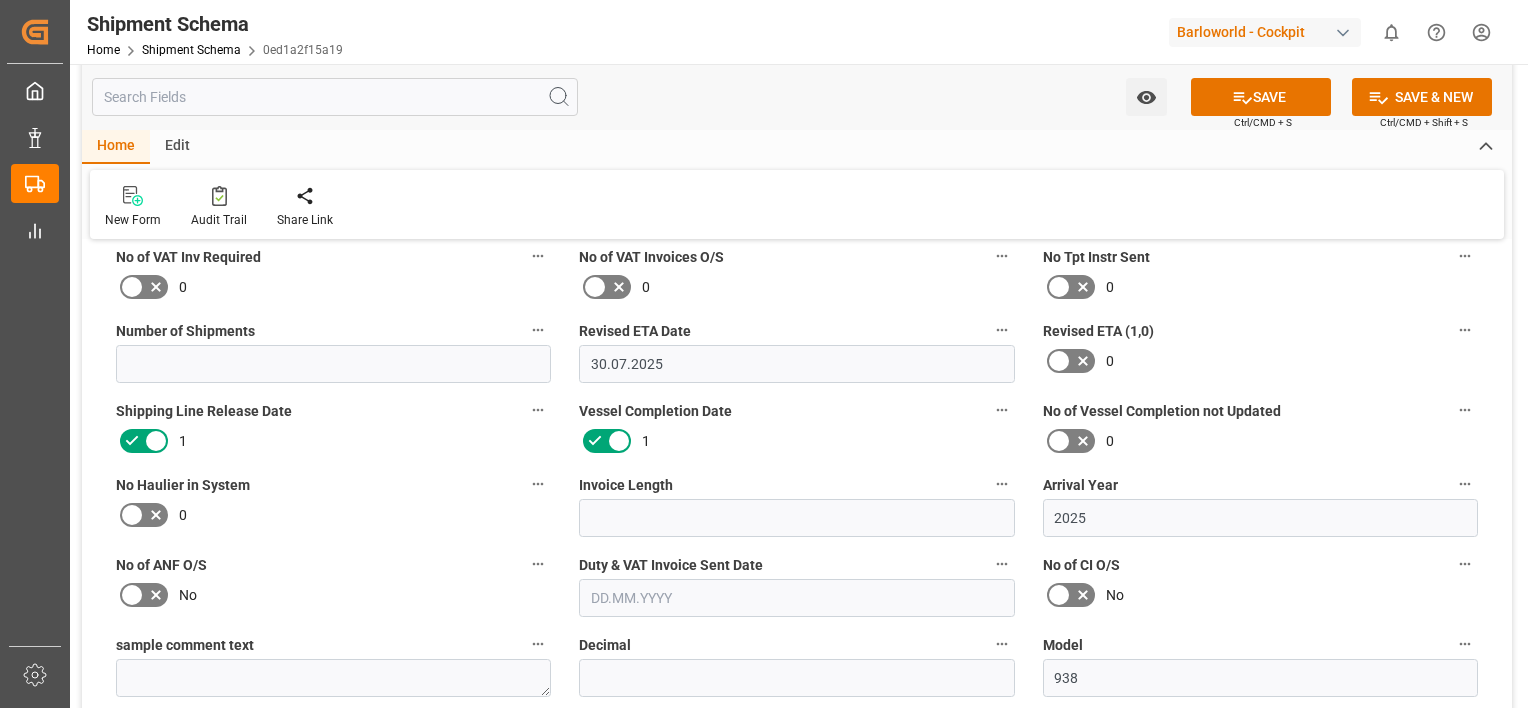 click 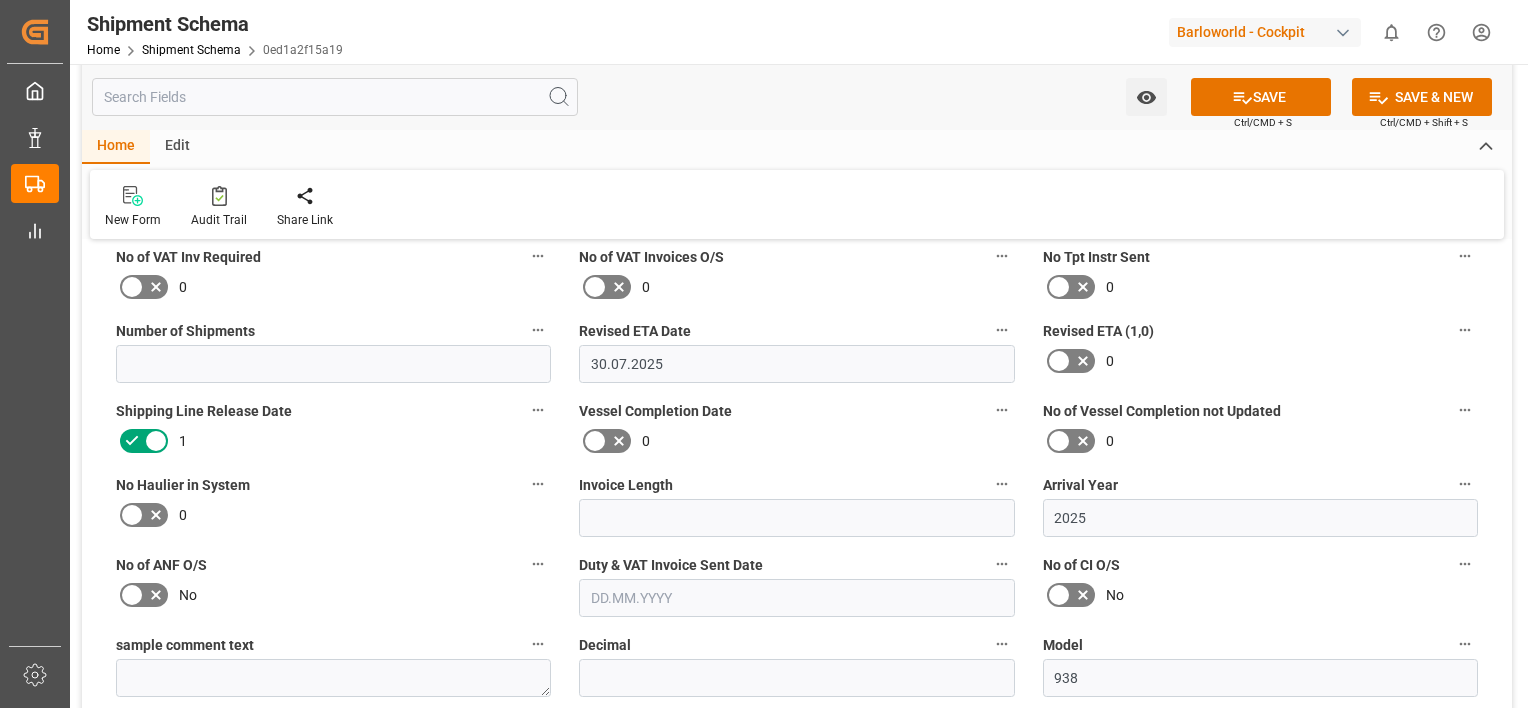 click 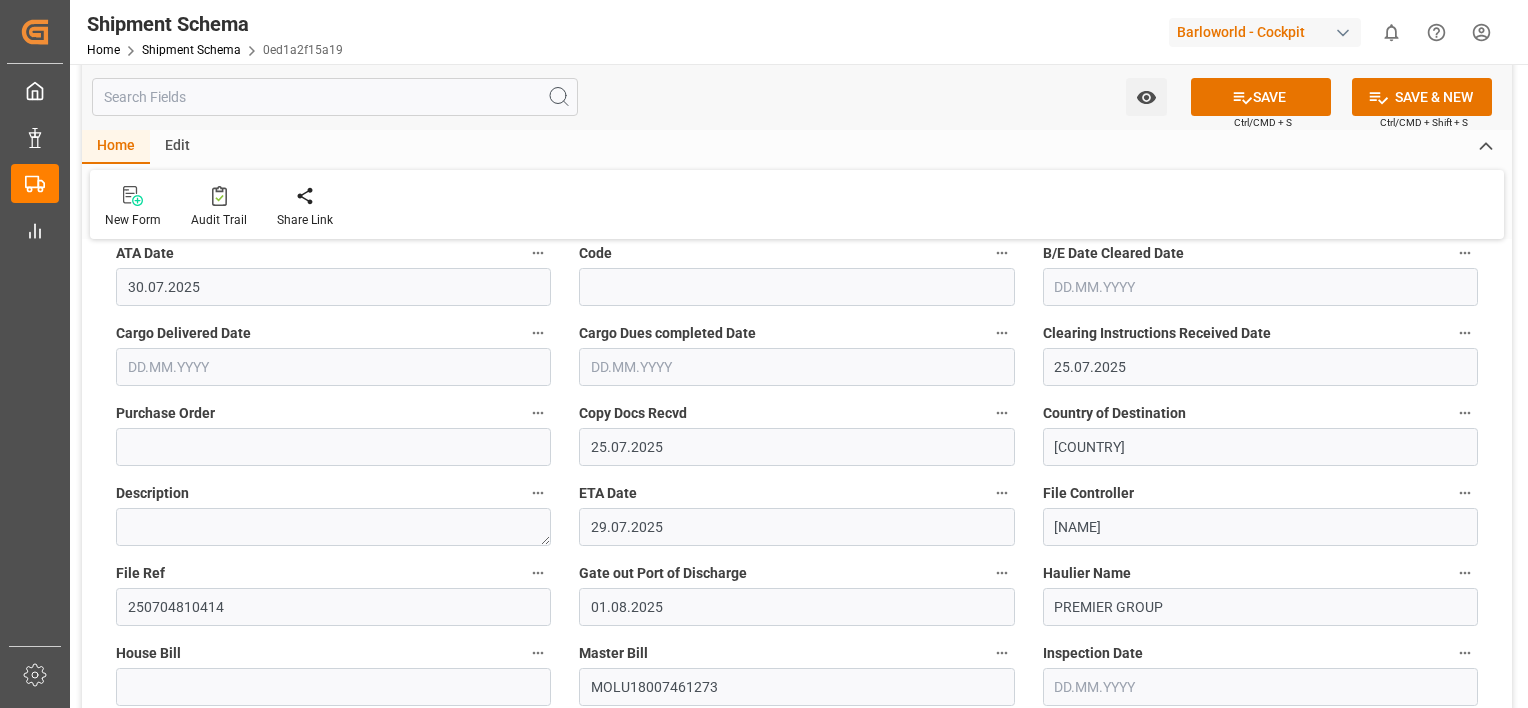 drag, startPoint x: 568, startPoint y: 382, endPoint x: 586, endPoint y: 287, distance: 96.69022 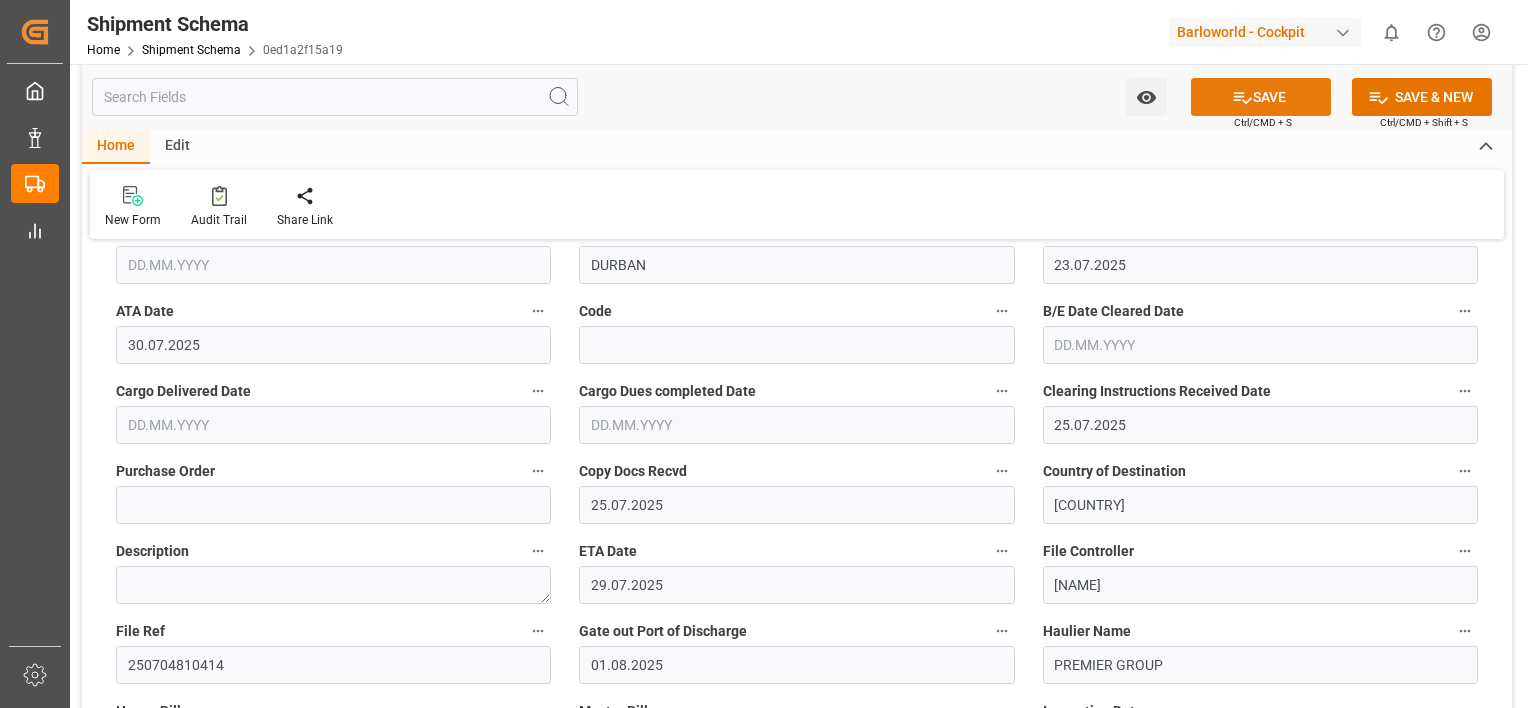 click on "SAVE" at bounding box center [1261, 97] 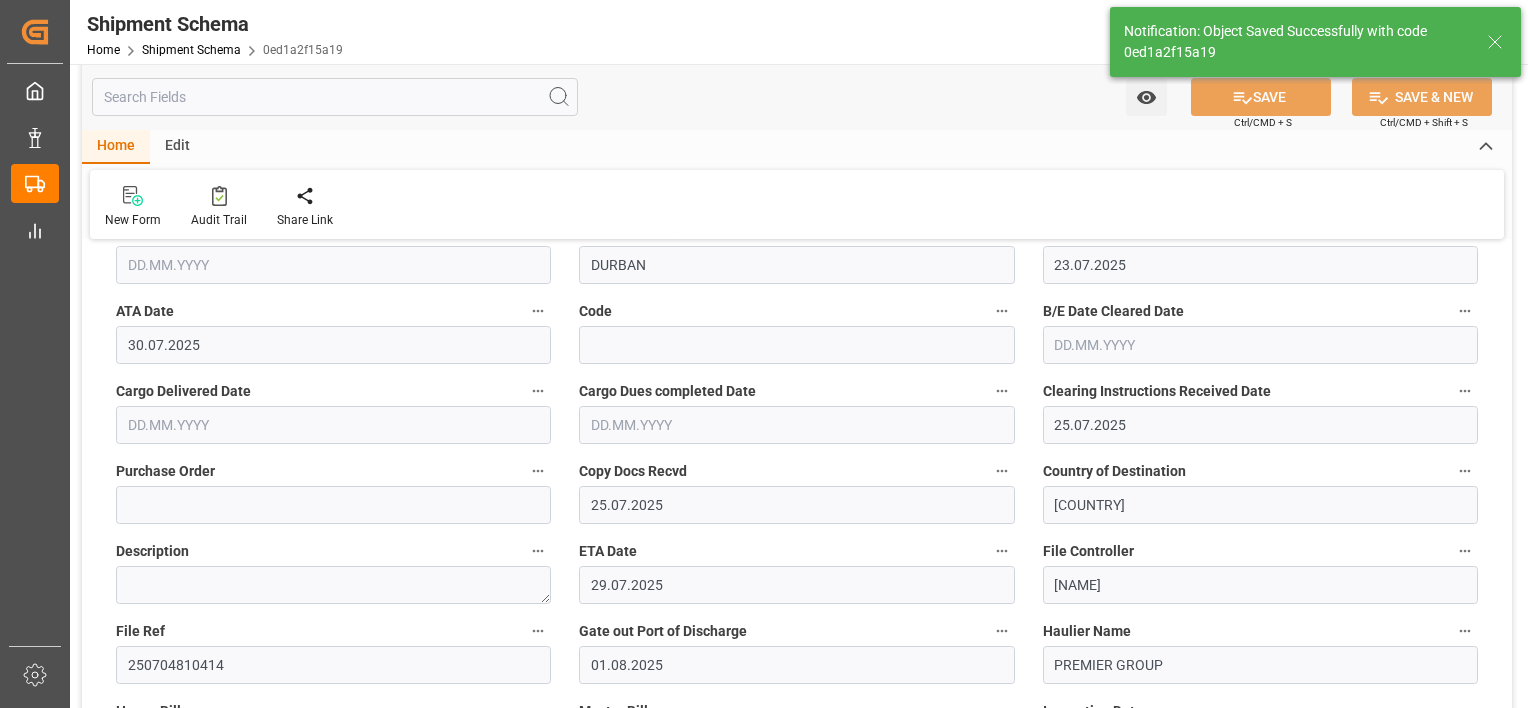 type on "[DATE] [TIME]" 